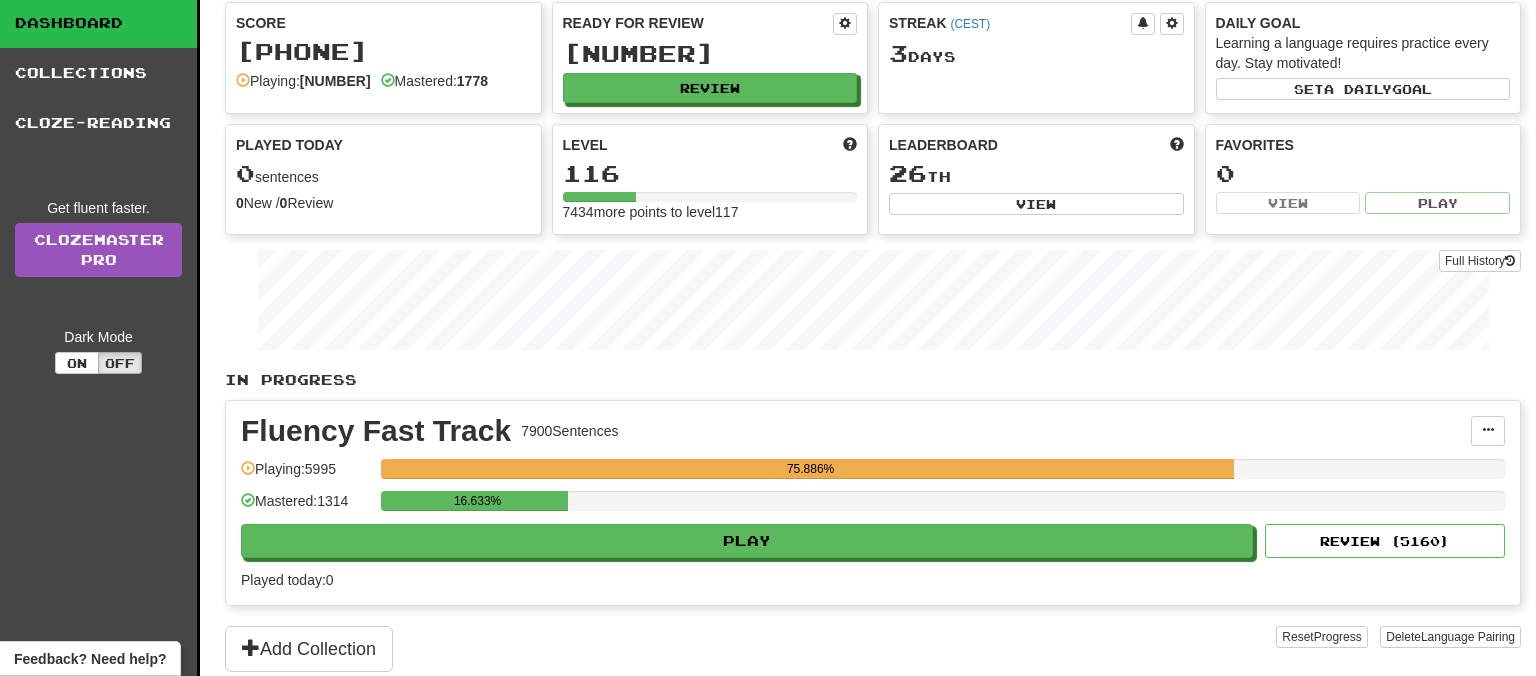 scroll, scrollTop: 105, scrollLeft: 0, axis: vertical 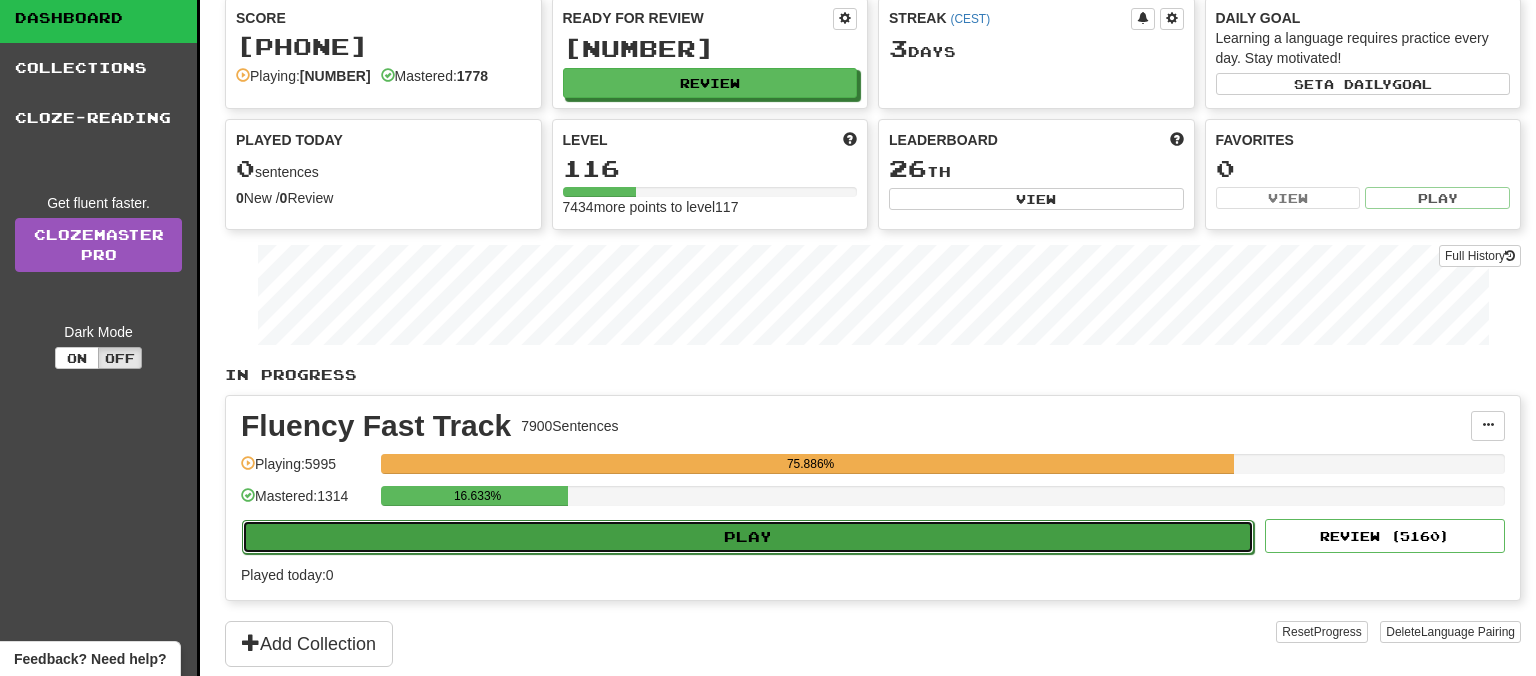 click on "Play" at bounding box center [748, 537] 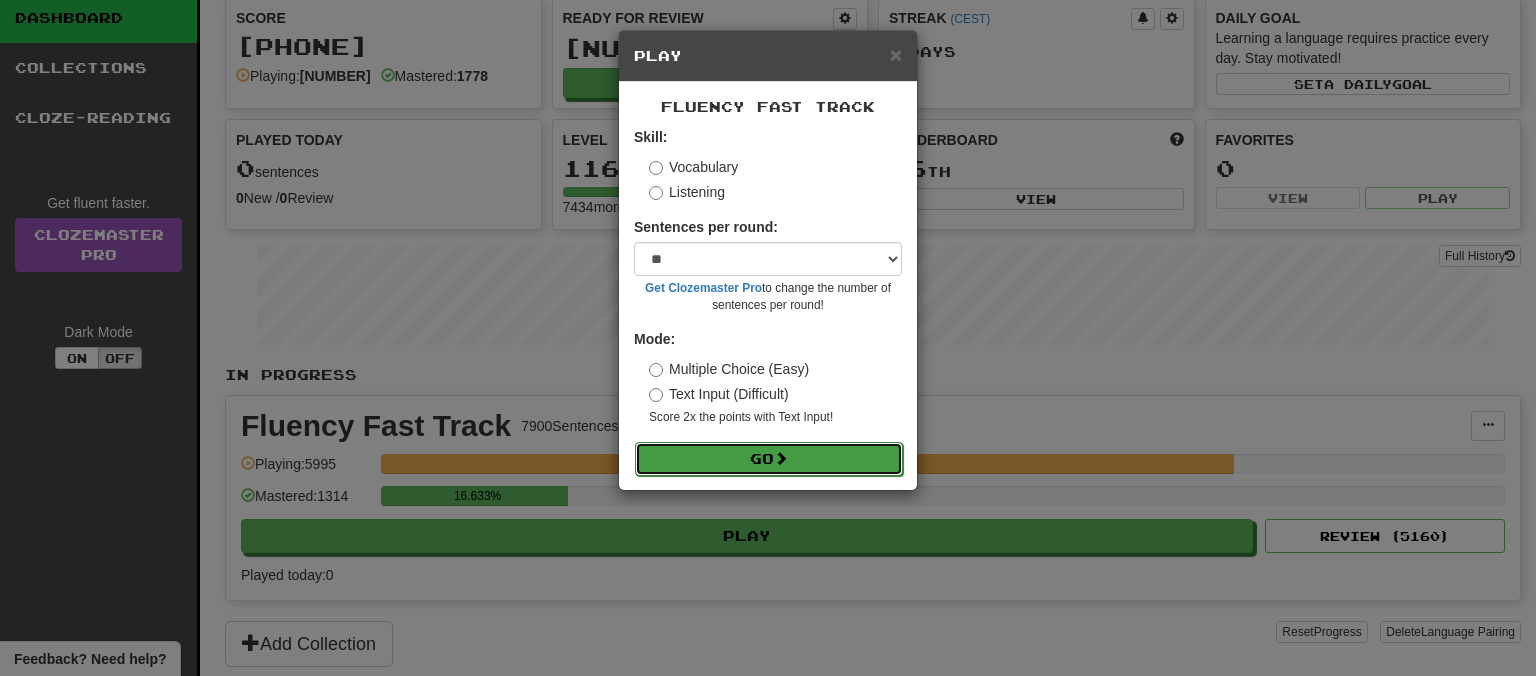 click on "Go" at bounding box center [769, 459] 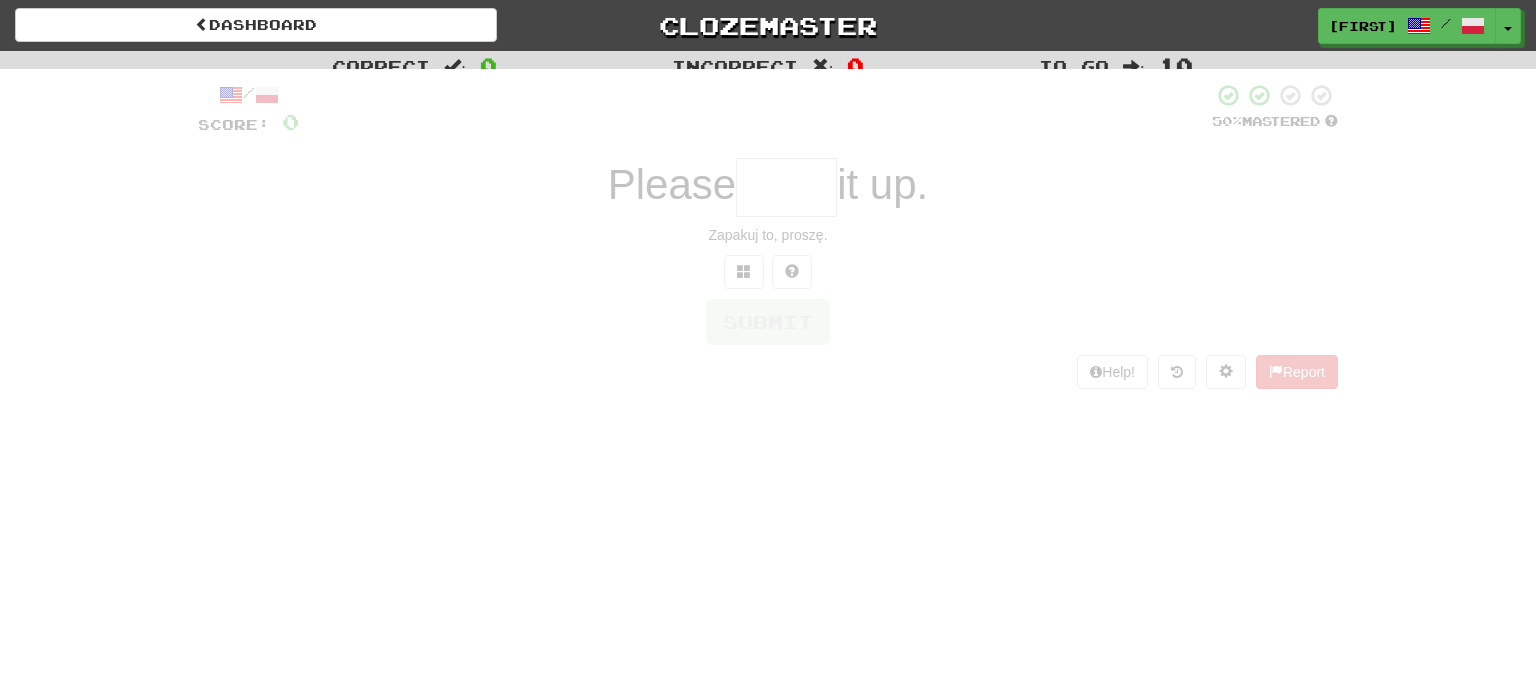 scroll, scrollTop: 0, scrollLeft: 0, axis: both 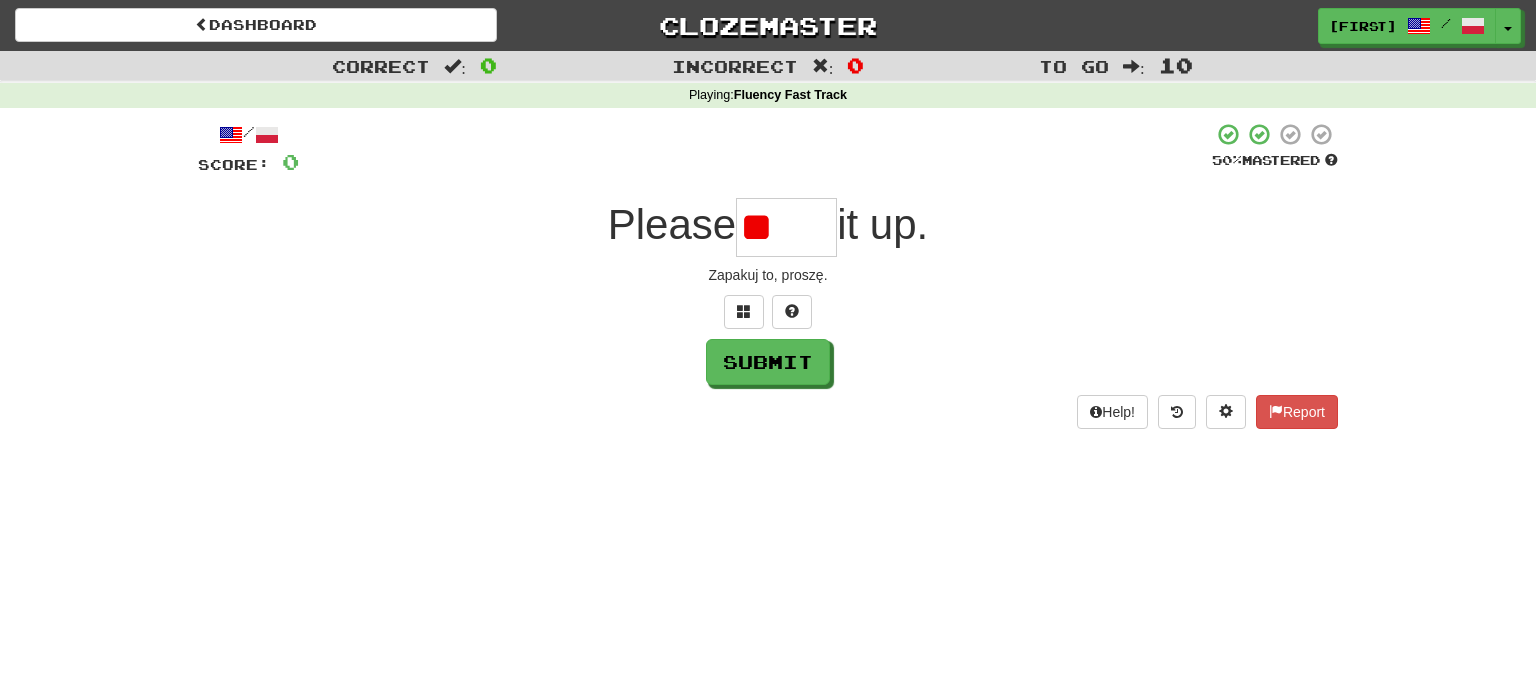 type on "*" 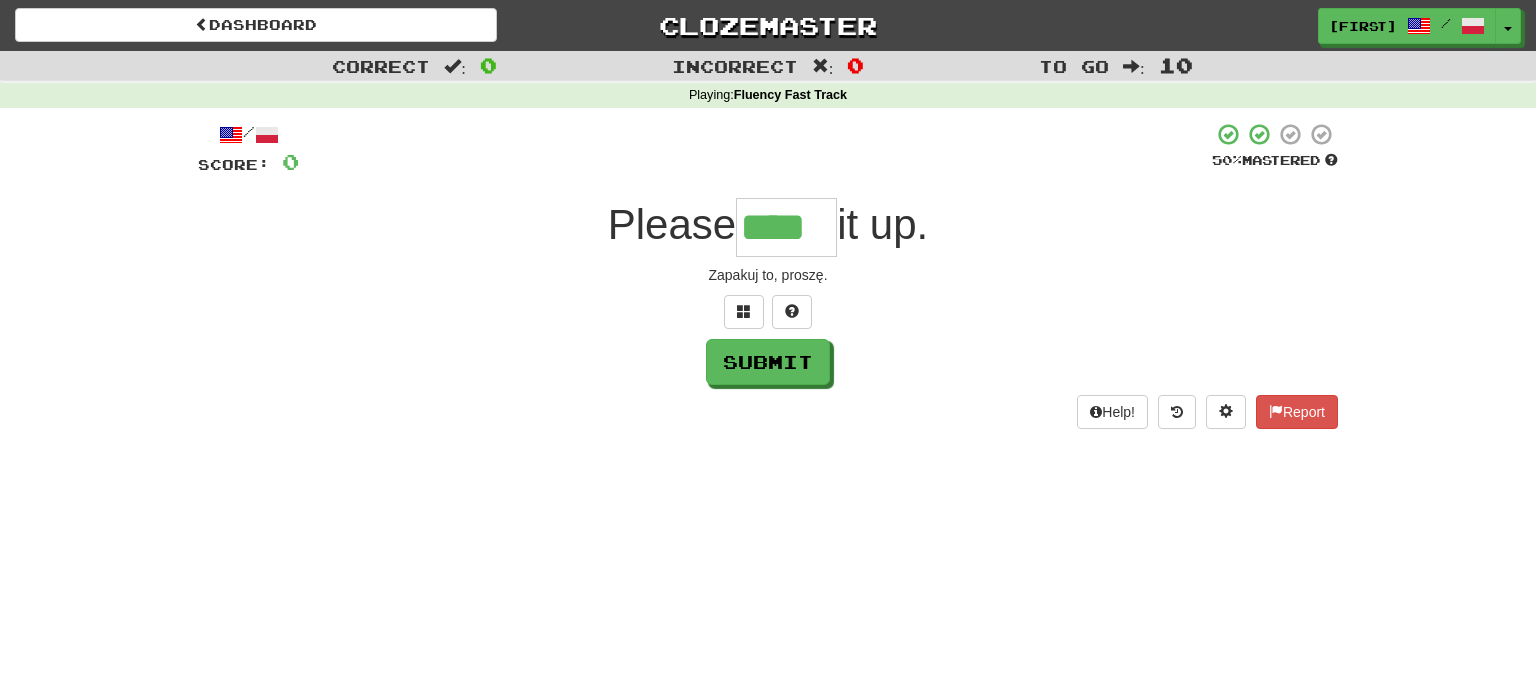 type on "****" 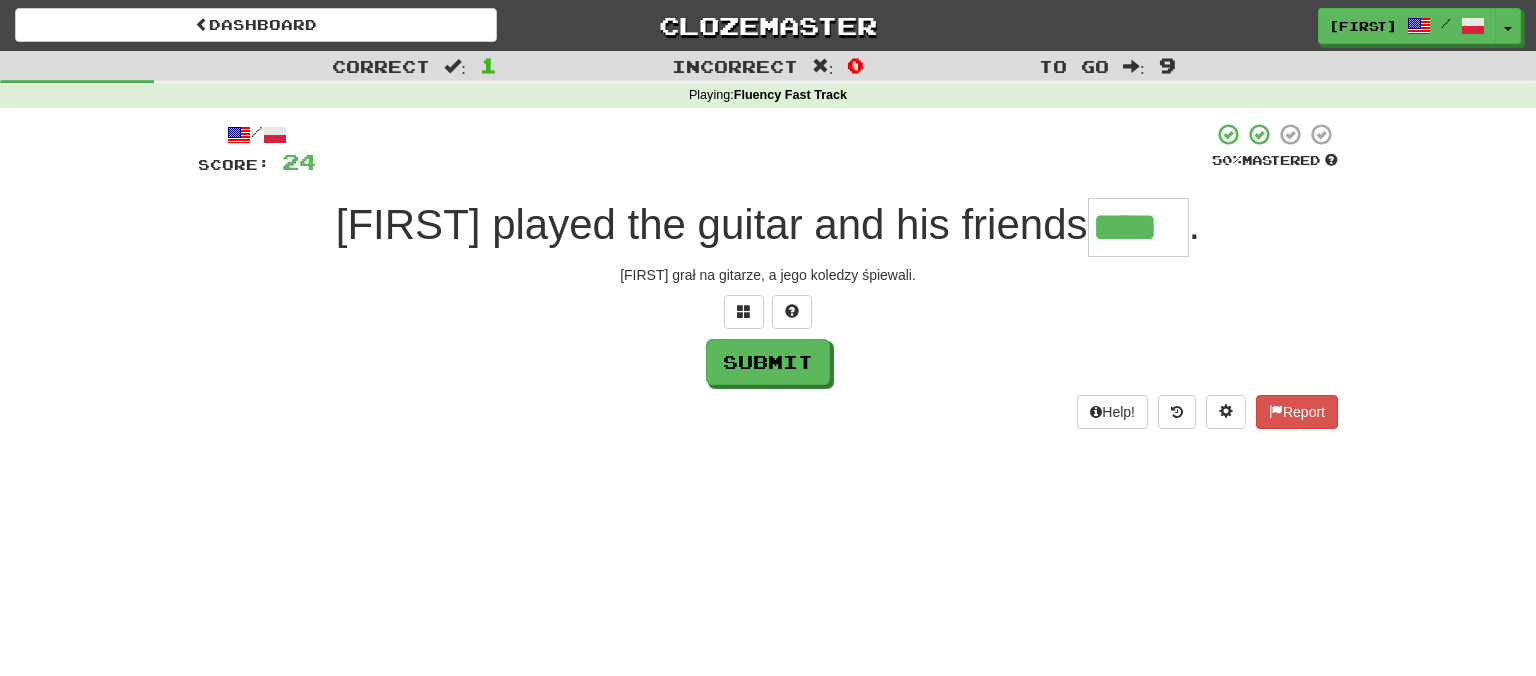 type on "****" 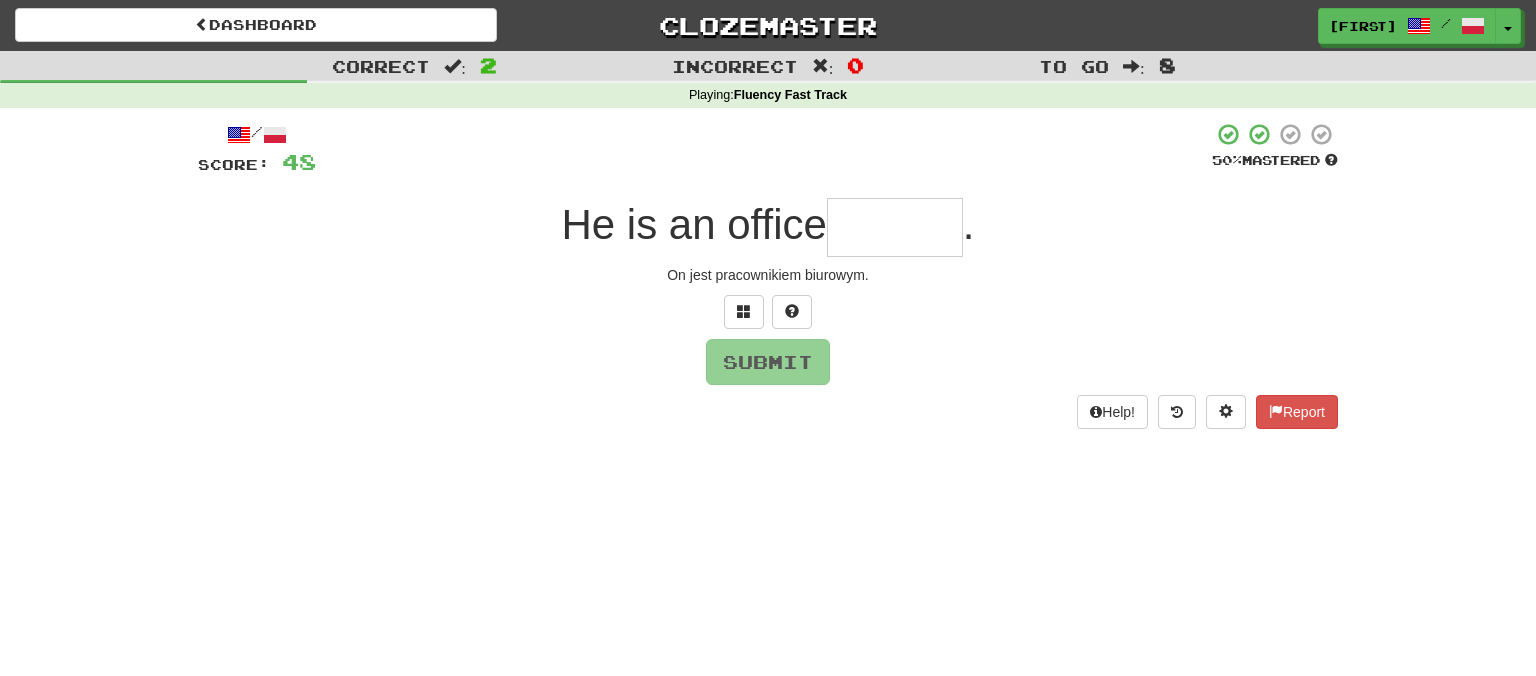 type on "*" 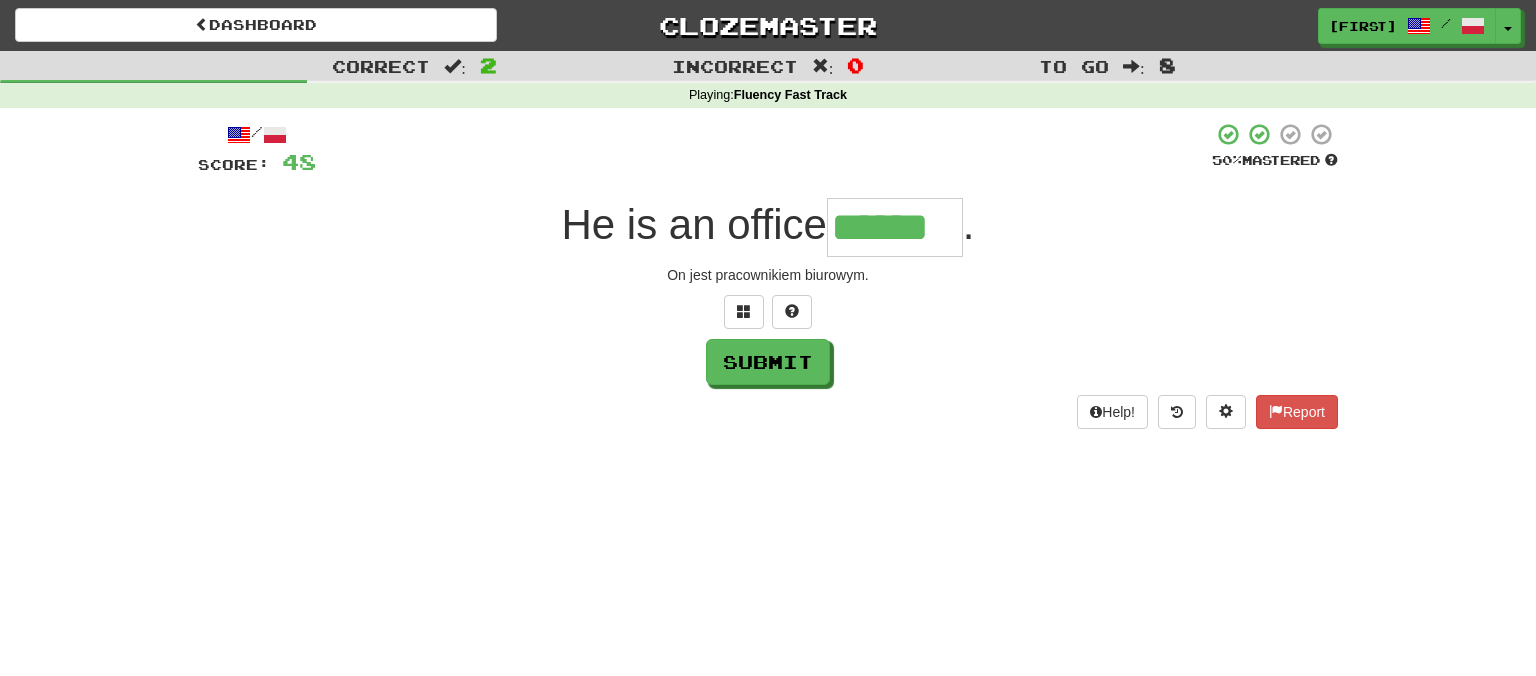type on "******" 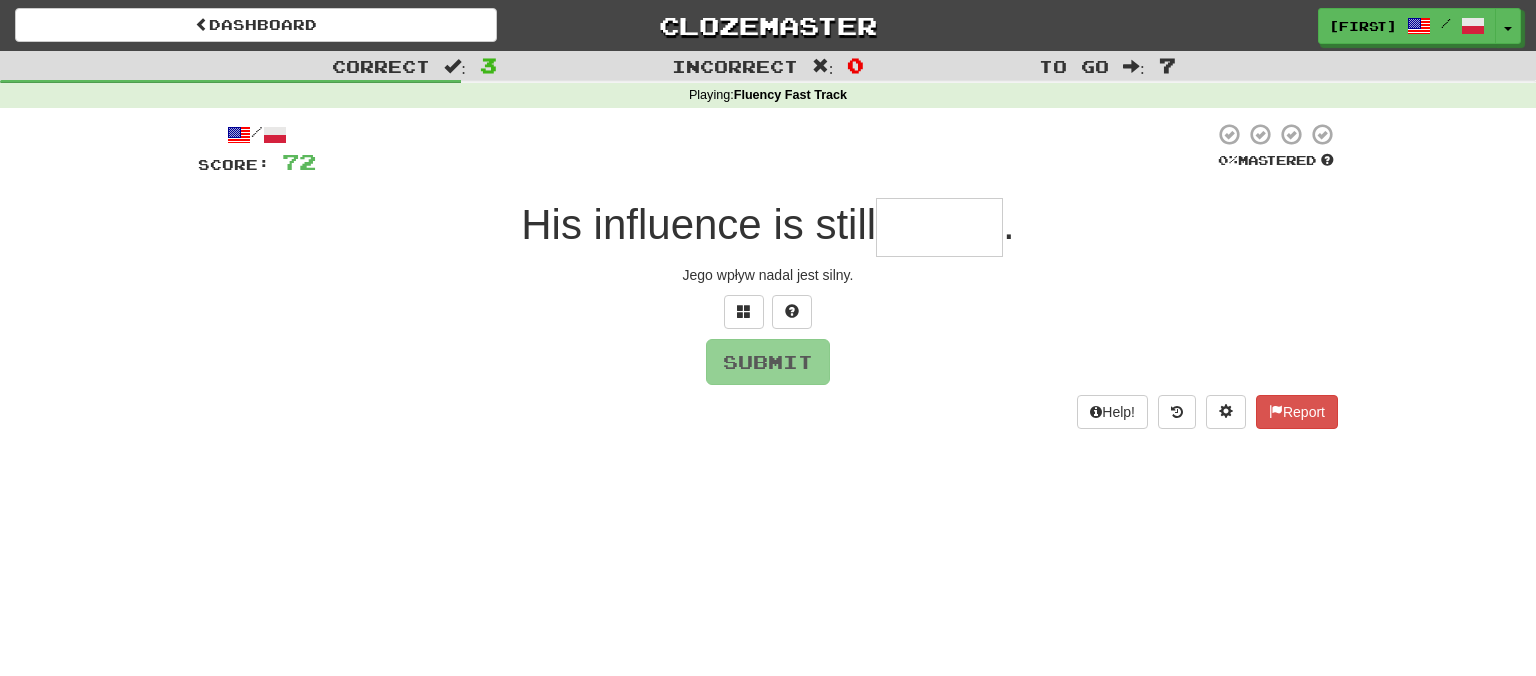 type on "*" 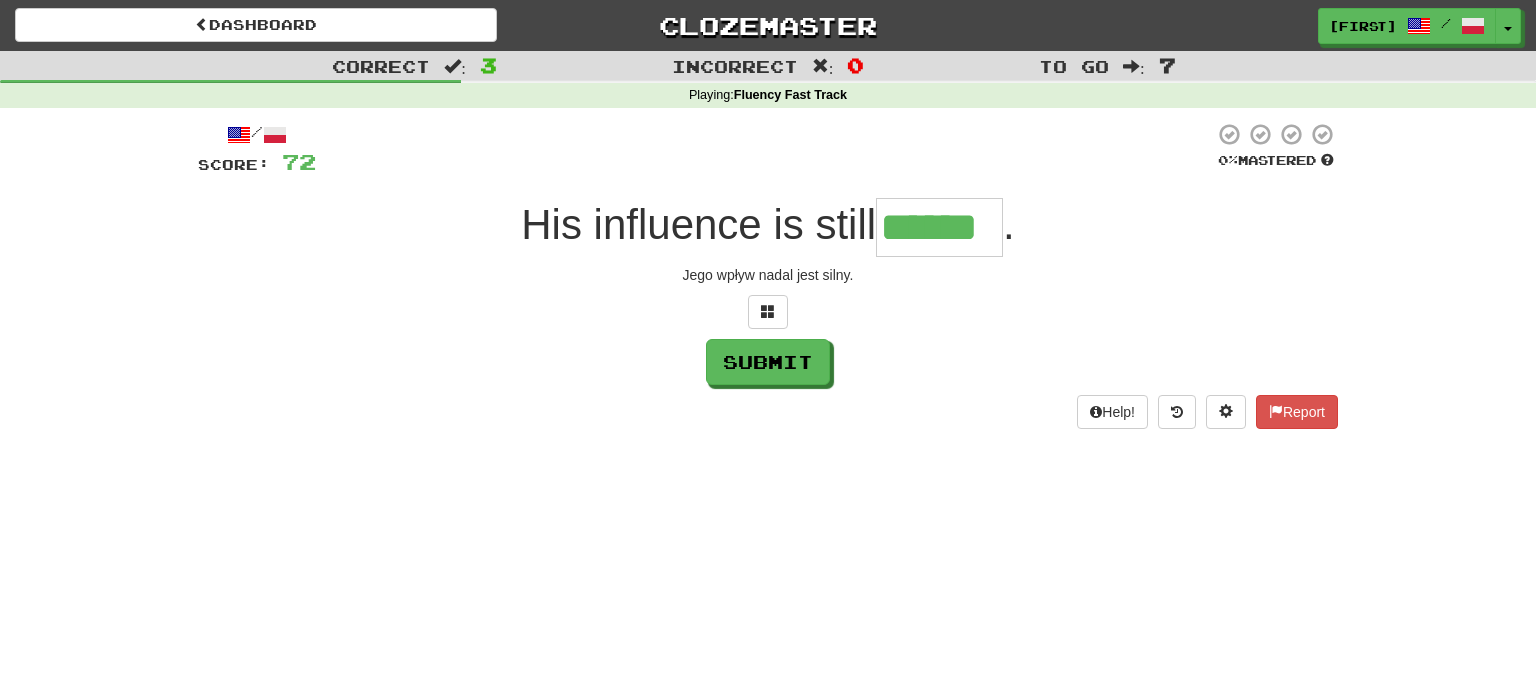 type on "******" 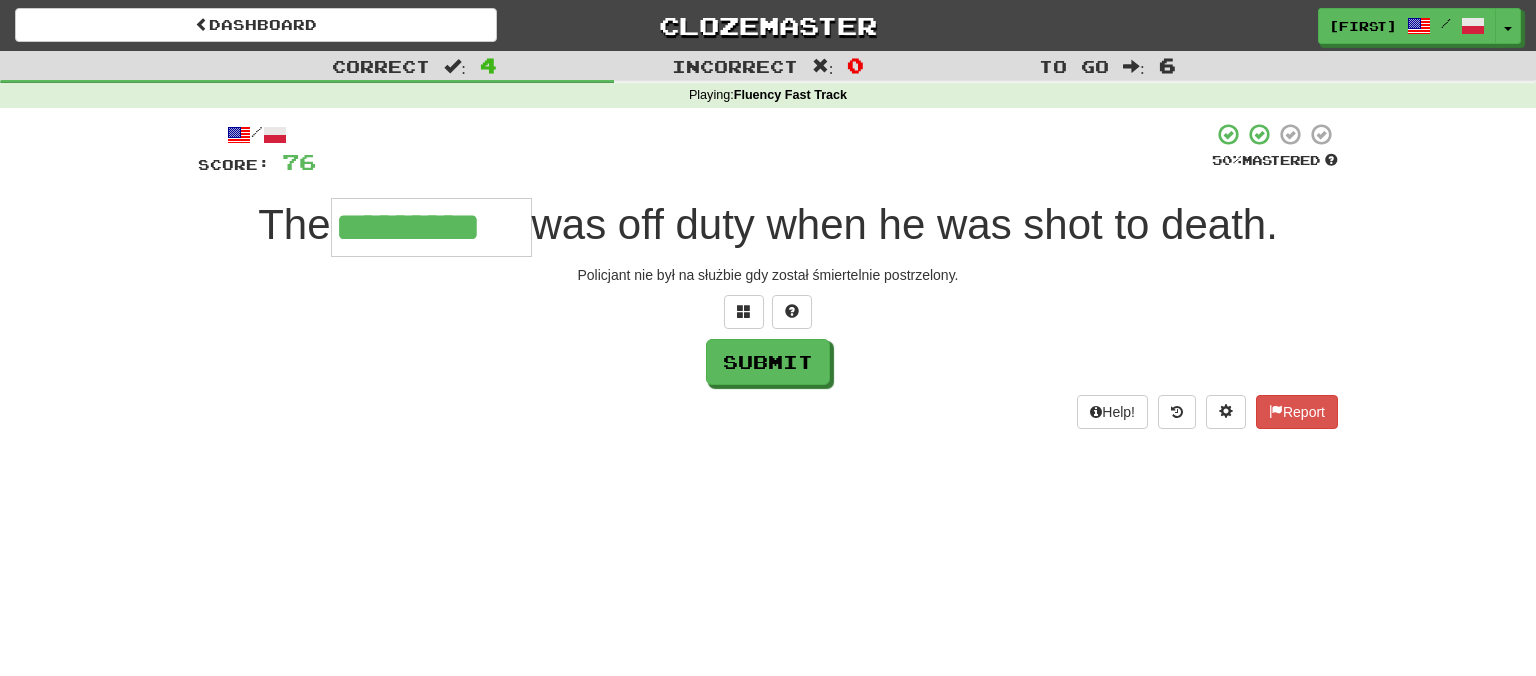 type on "*********" 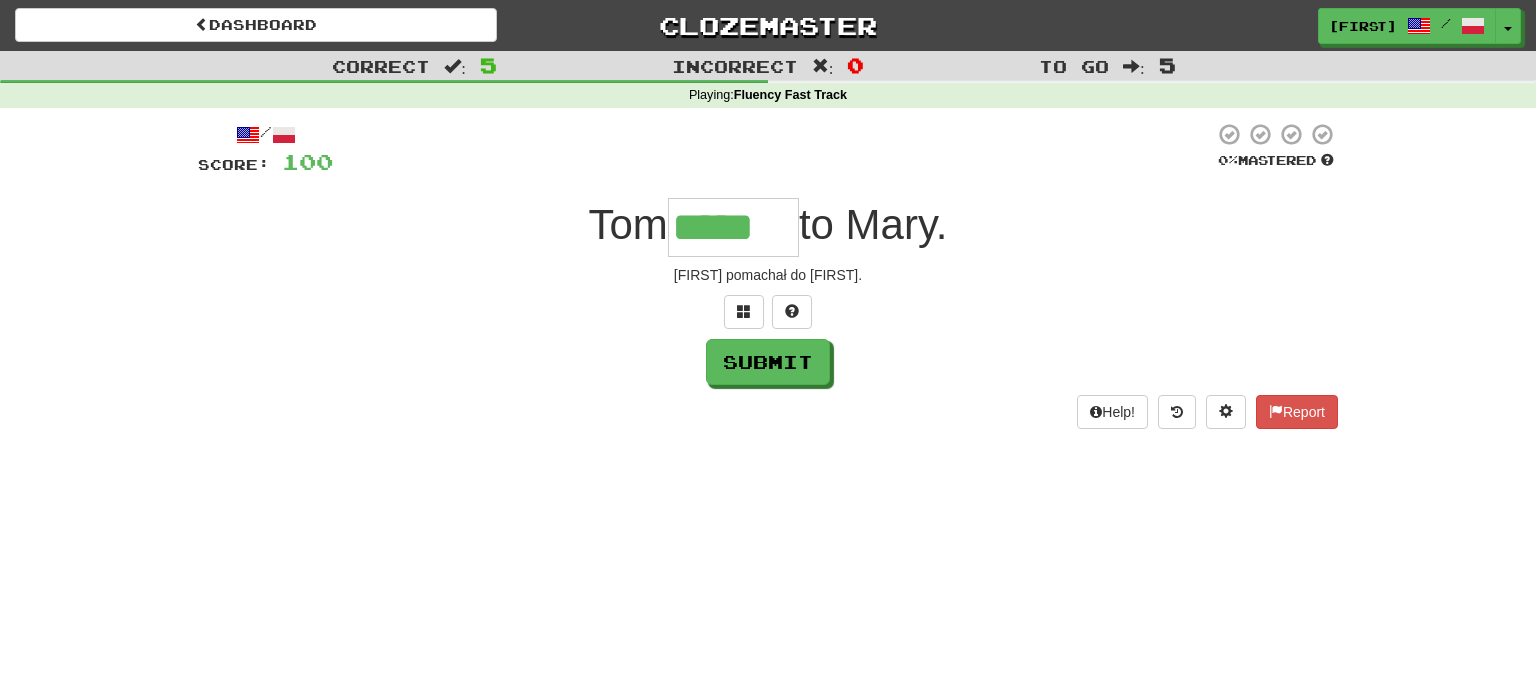 type on "*****" 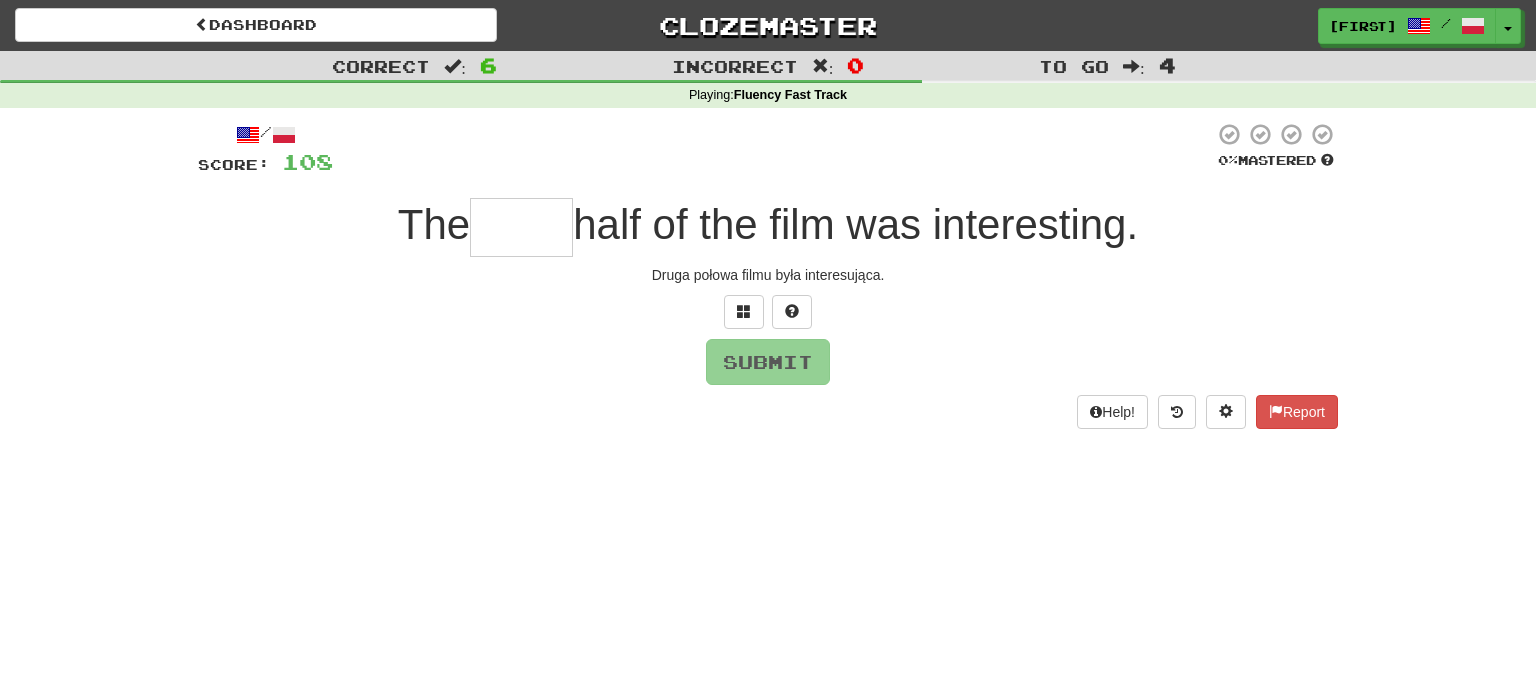 type on "*" 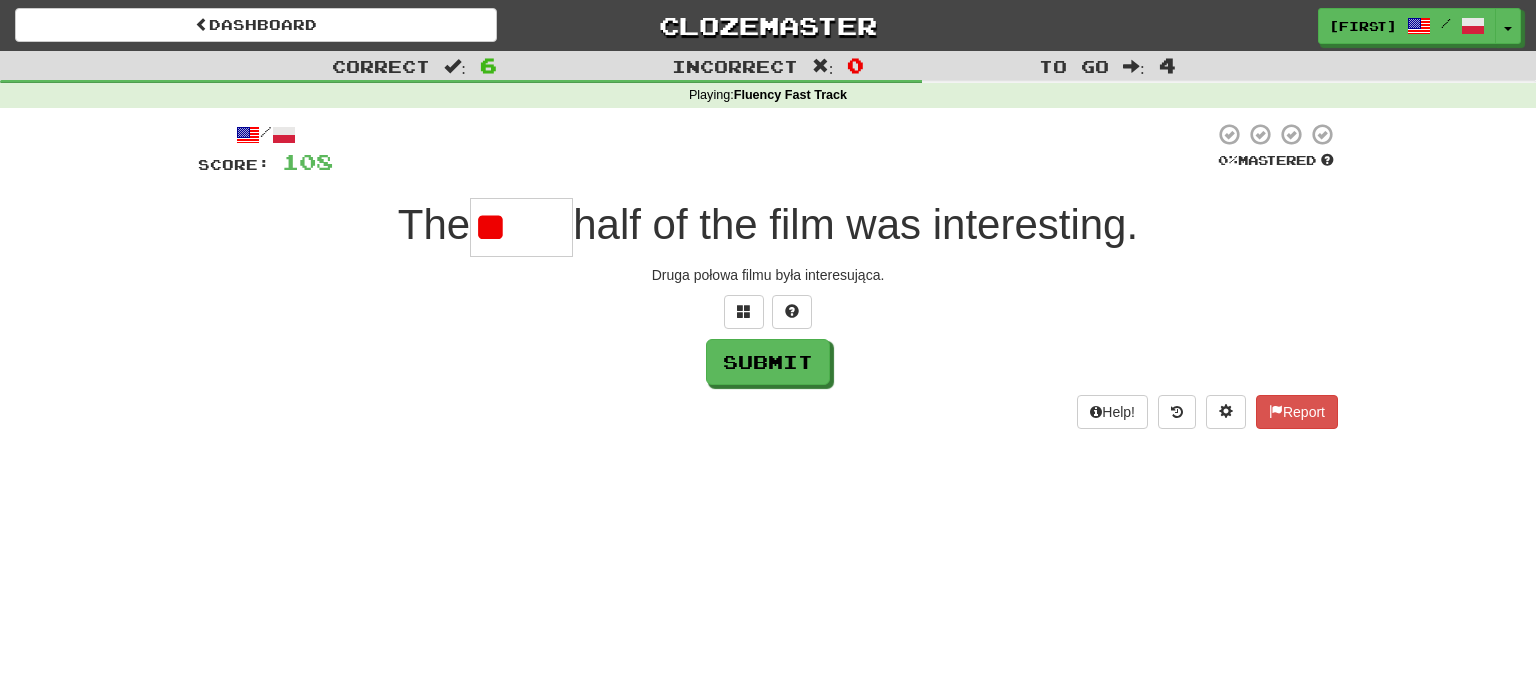 type on "*" 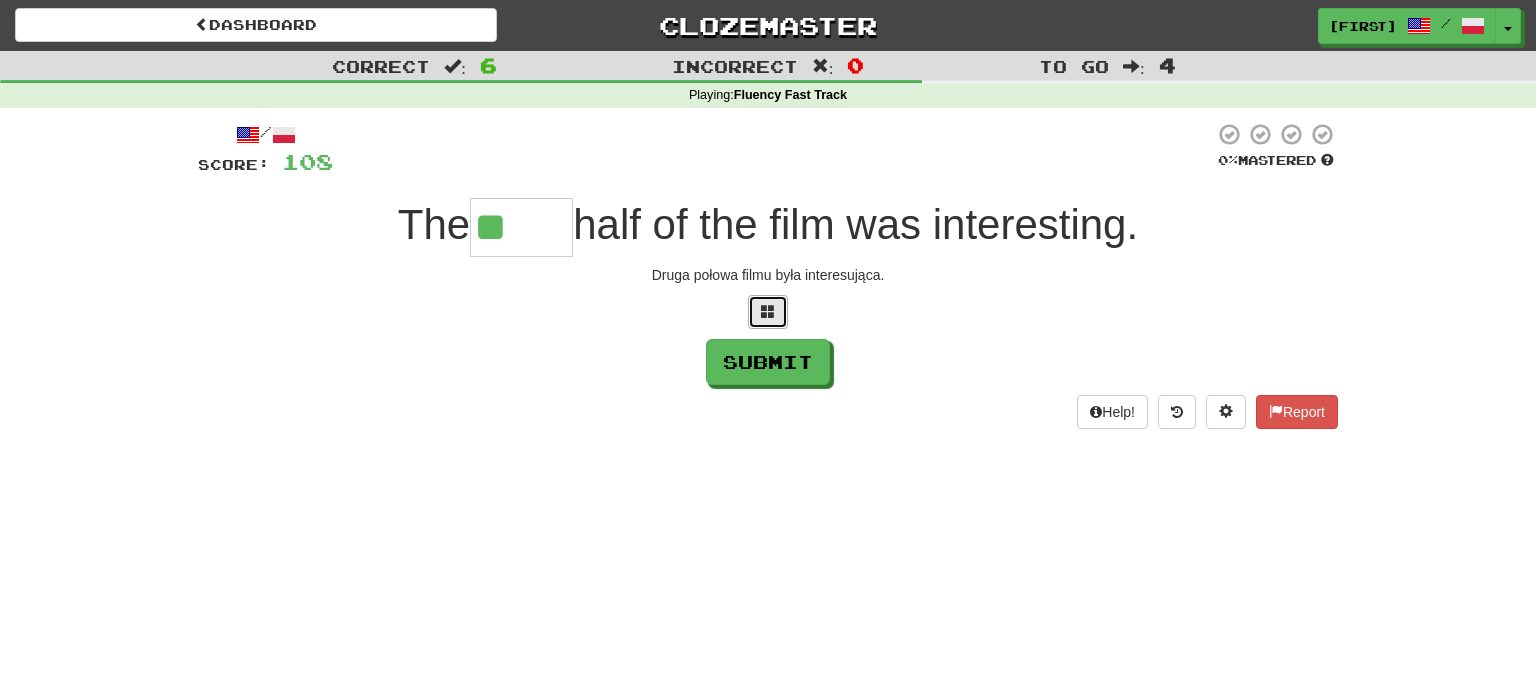click at bounding box center (768, 311) 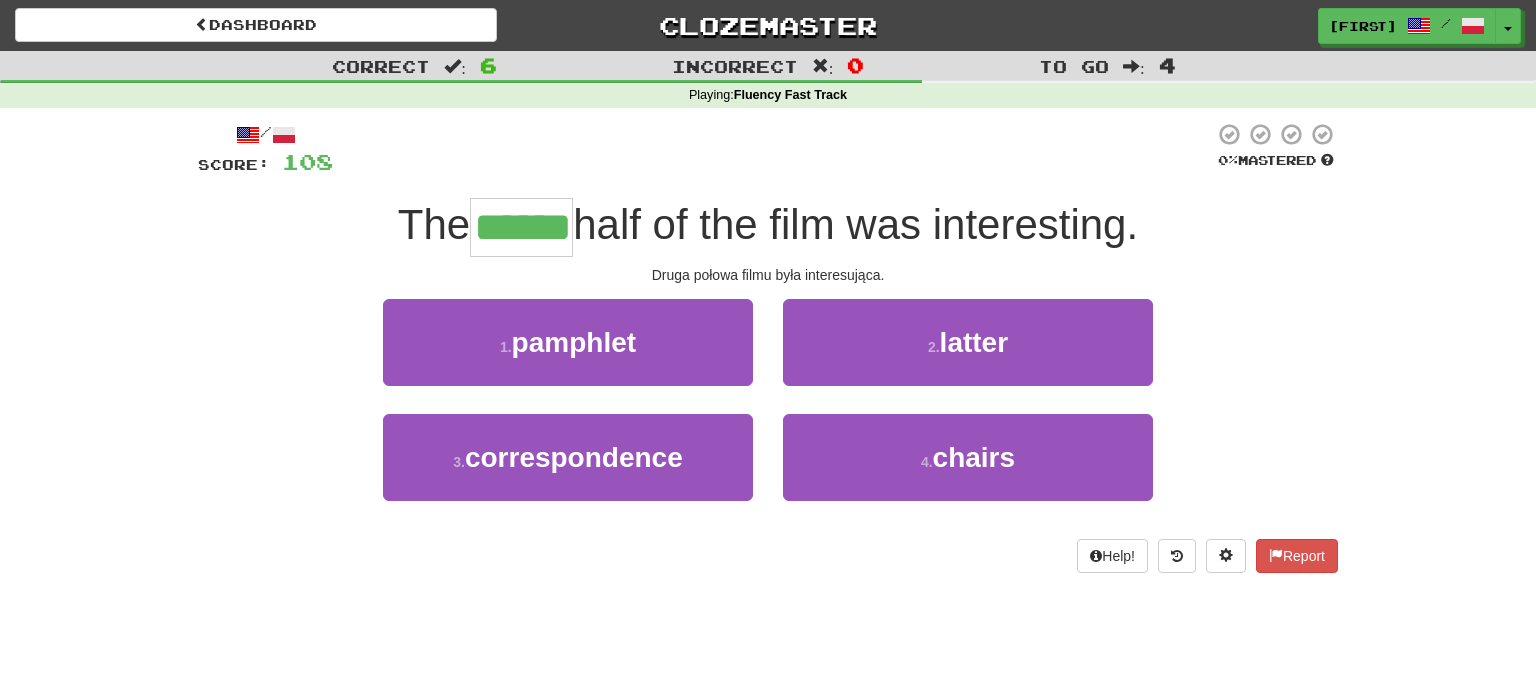 type on "******" 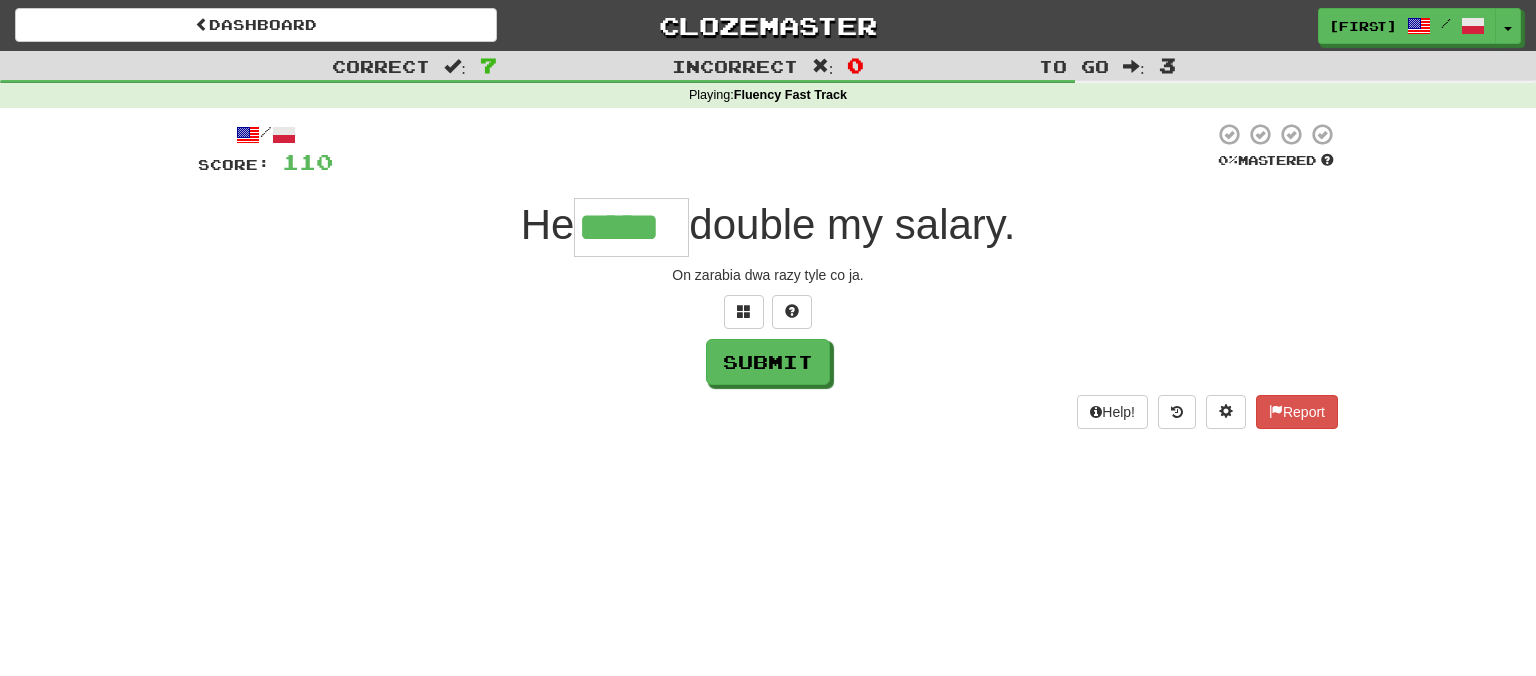 type on "*****" 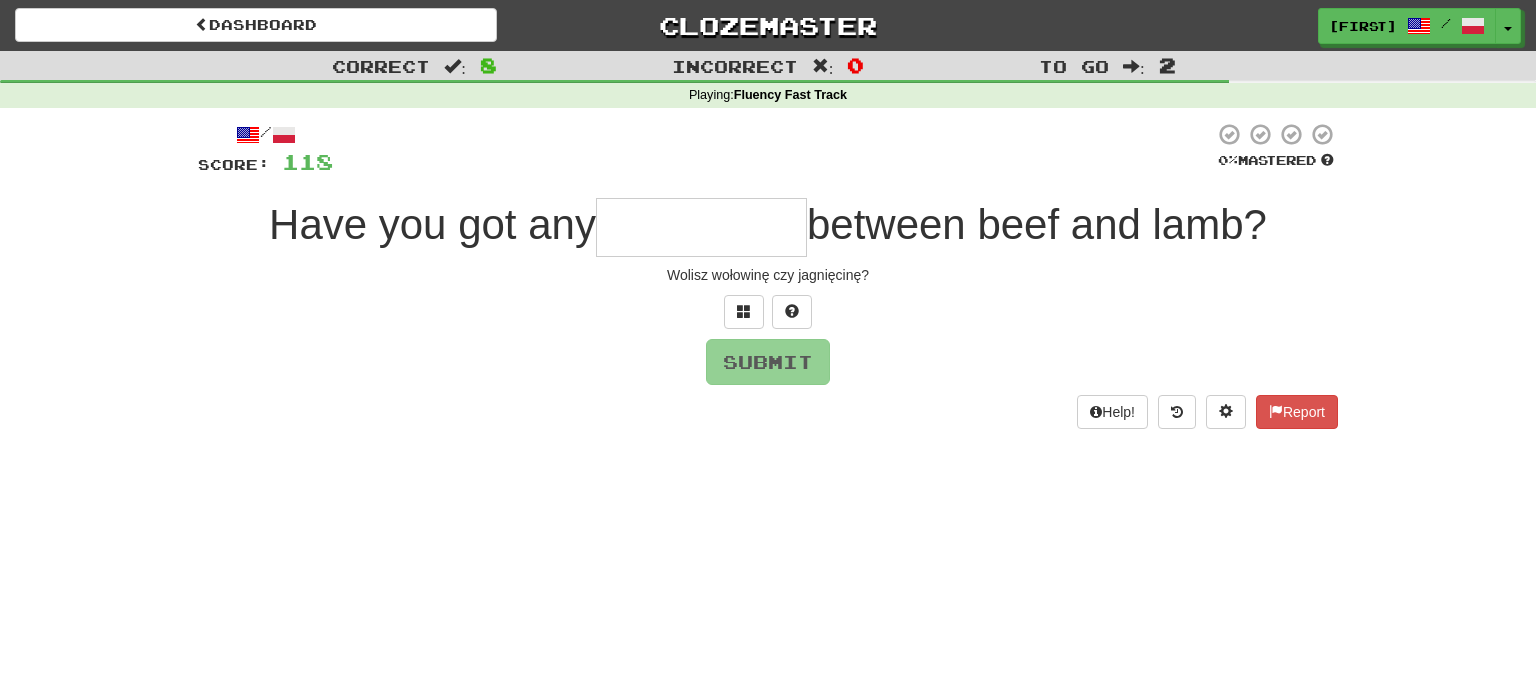 type on "*" 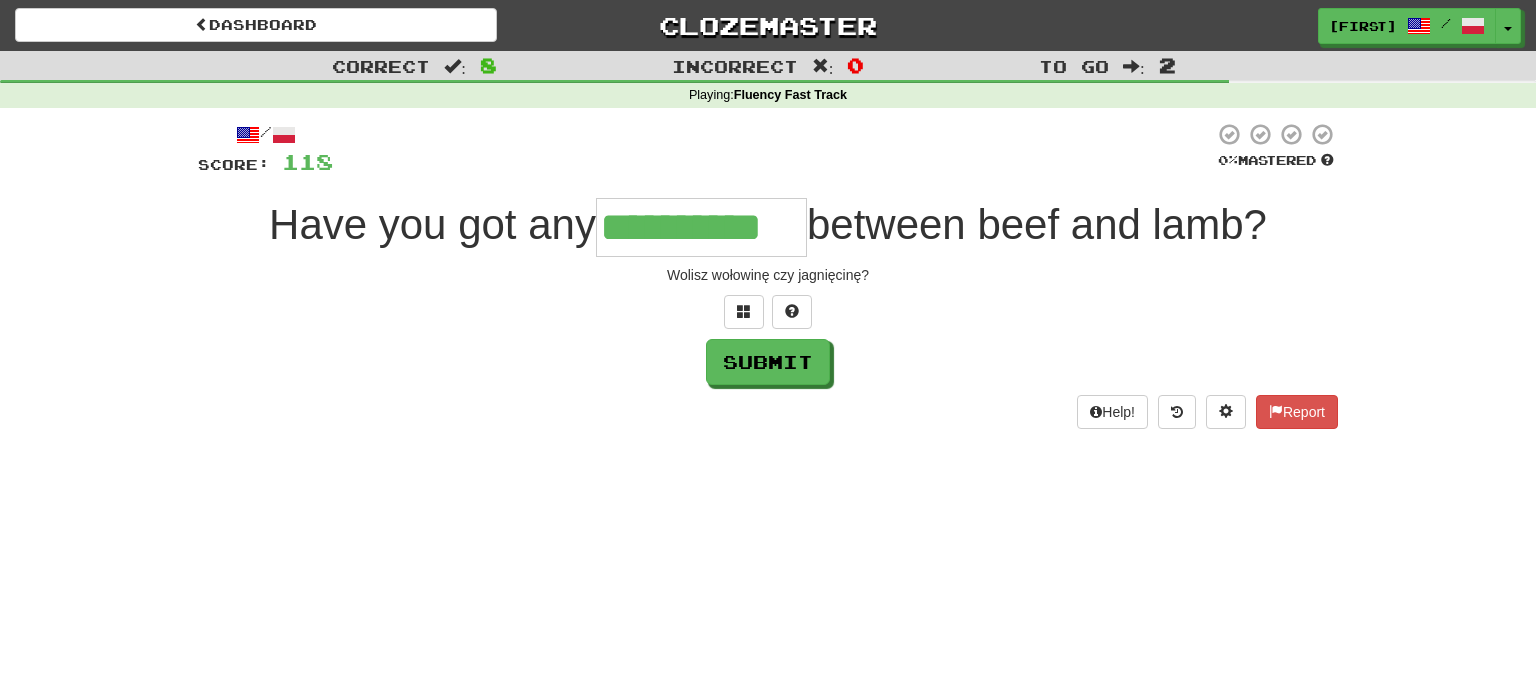 type on "**********" 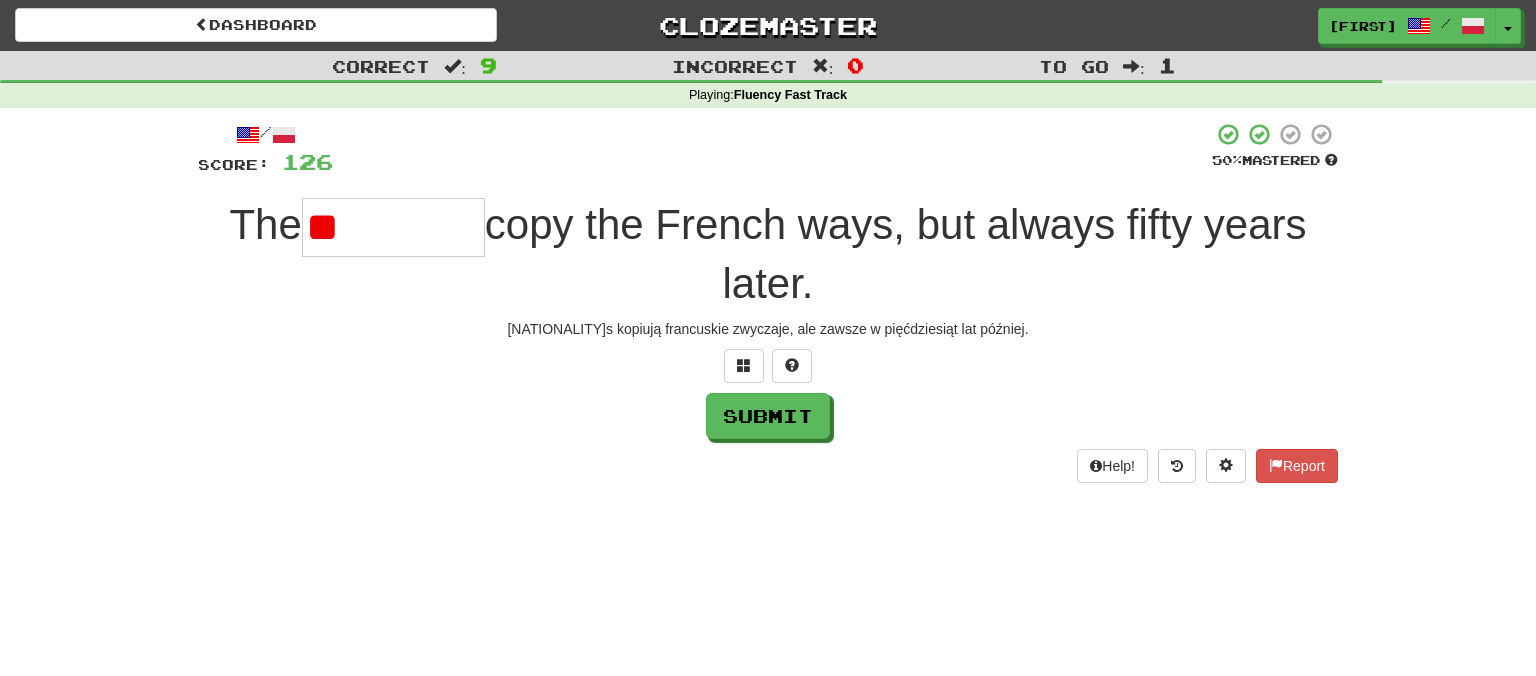type on "*" 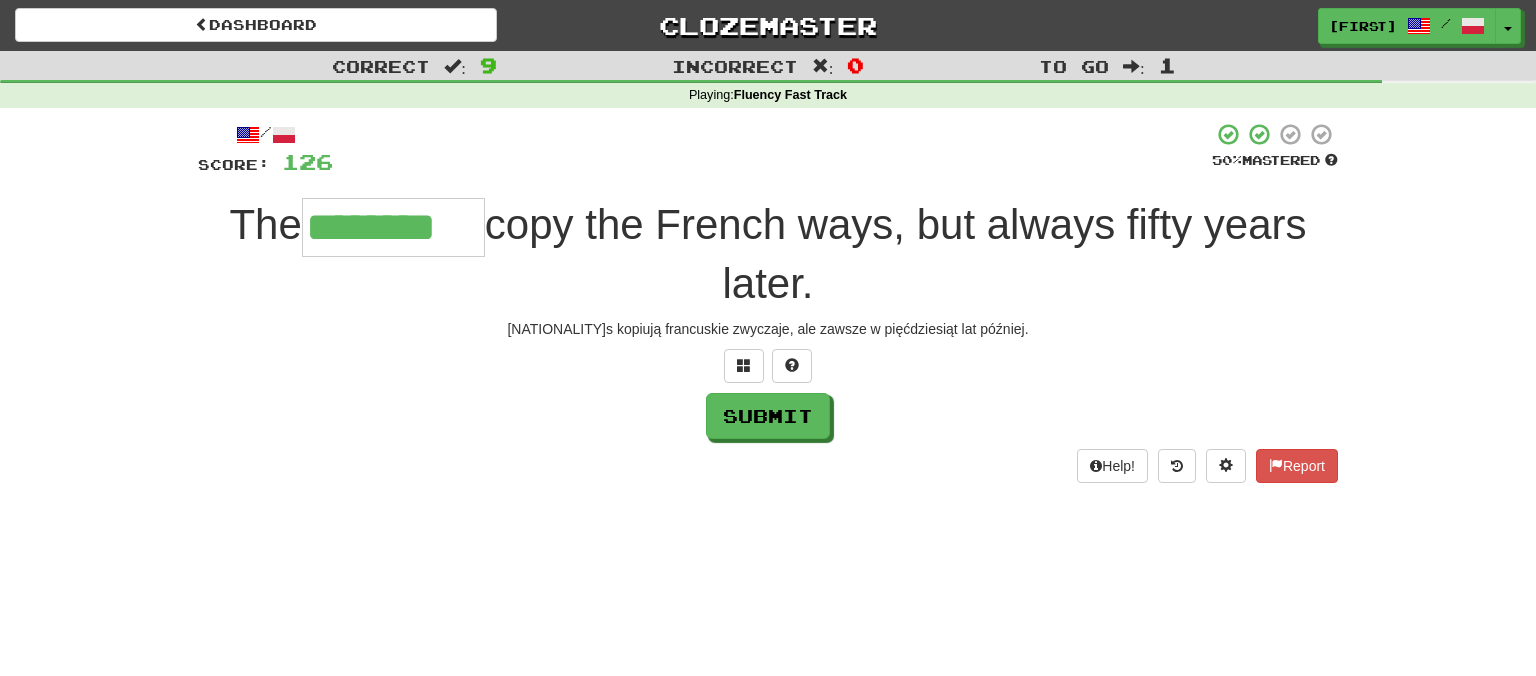 type on "********" 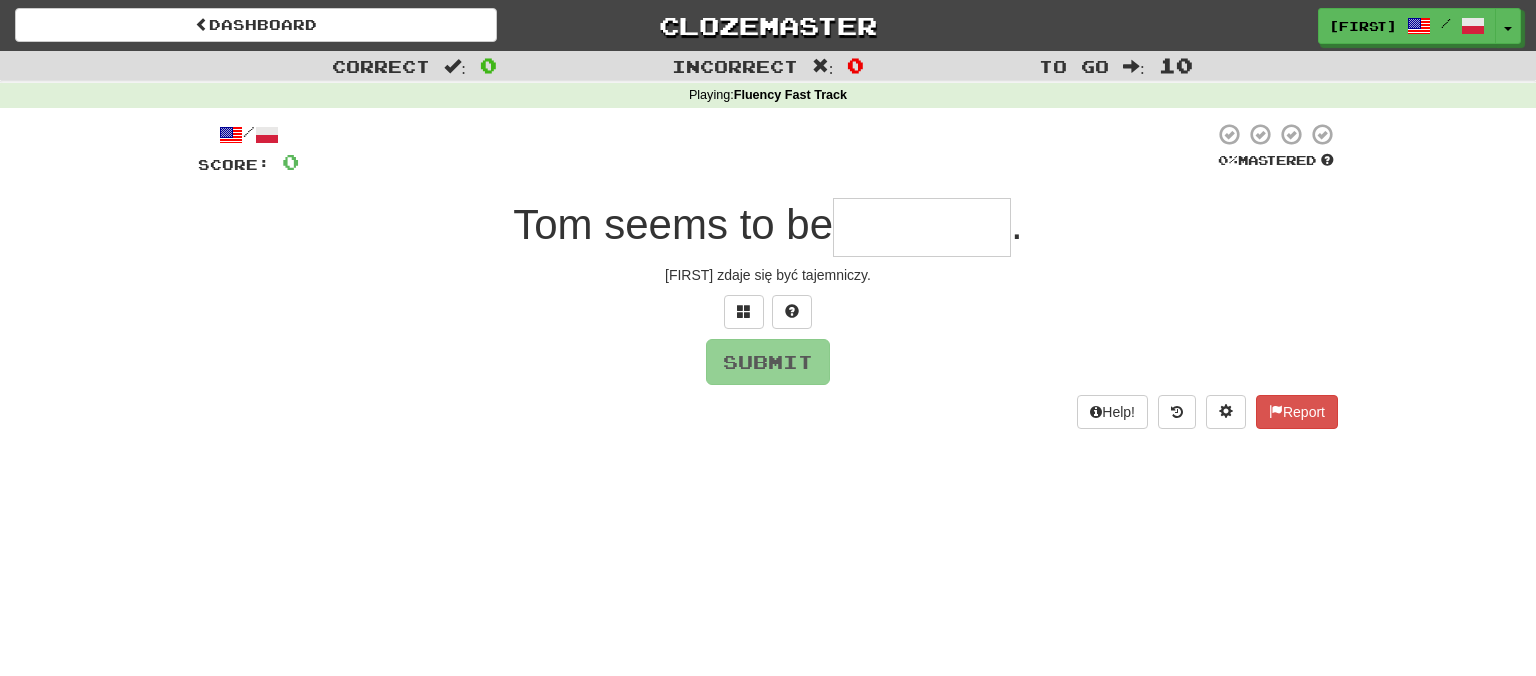 type on "*" 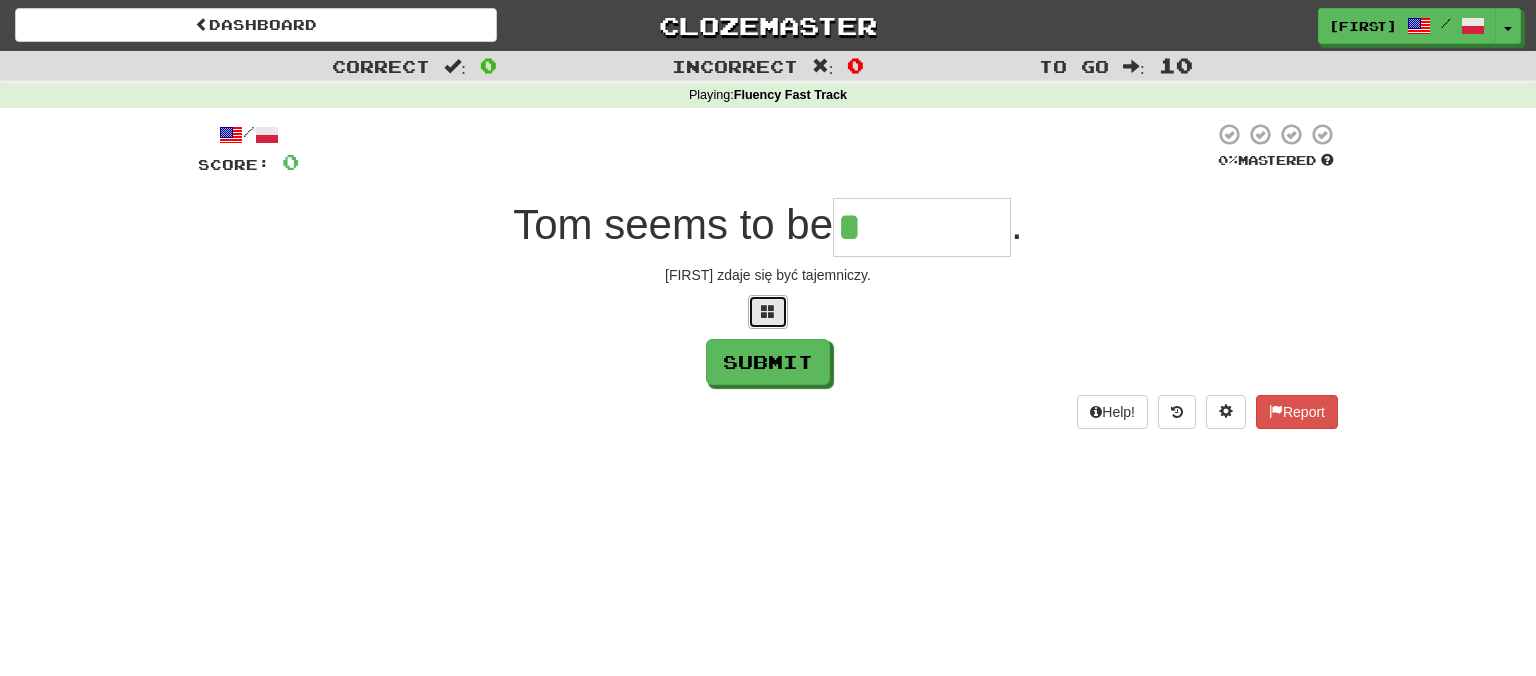 click at bounding box center (768, 312) 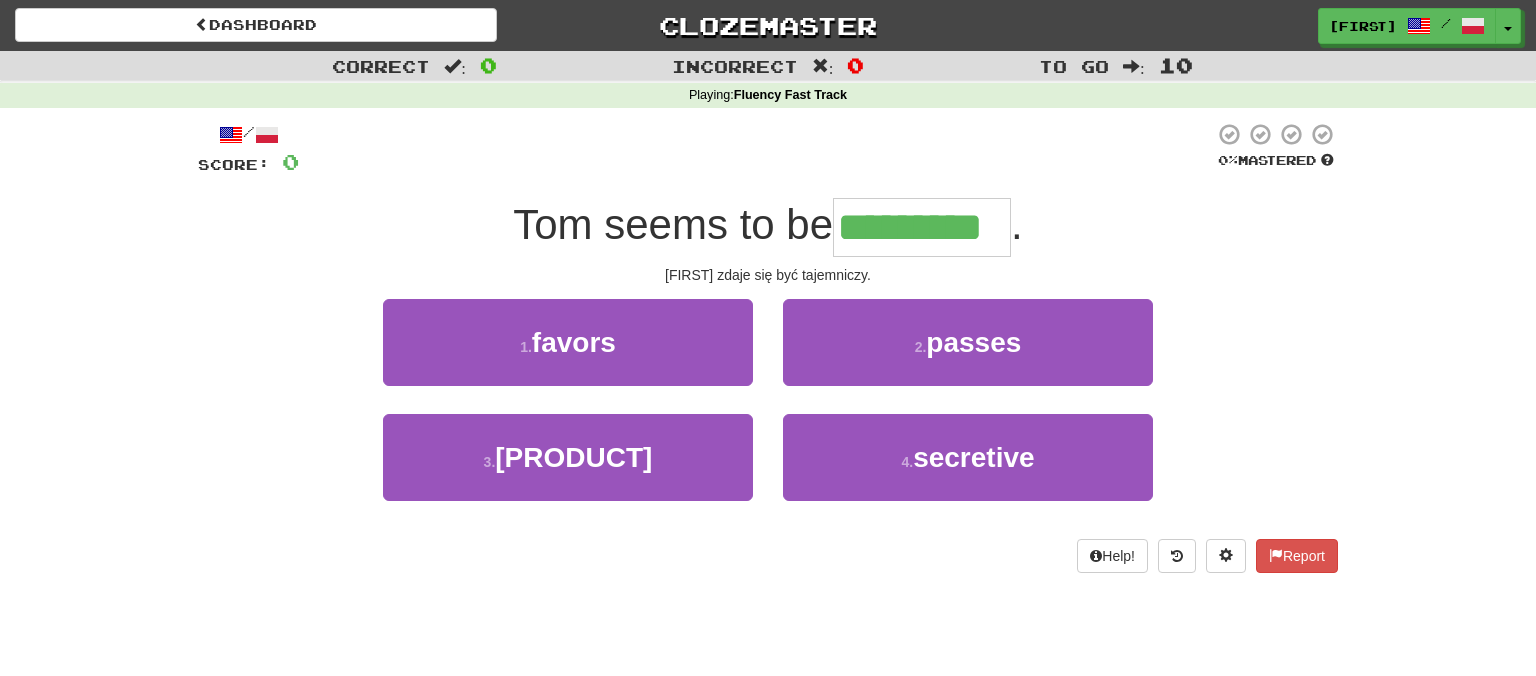 type on "*********" 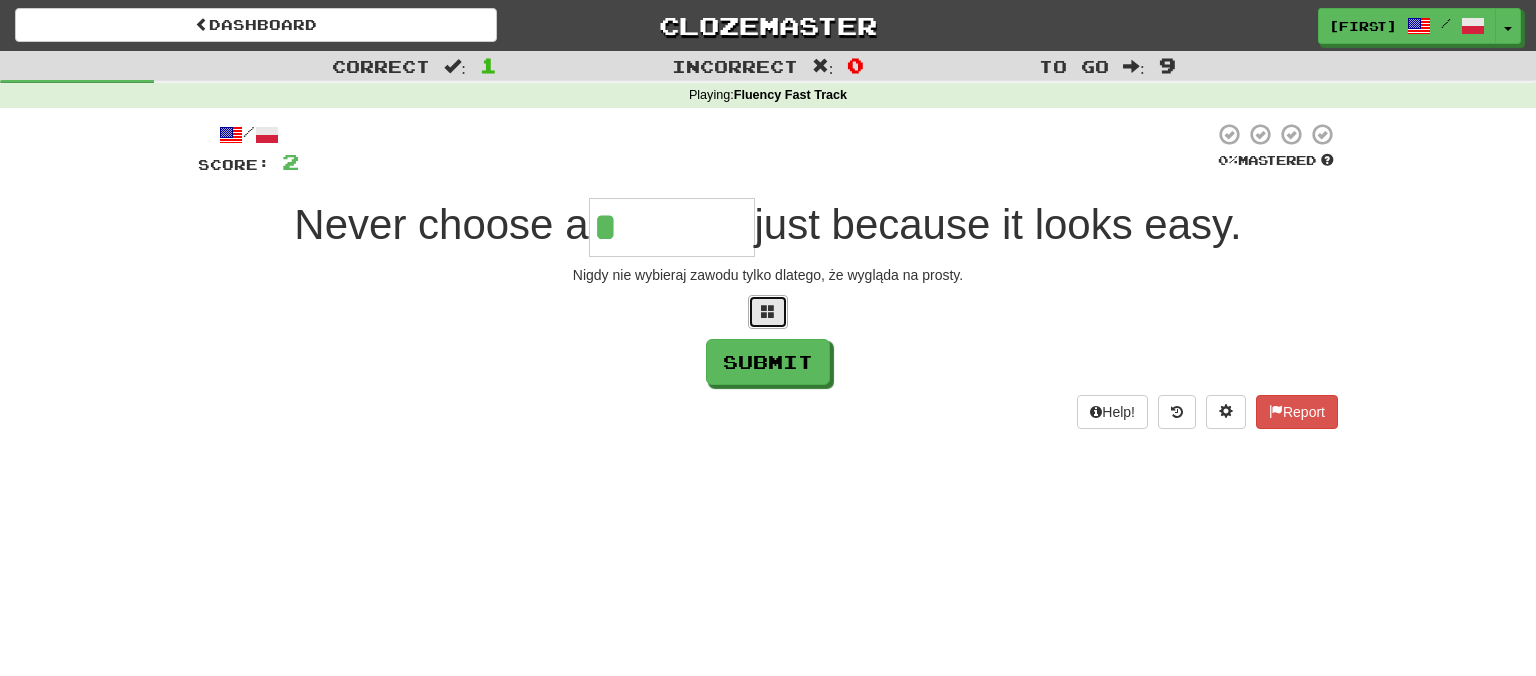 click at bounding box center (768, 312) 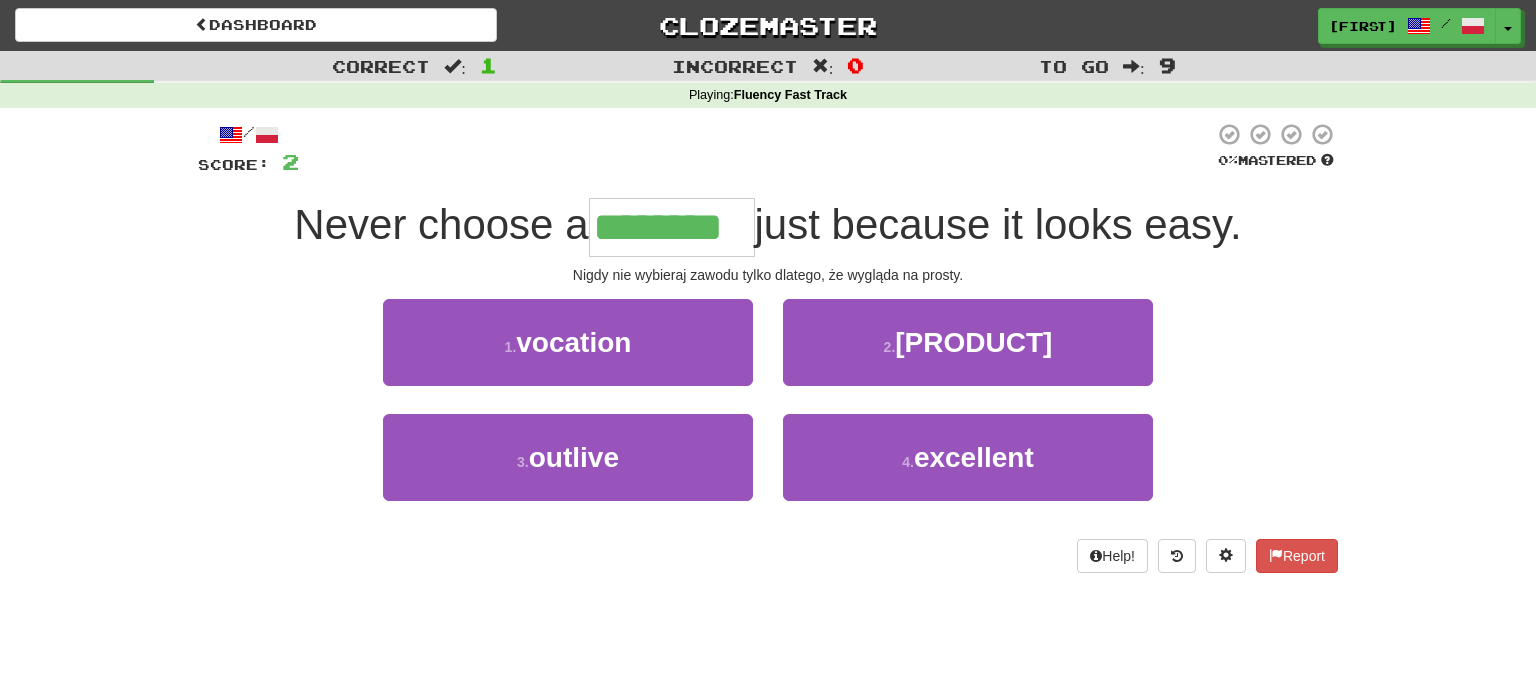 type on "********" 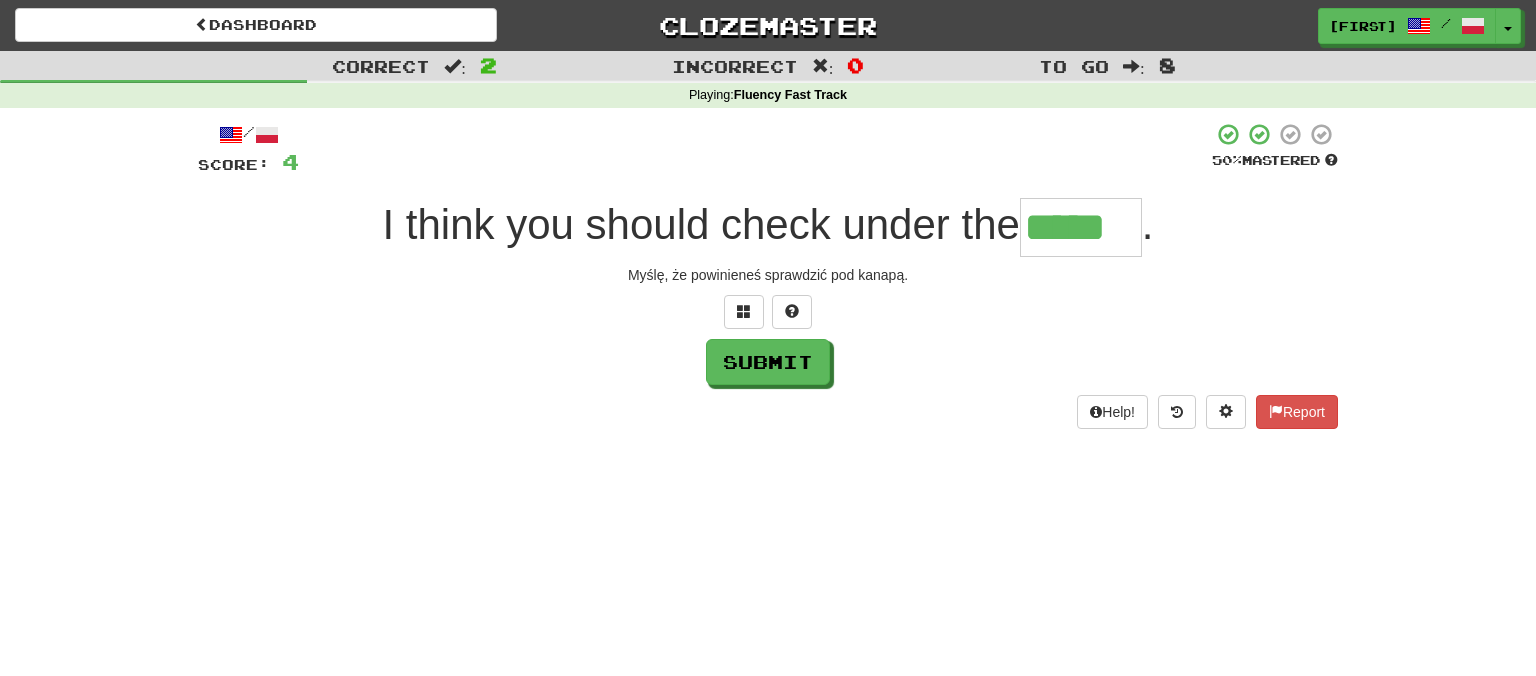 type on "*****" 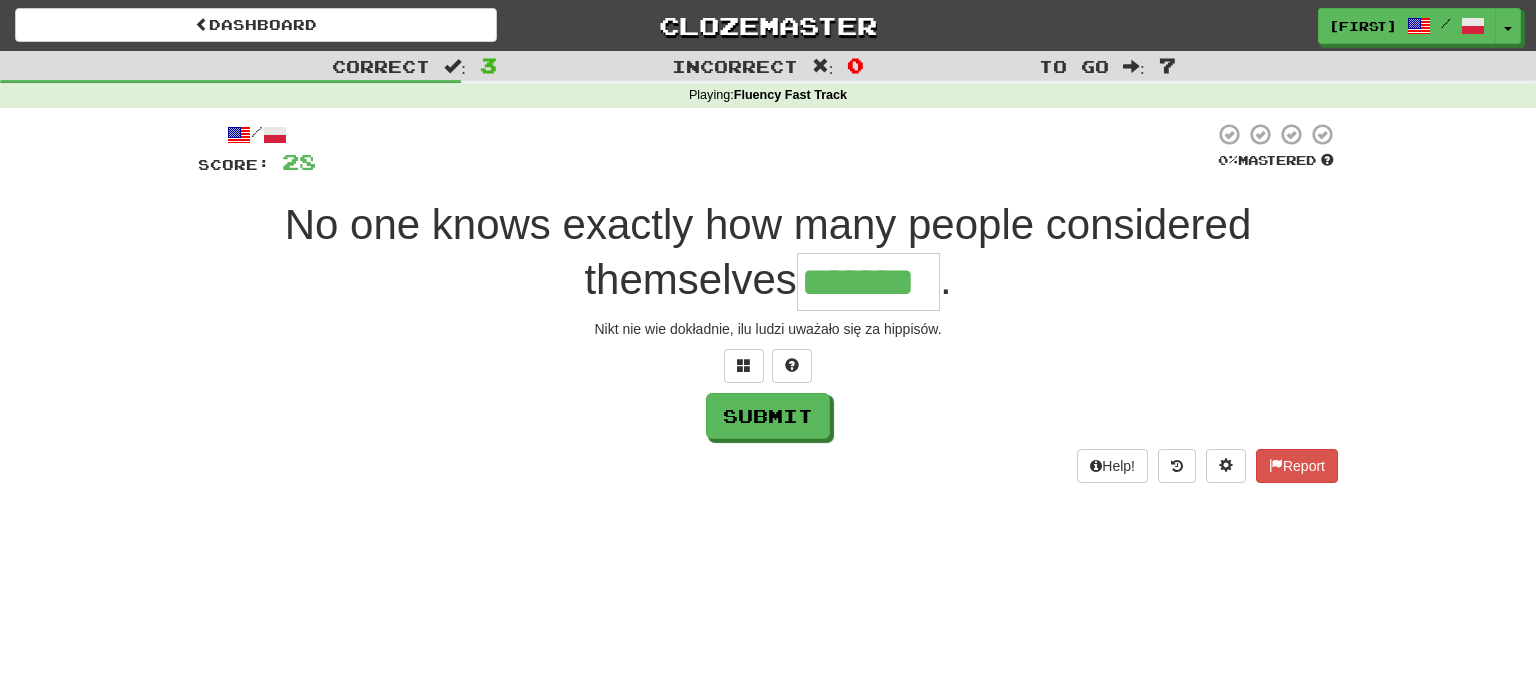 type on "*******" 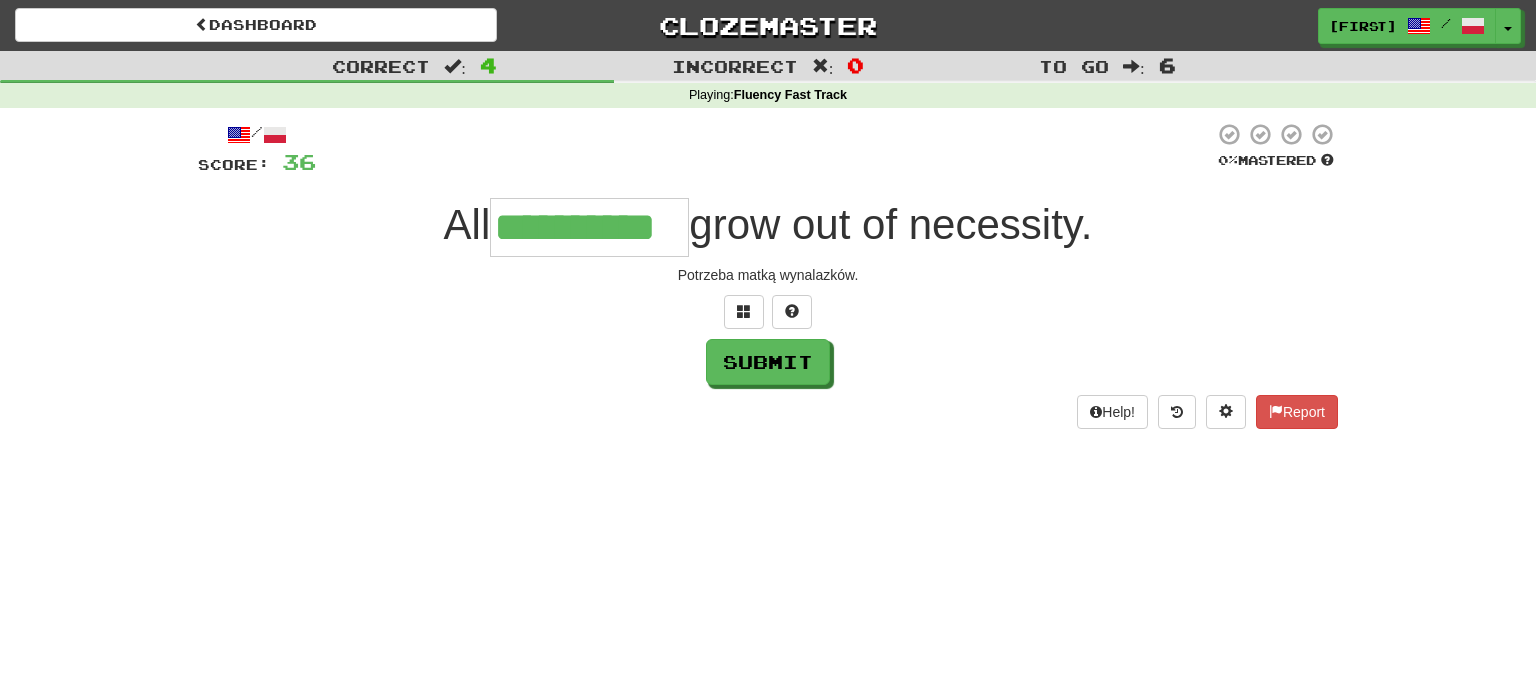 type on "**********" 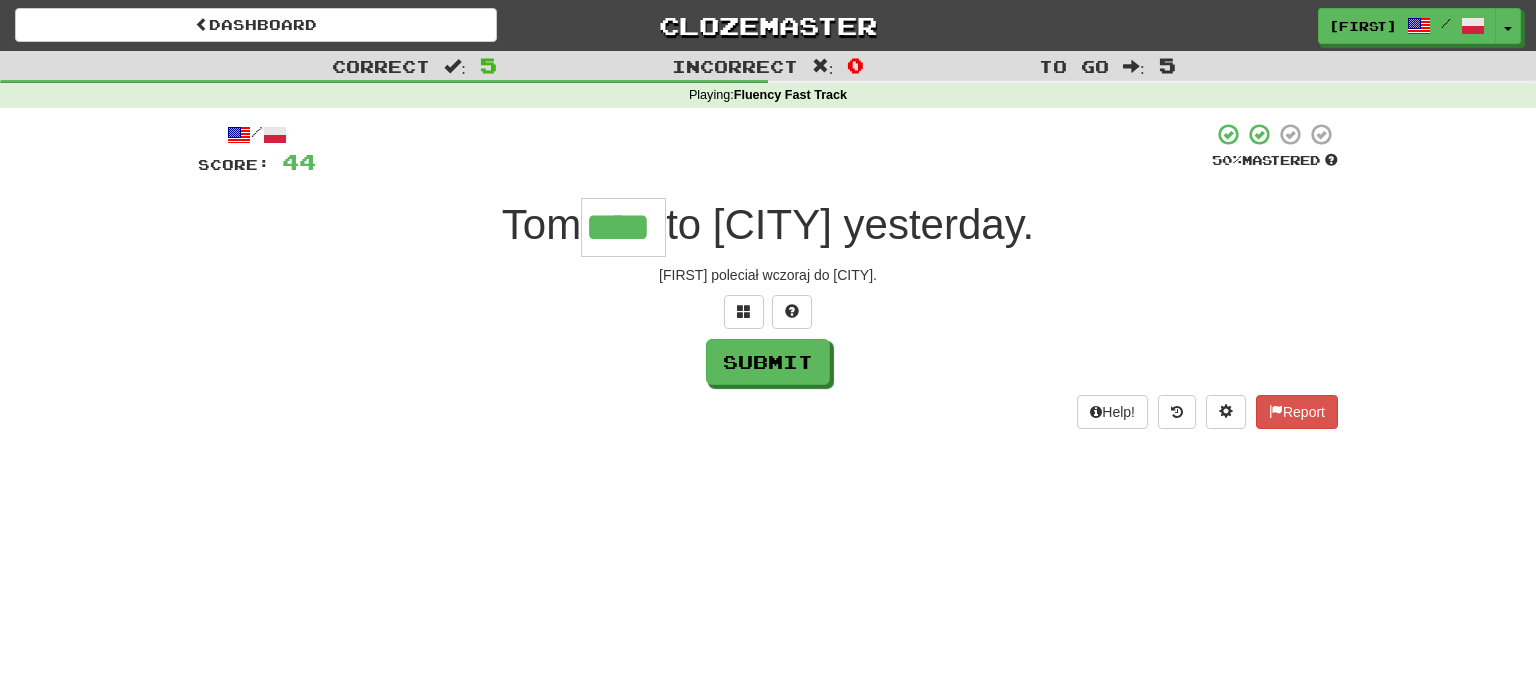 type on "****" 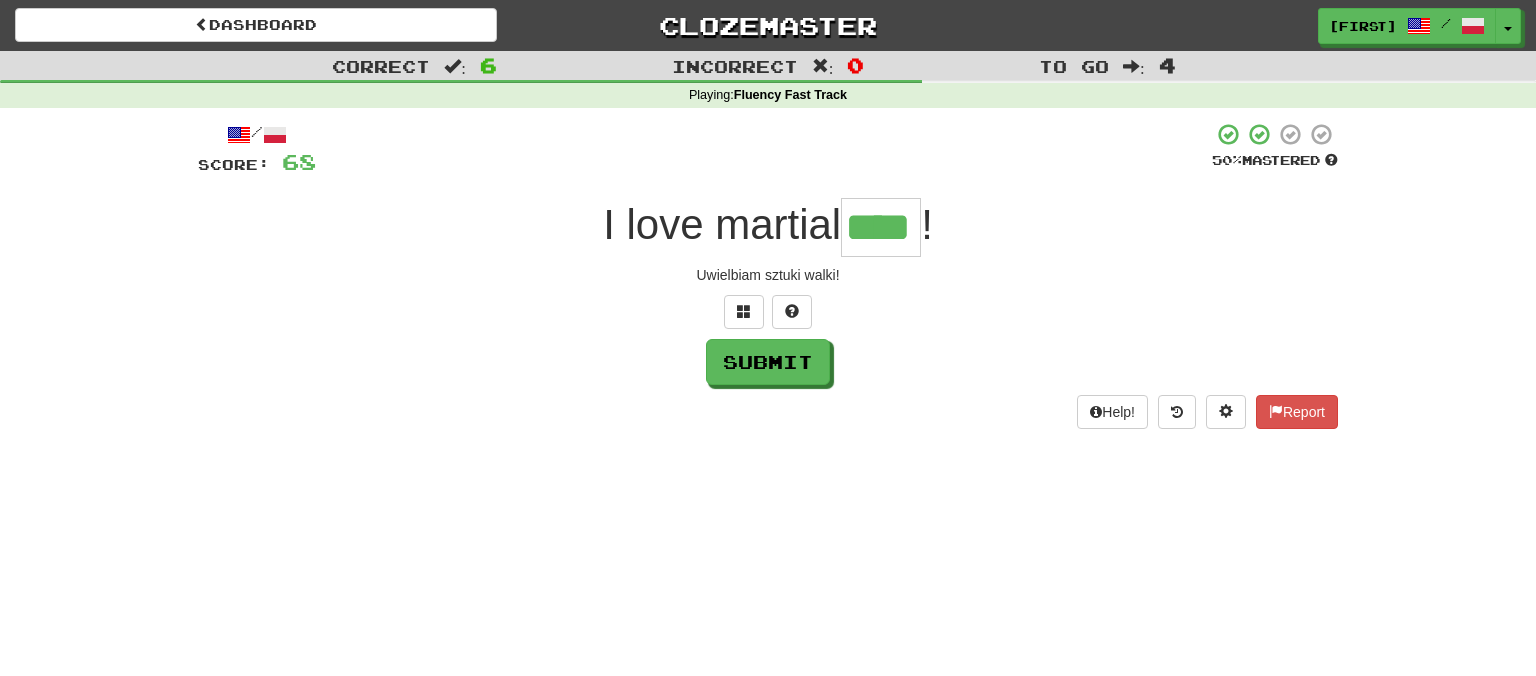 type on "****" 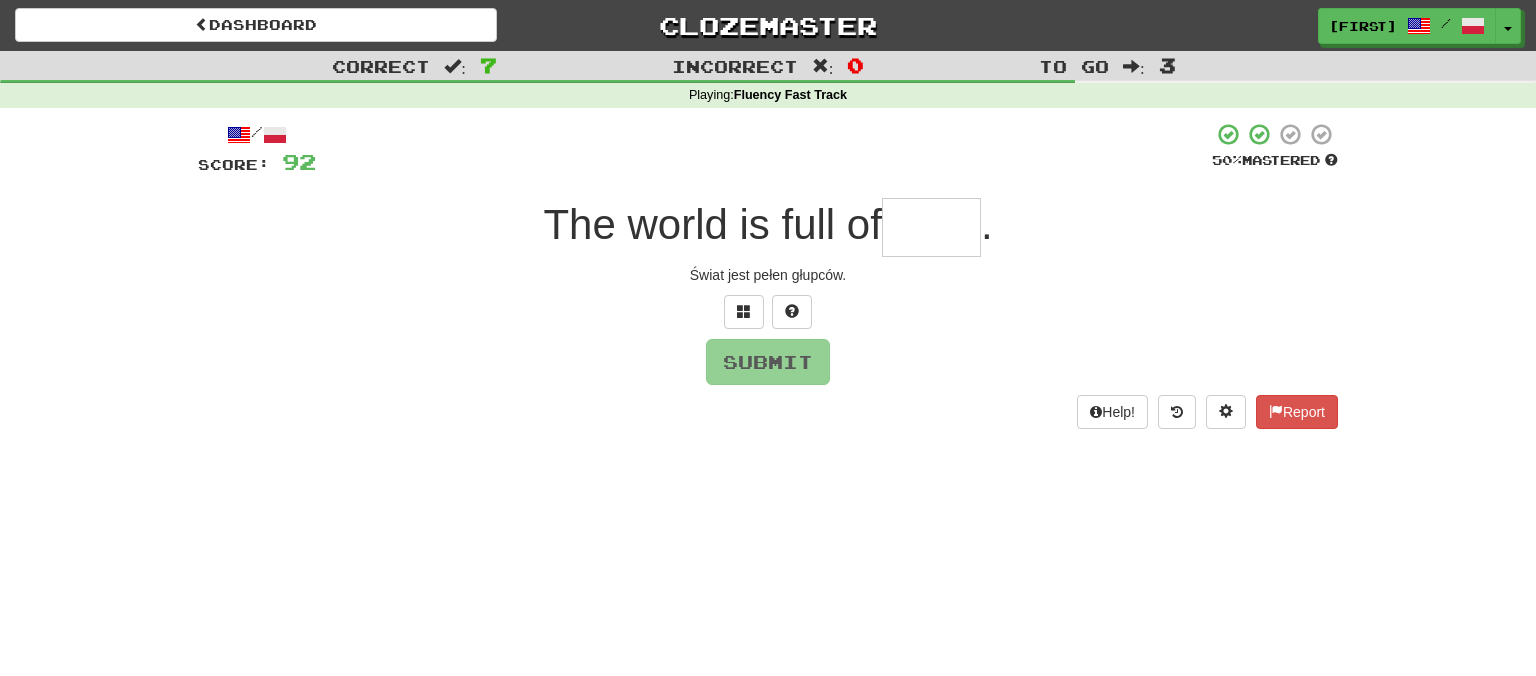 type on "*" 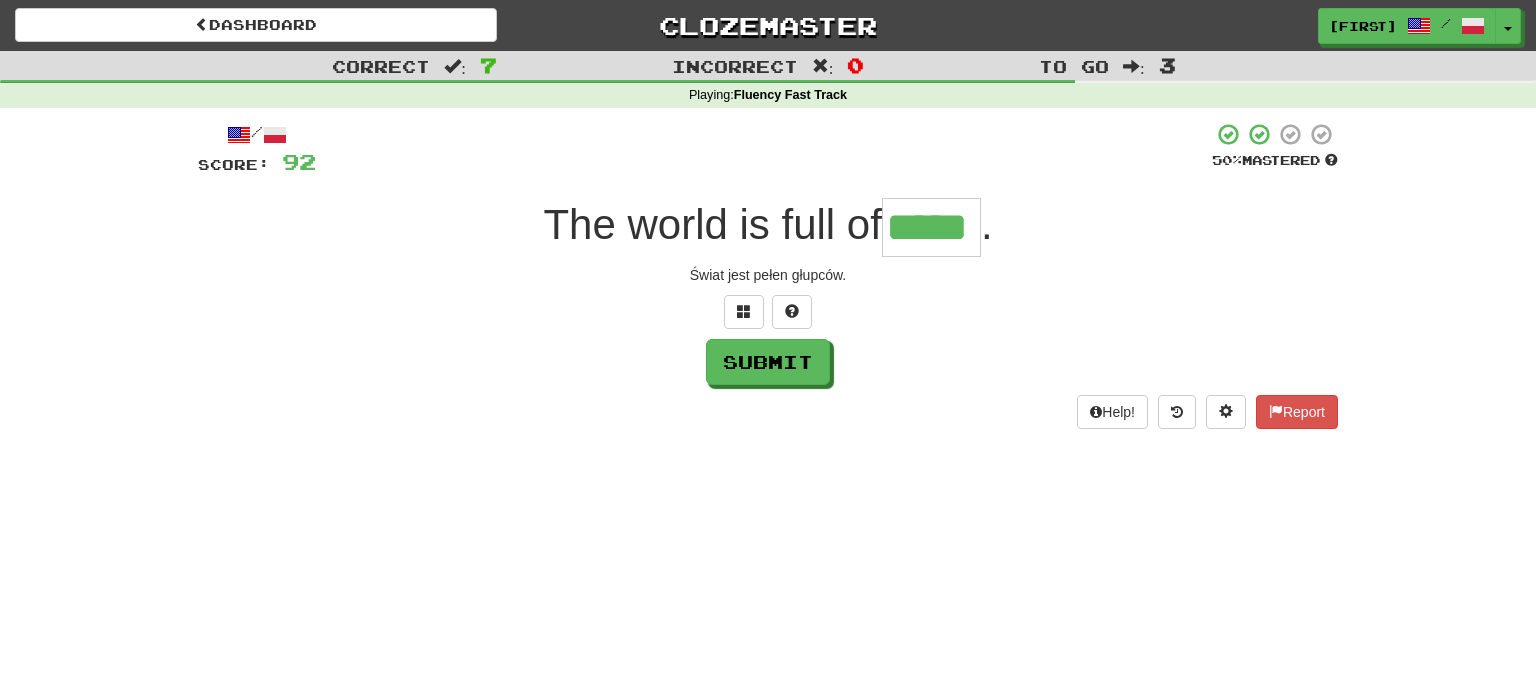 type on "*****" 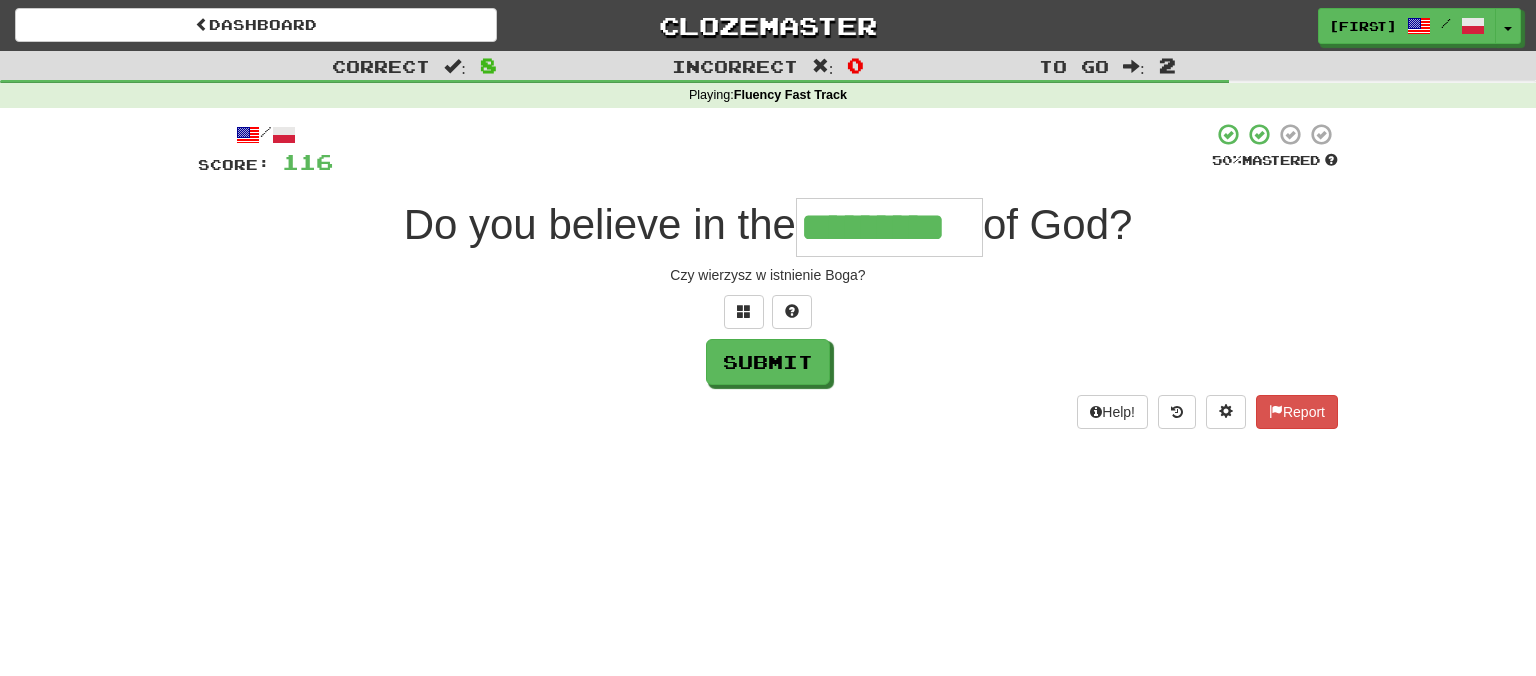 type on "*********" 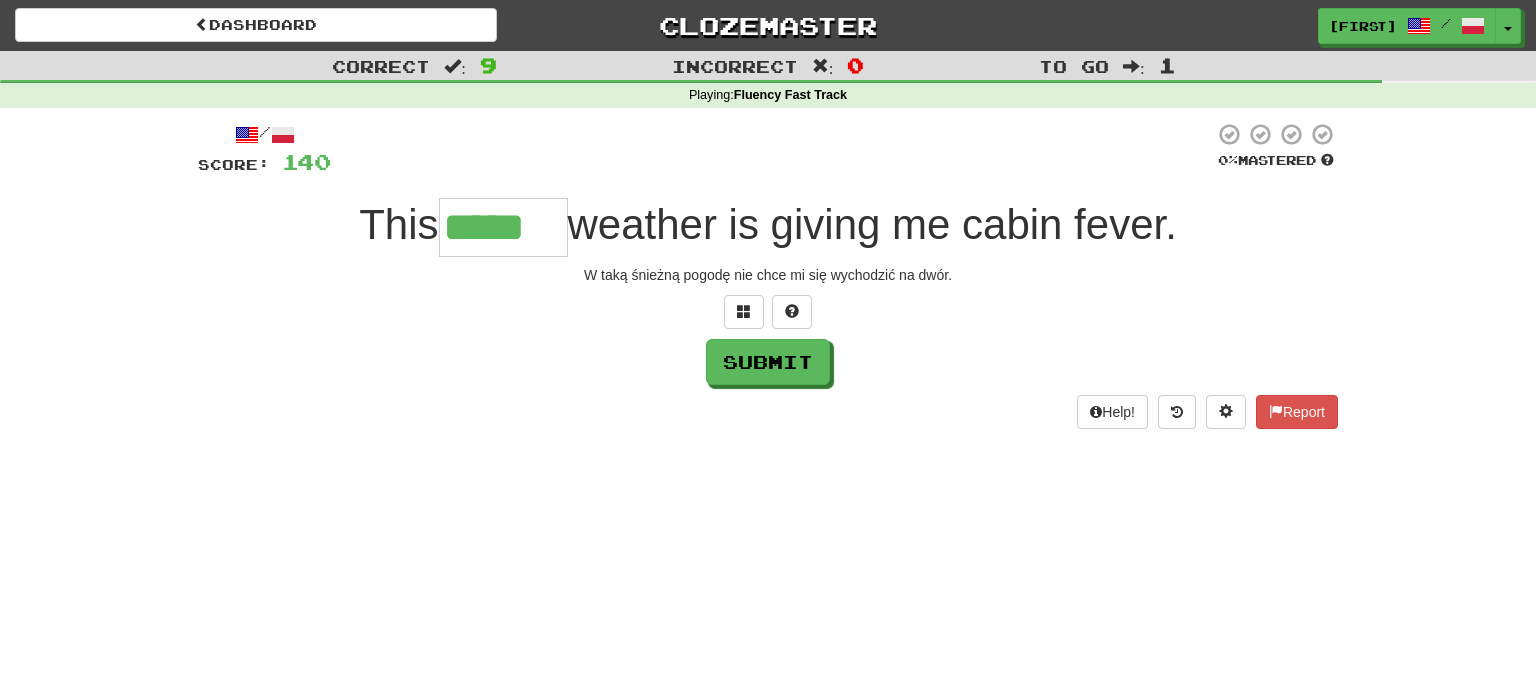 type on "*****" 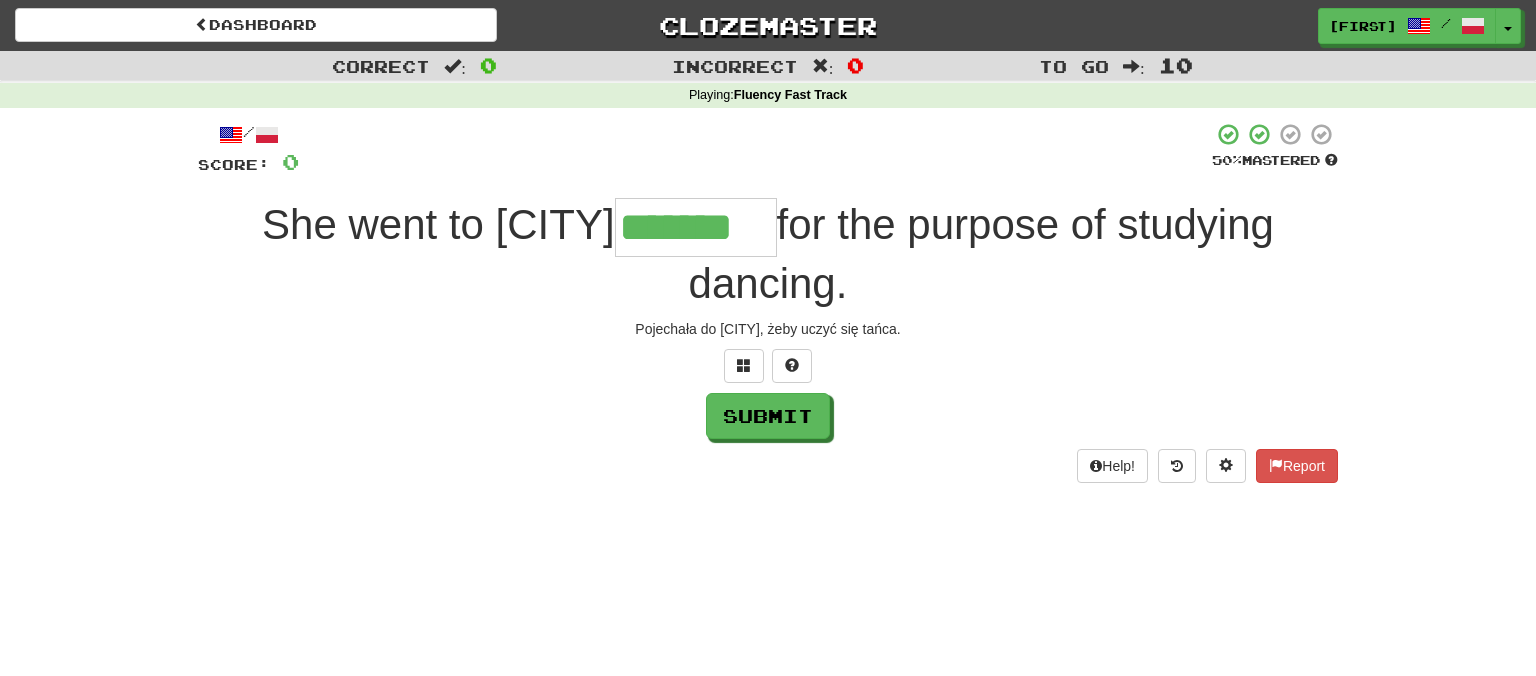 type on "*******" 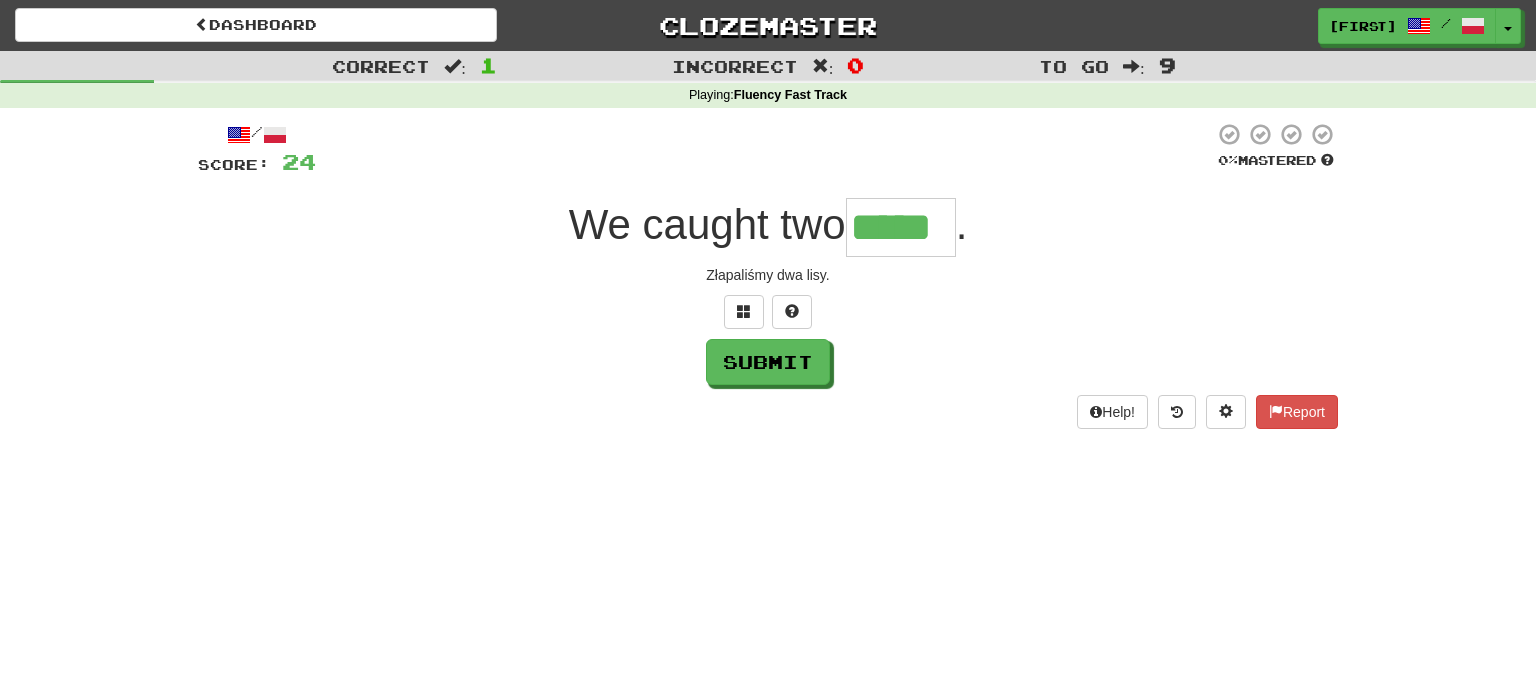type on "*****" 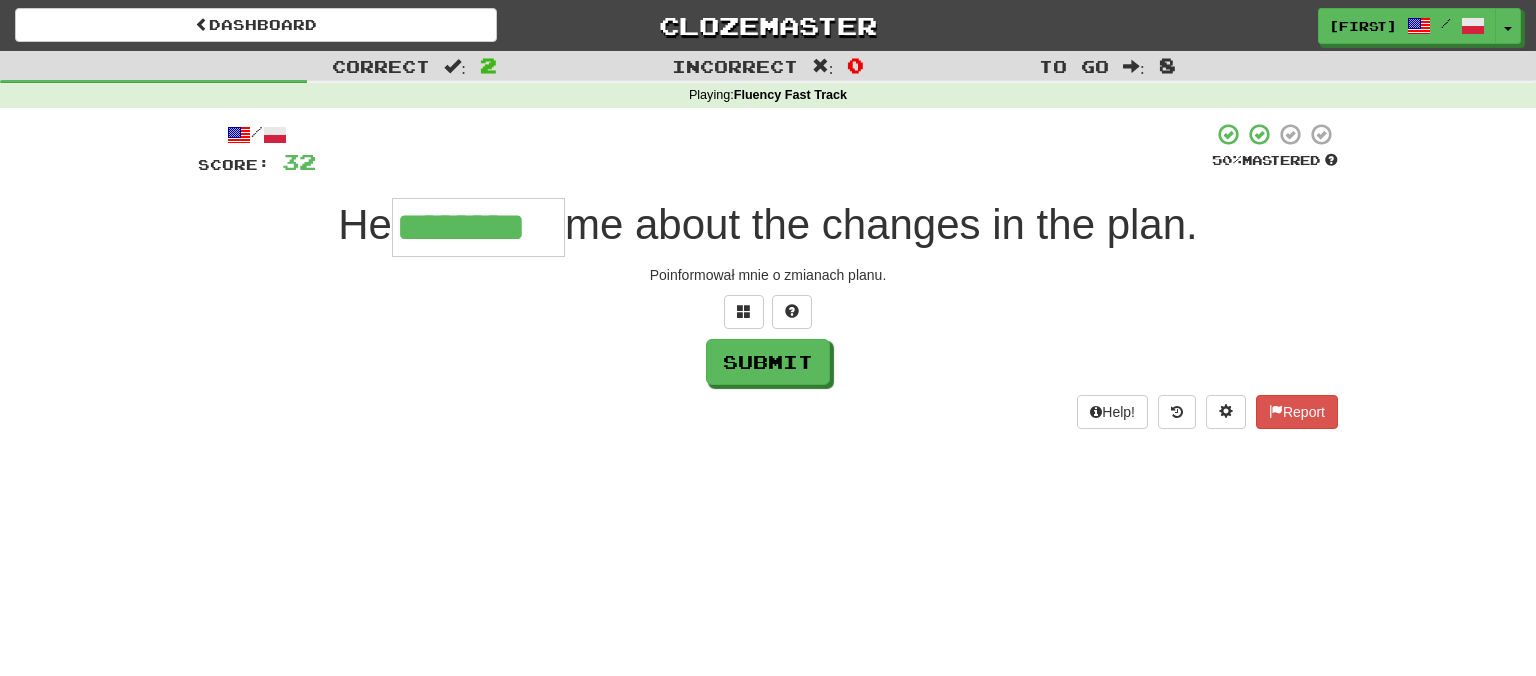 type on "********" 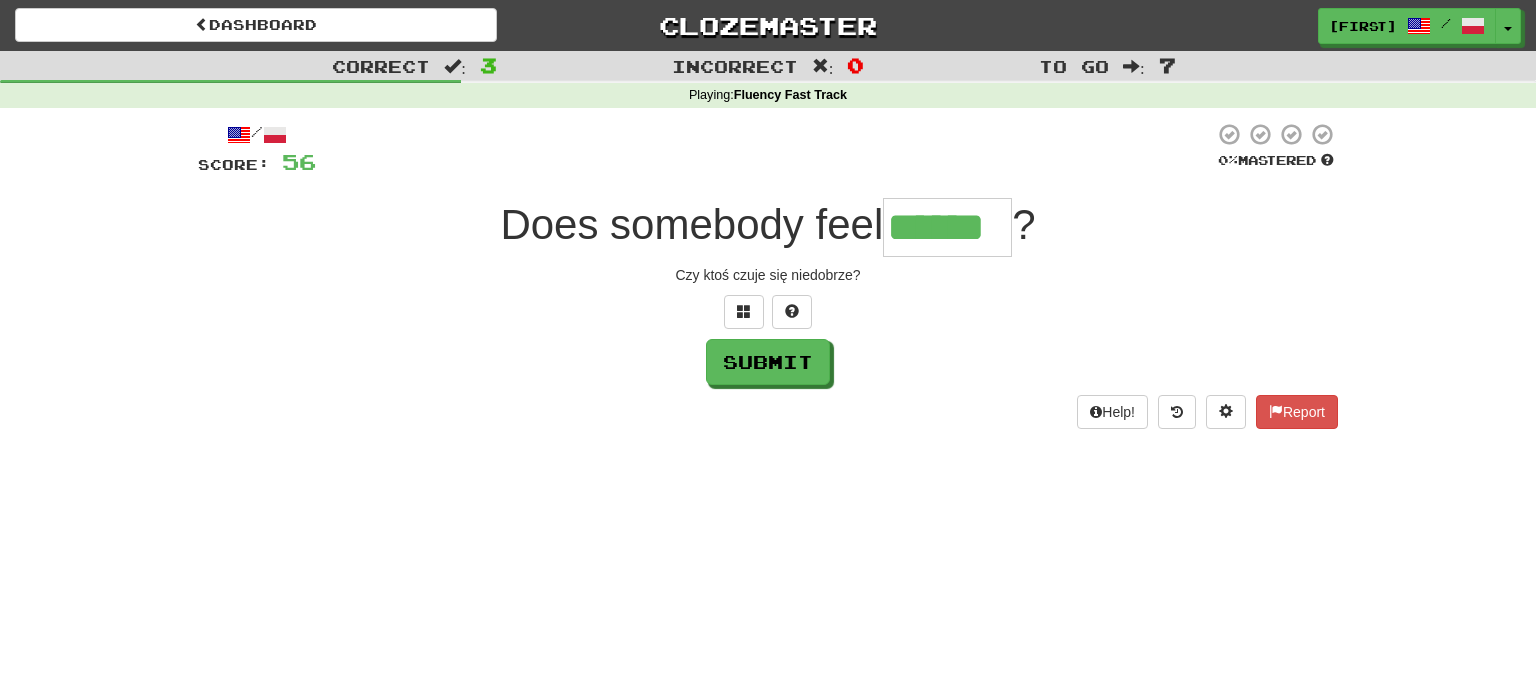 type on "******" 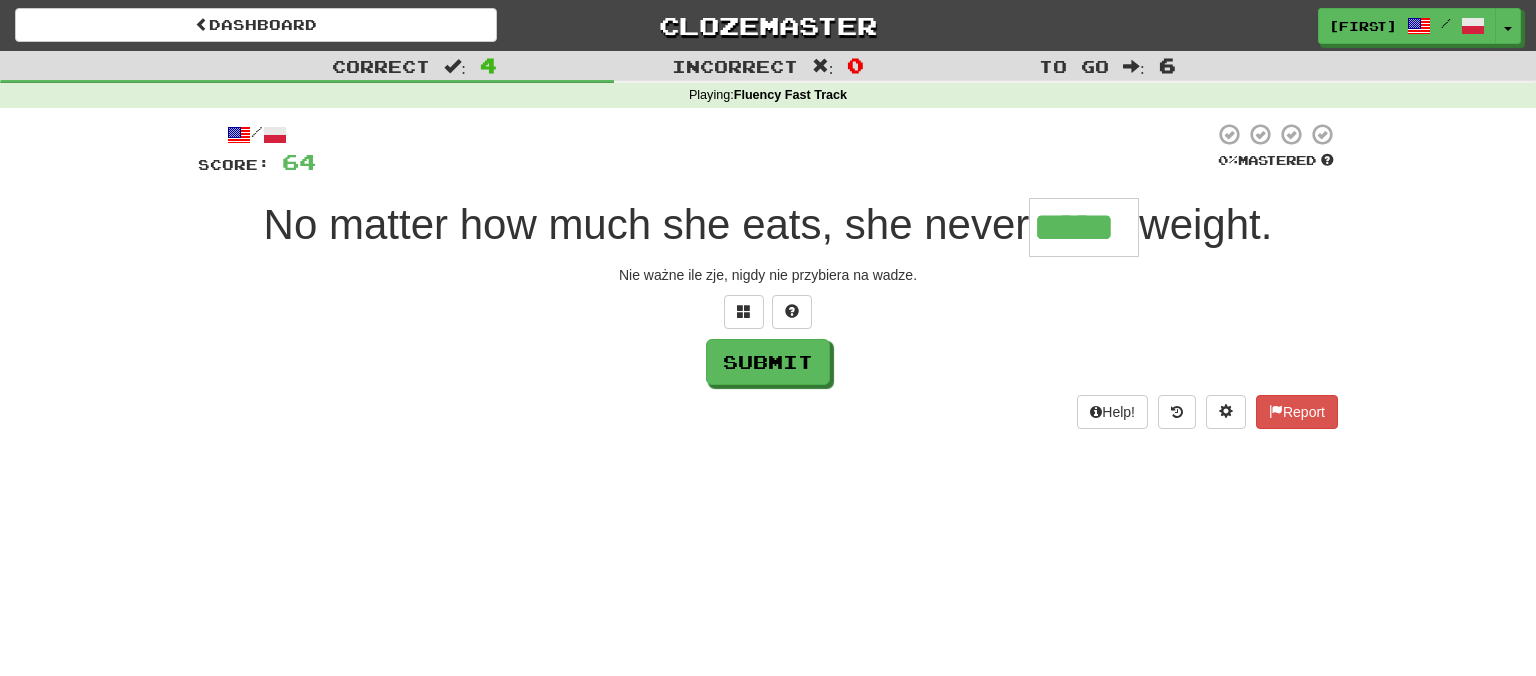 type on "*****" 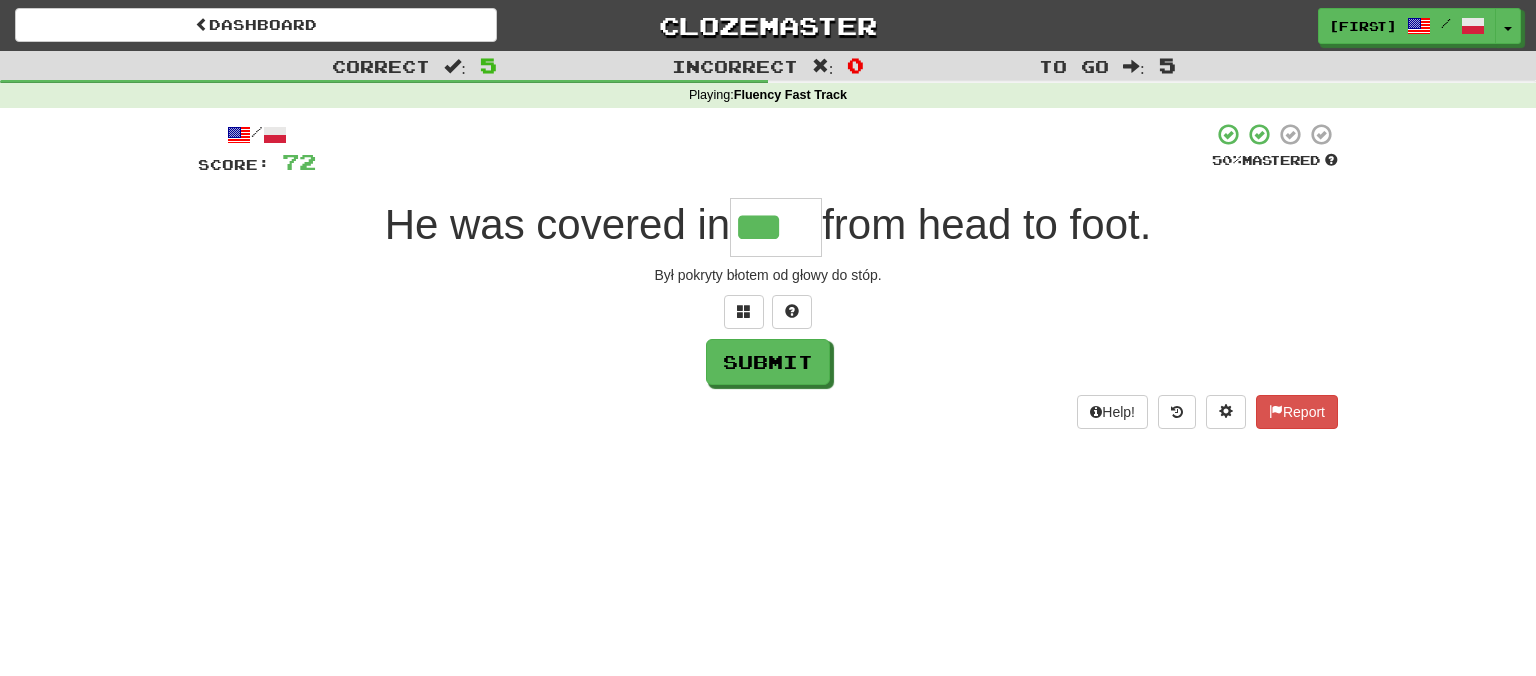 type on "***" 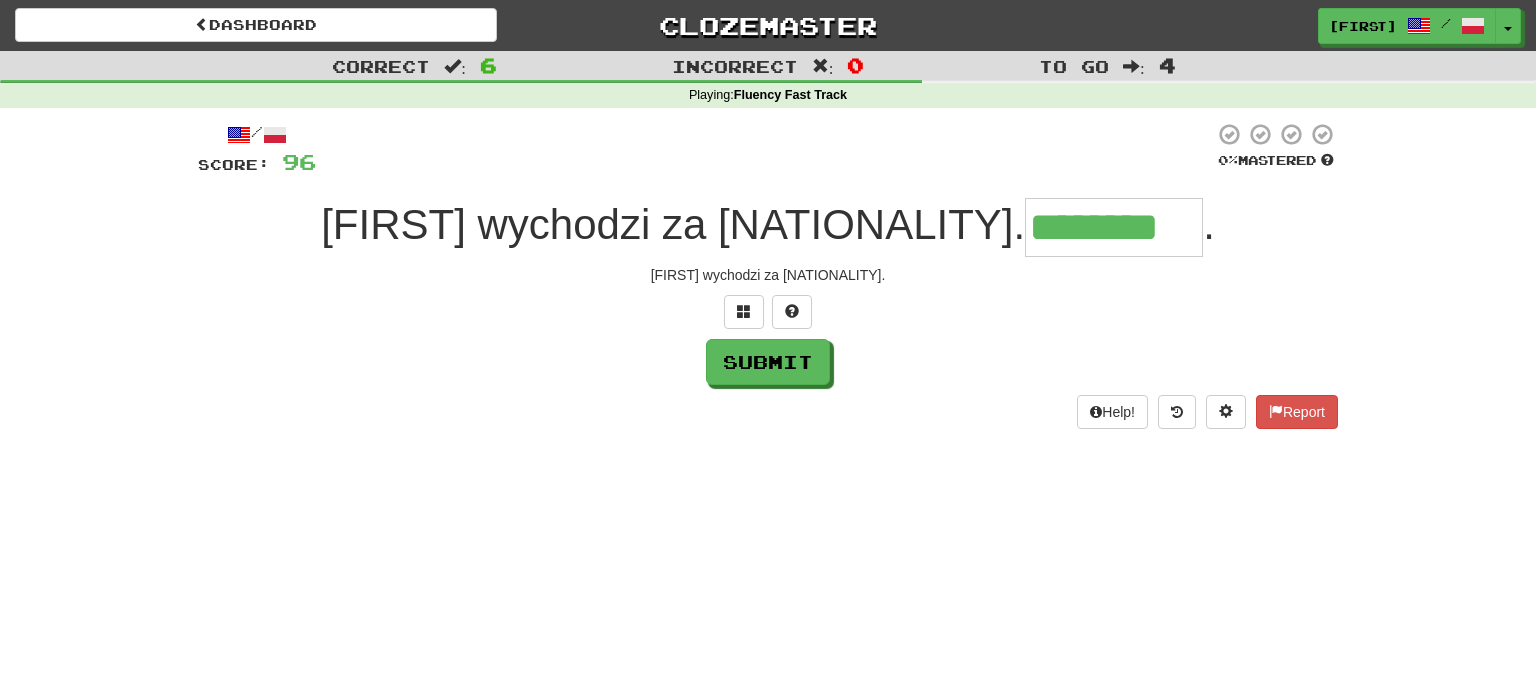 type on "********" 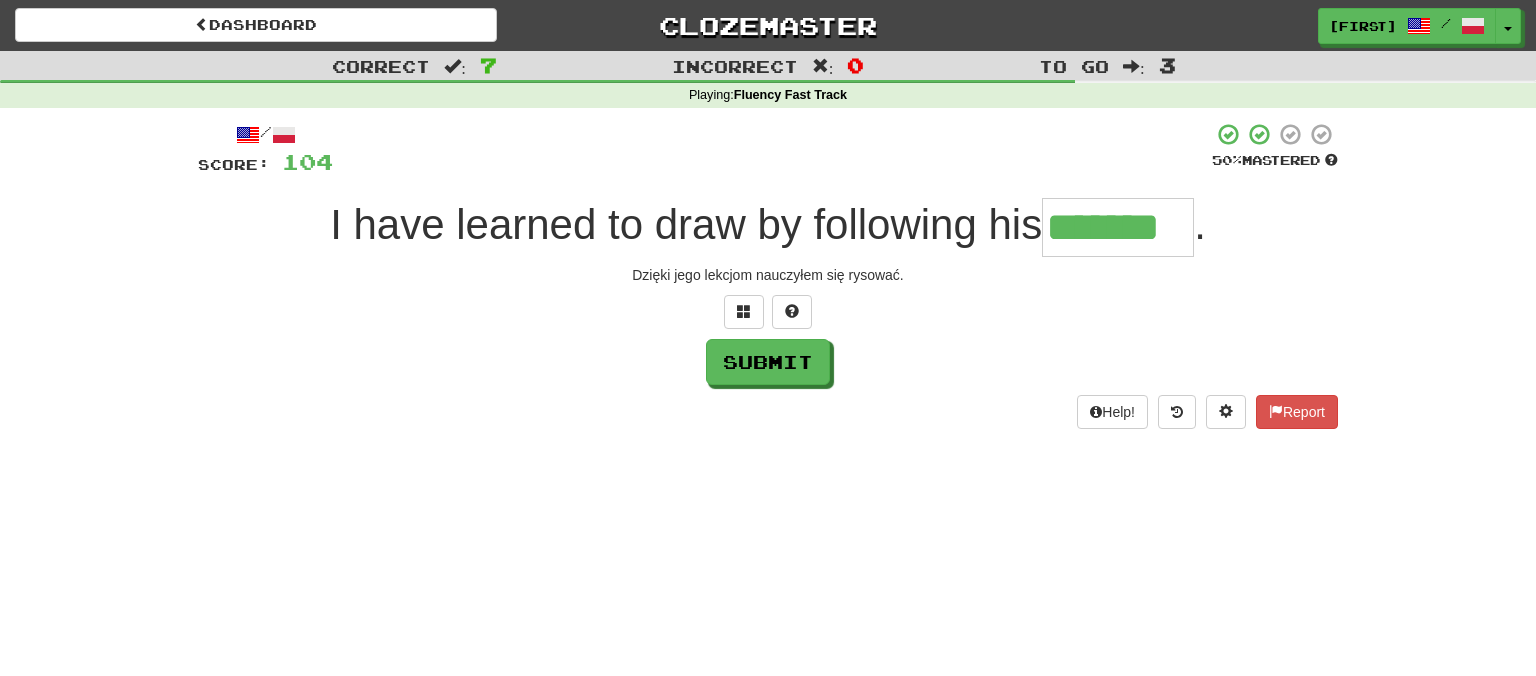 type on "*******" 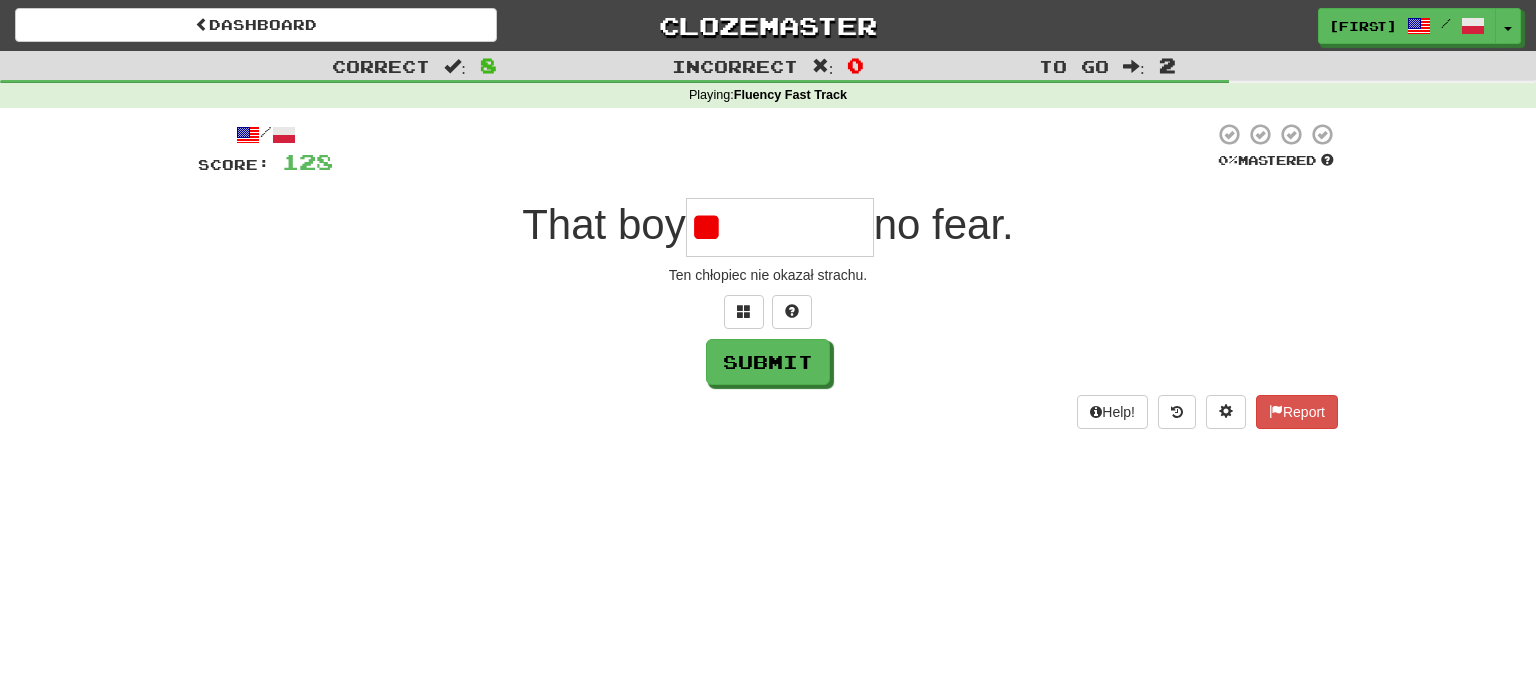type on "*" 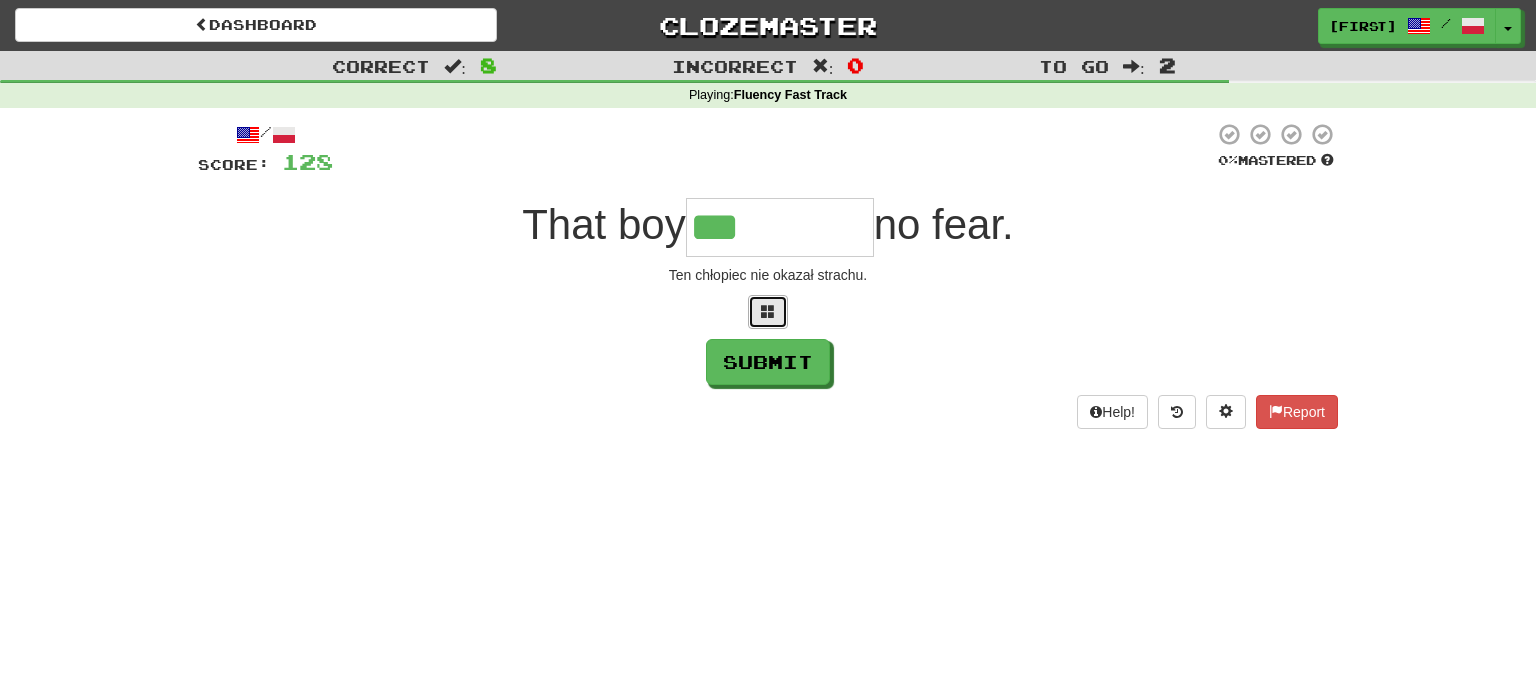 click at bounding box center (768, 312) 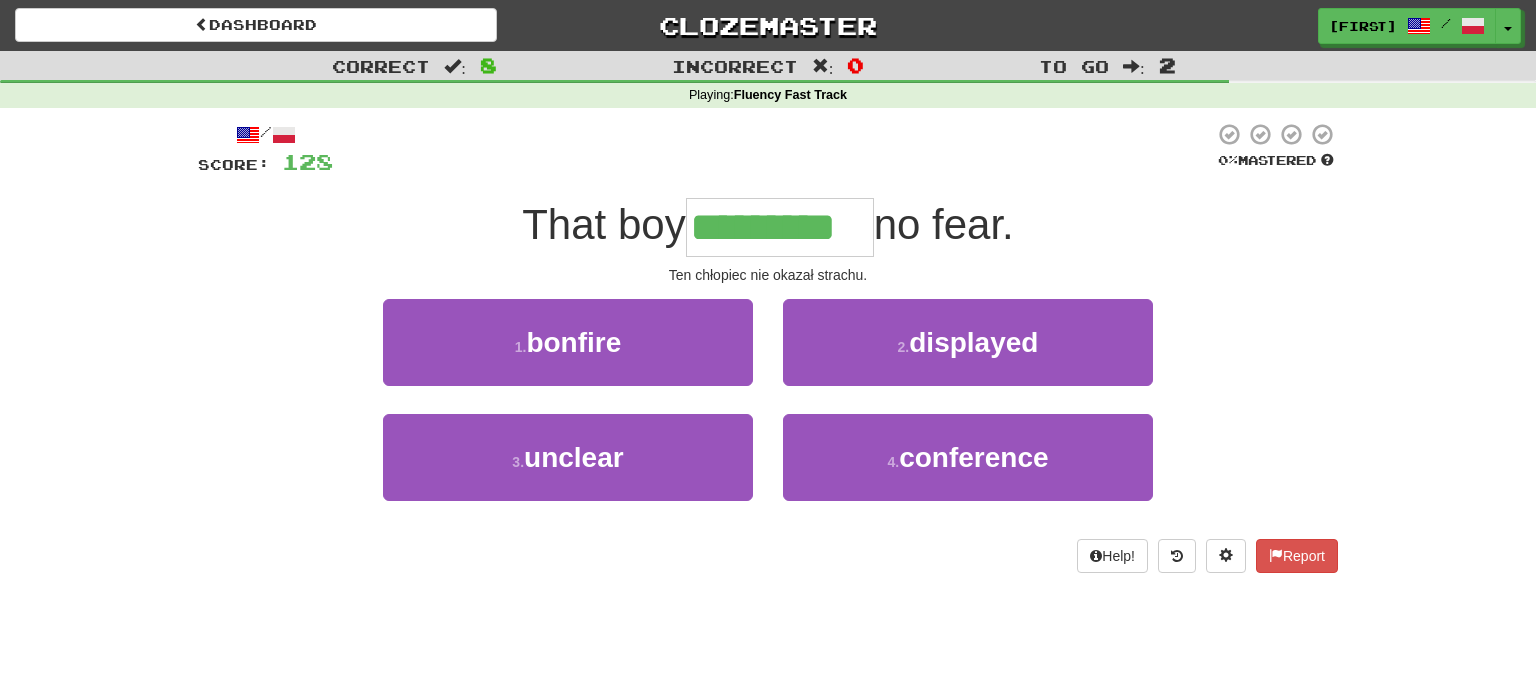type on "*********" 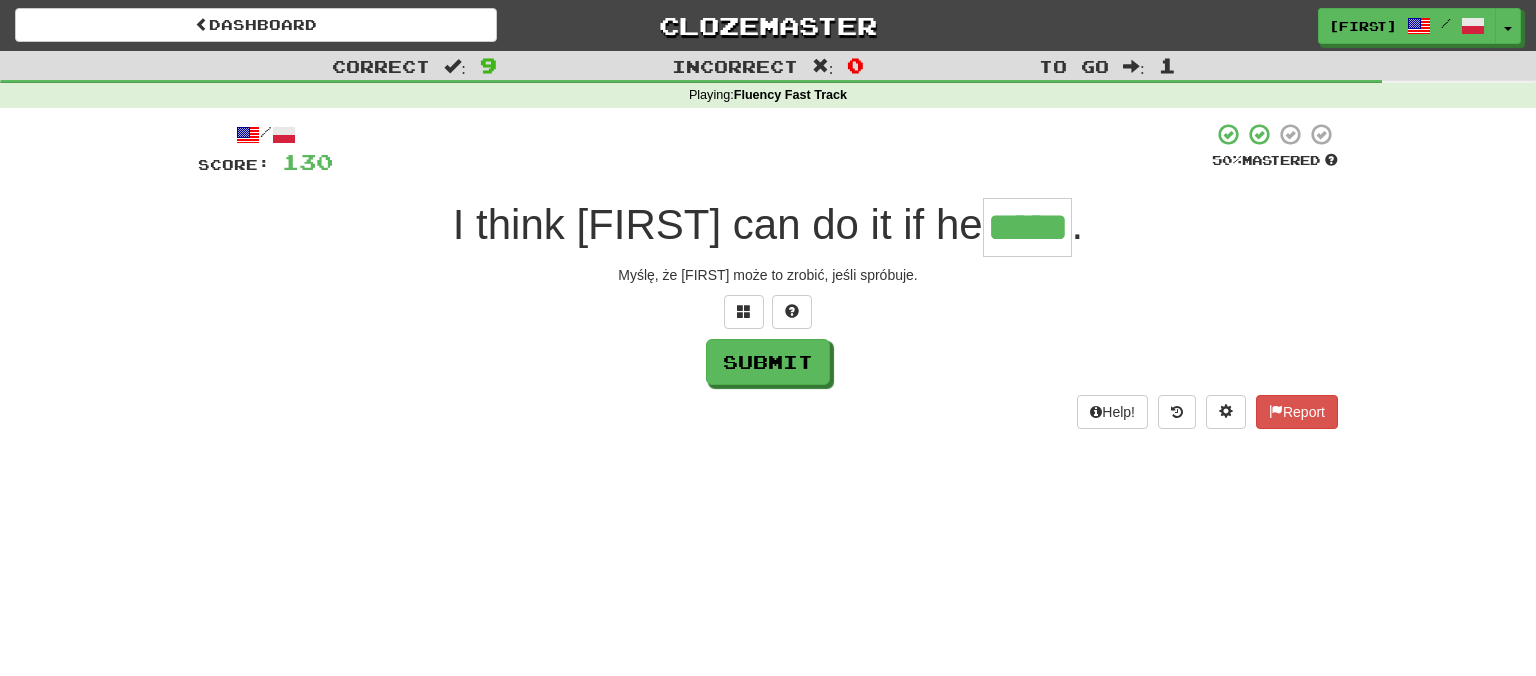 type on "*****" 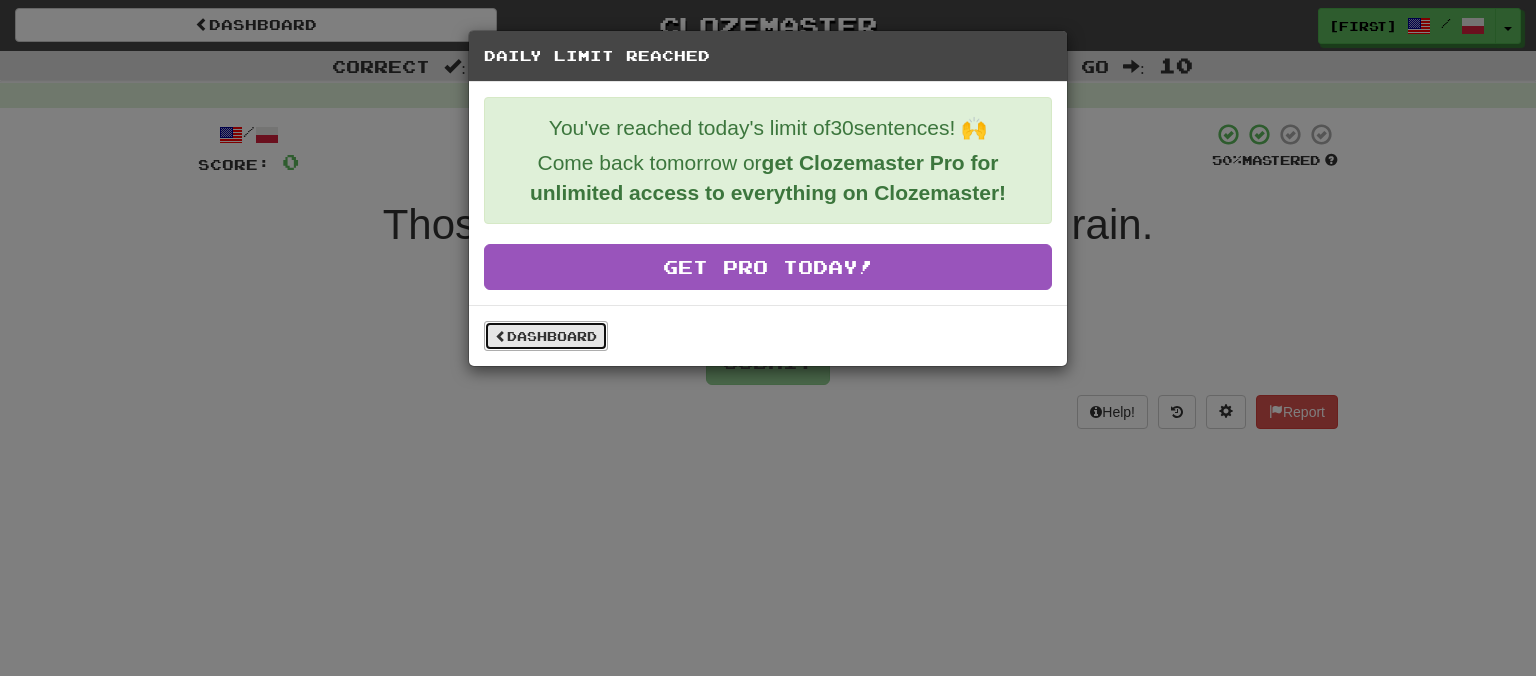 click on "Dashboard" at bounding box center [546, 336] 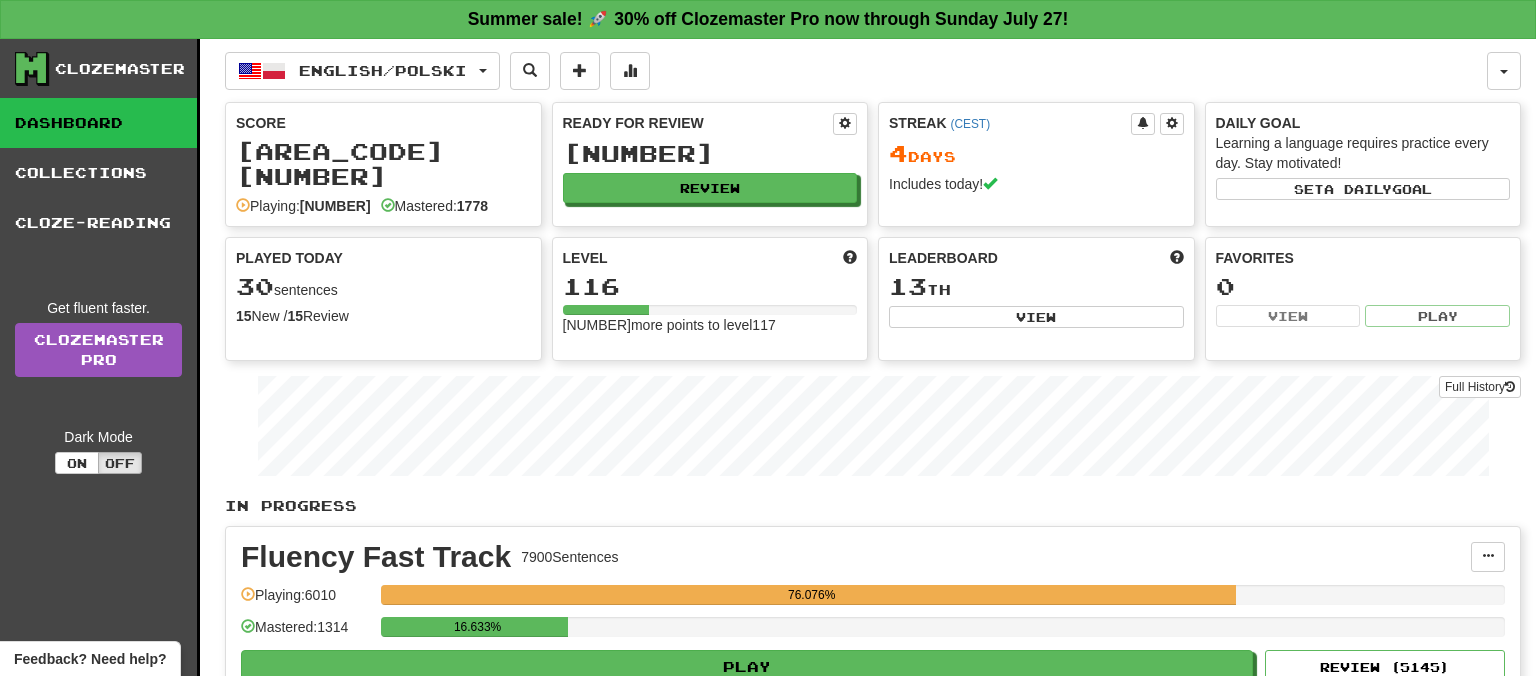 scroll, scrollTop: 0, scrollLeft: 0, axis: both 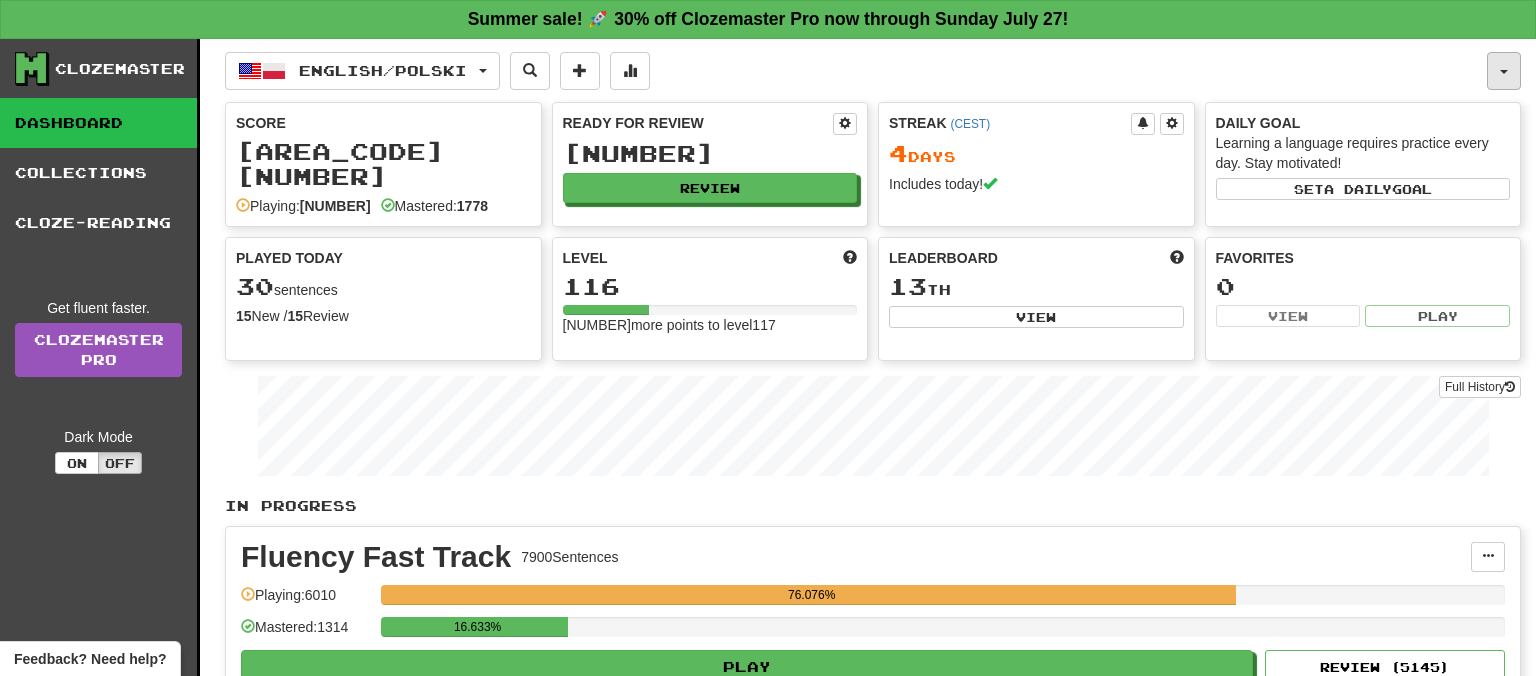 click at bounding box center [1504, 71] 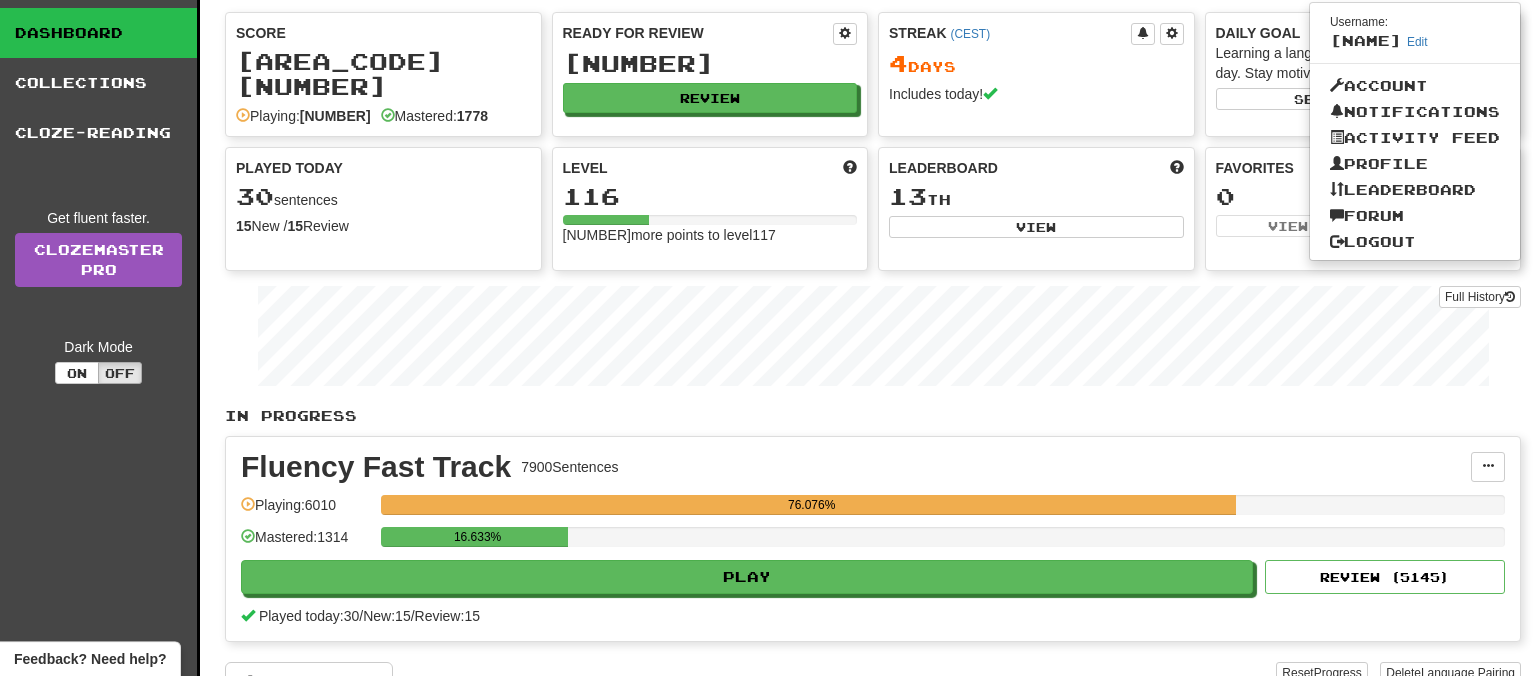 scroll, scrollTop: 0, scrollLeft: 0, axis: both 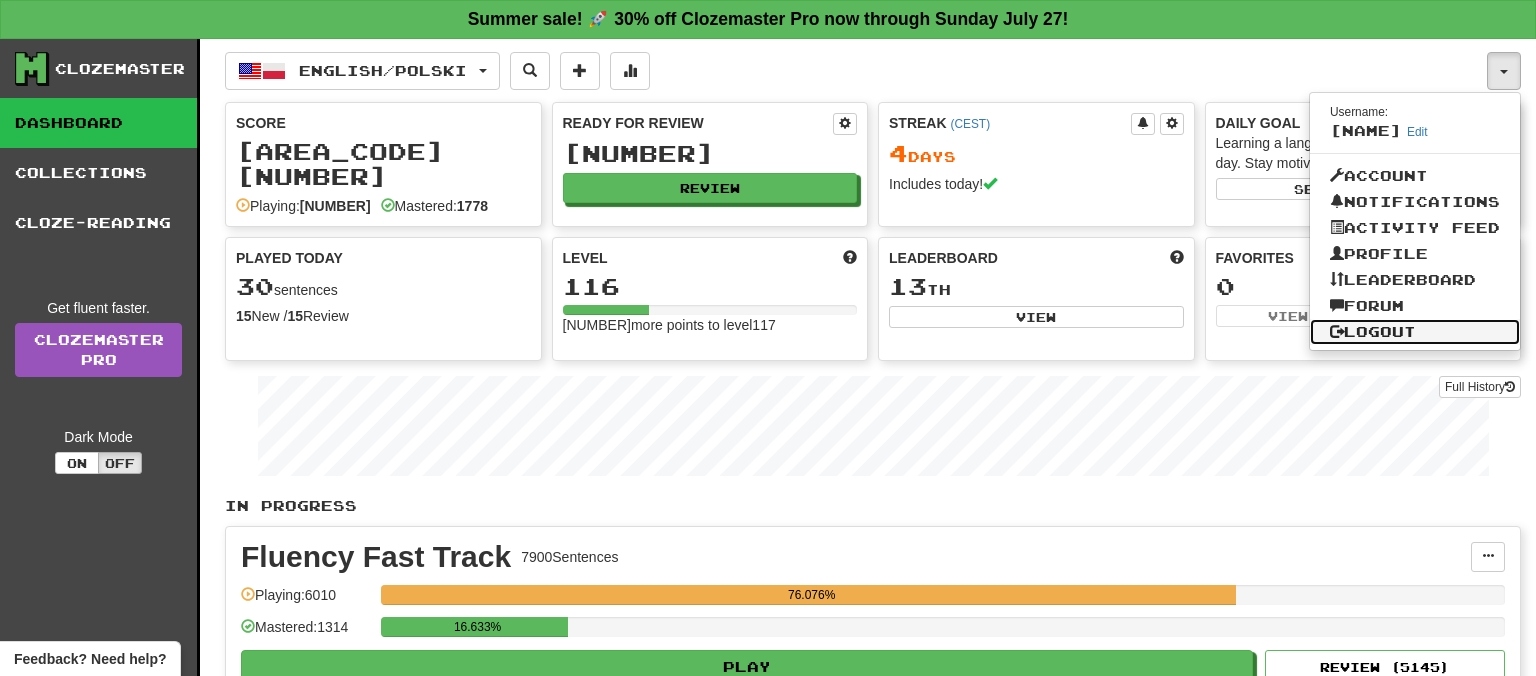 click on "Logout" at bounding box center (1415, 332) 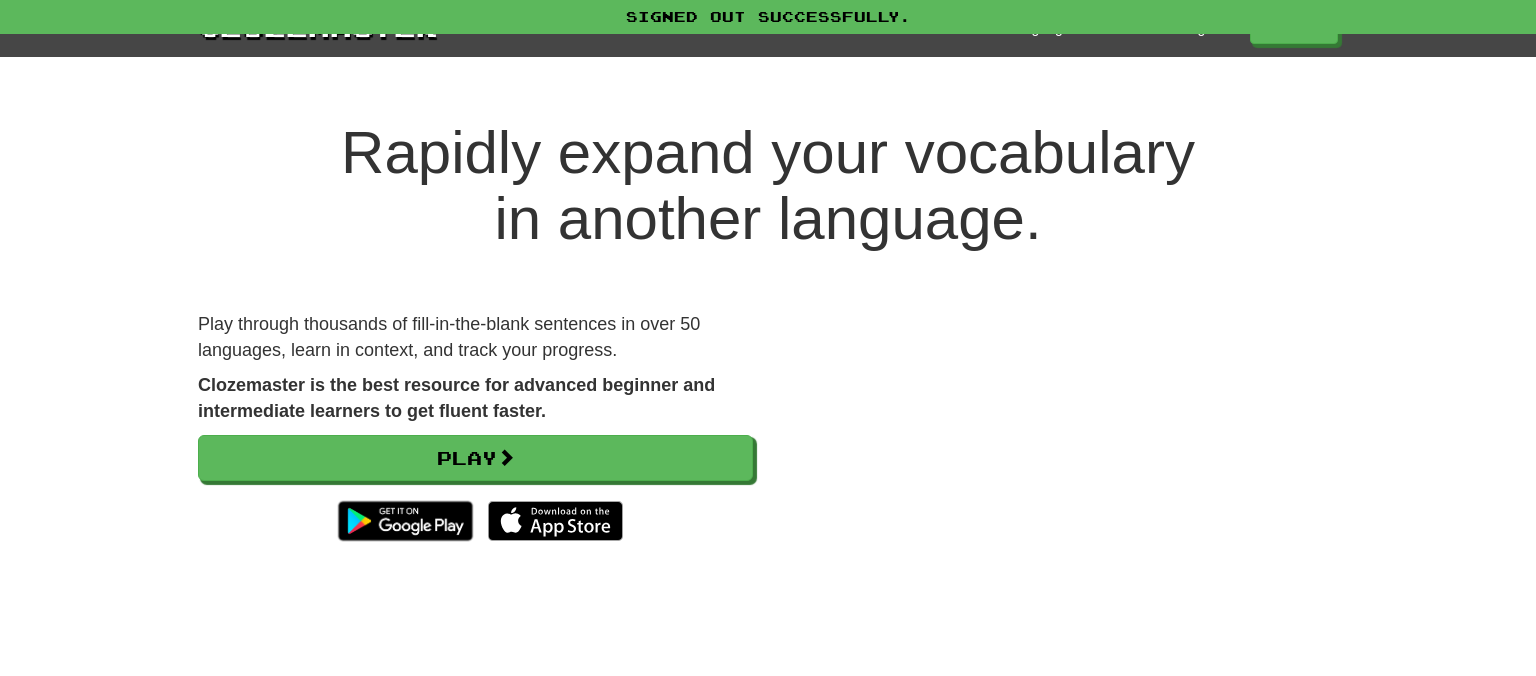 scroll, scrollTop: 0, scrollLeft: 0, axis: both 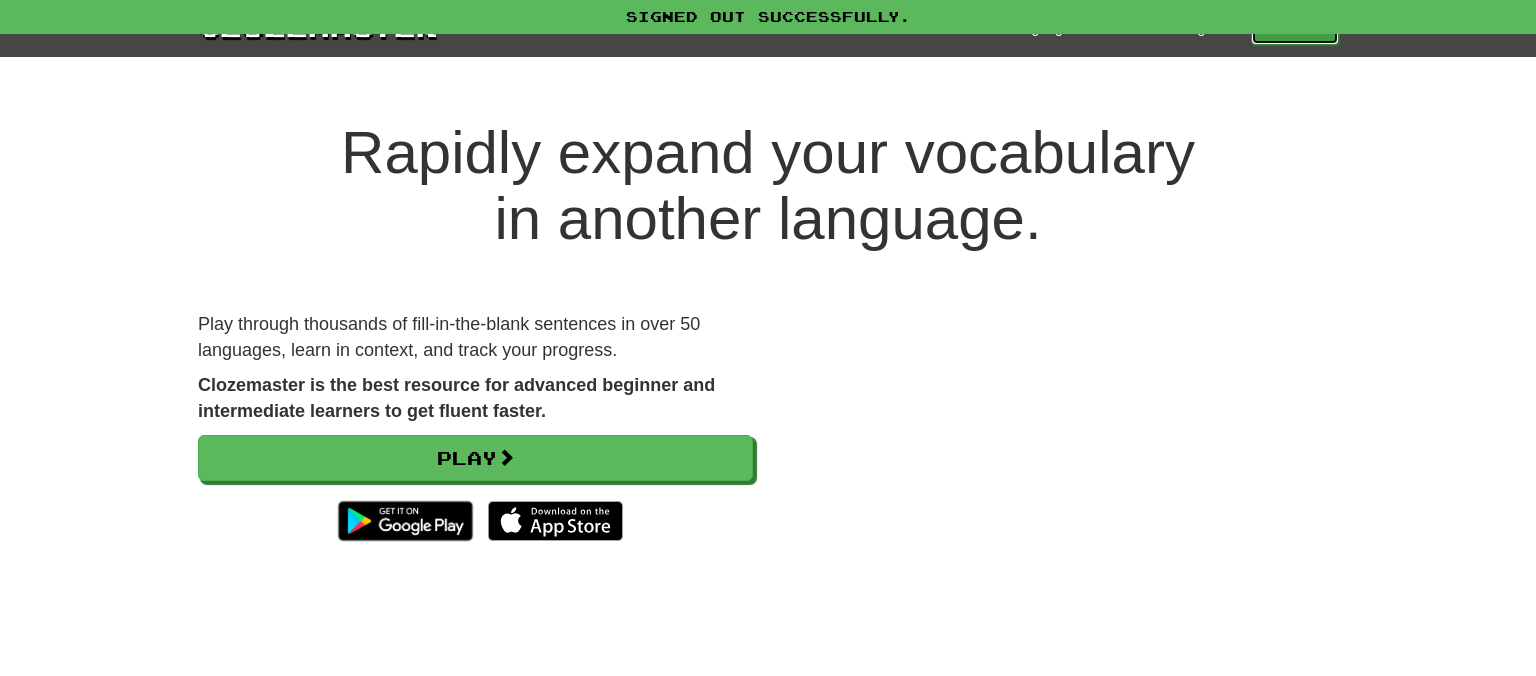 click on "Play" at bounding box center (1295, 28) 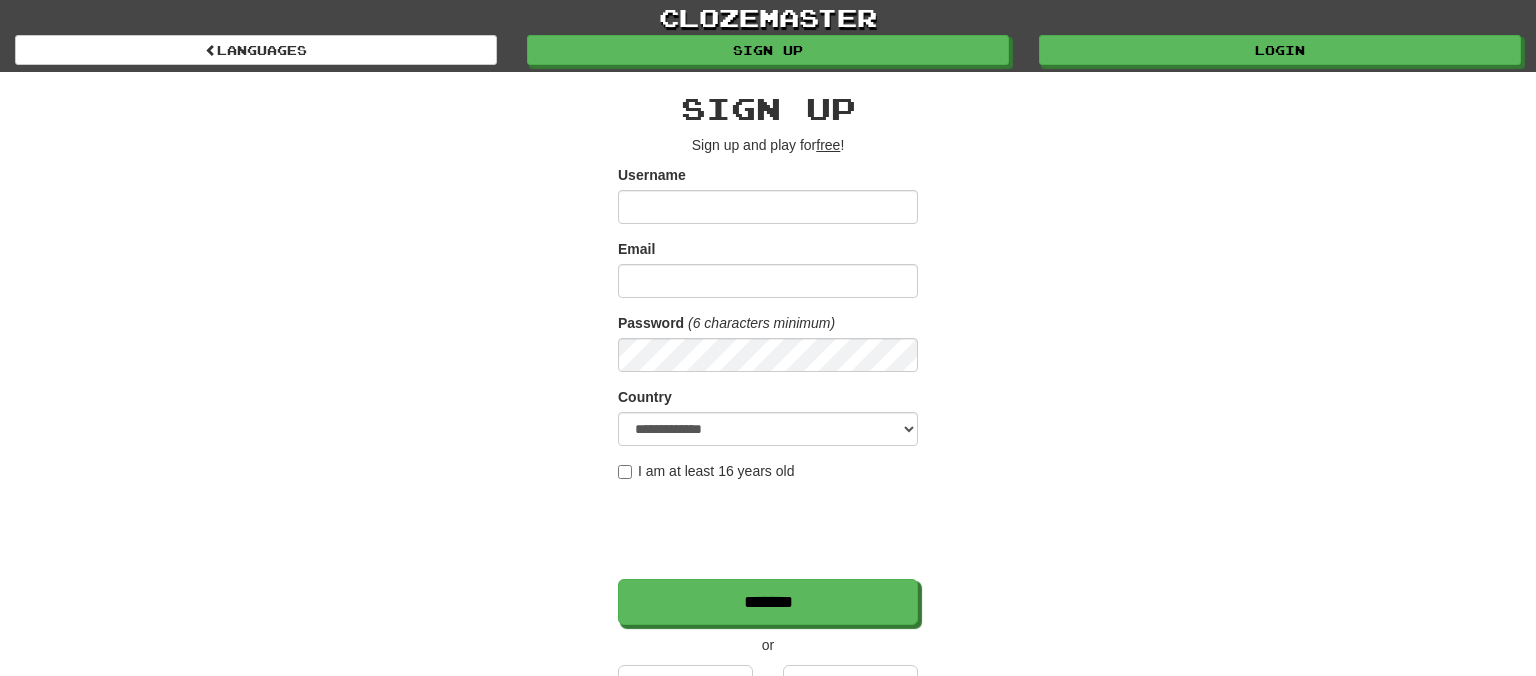 scroll, scrollTop: 0, scrollLeft: 0, axis: both 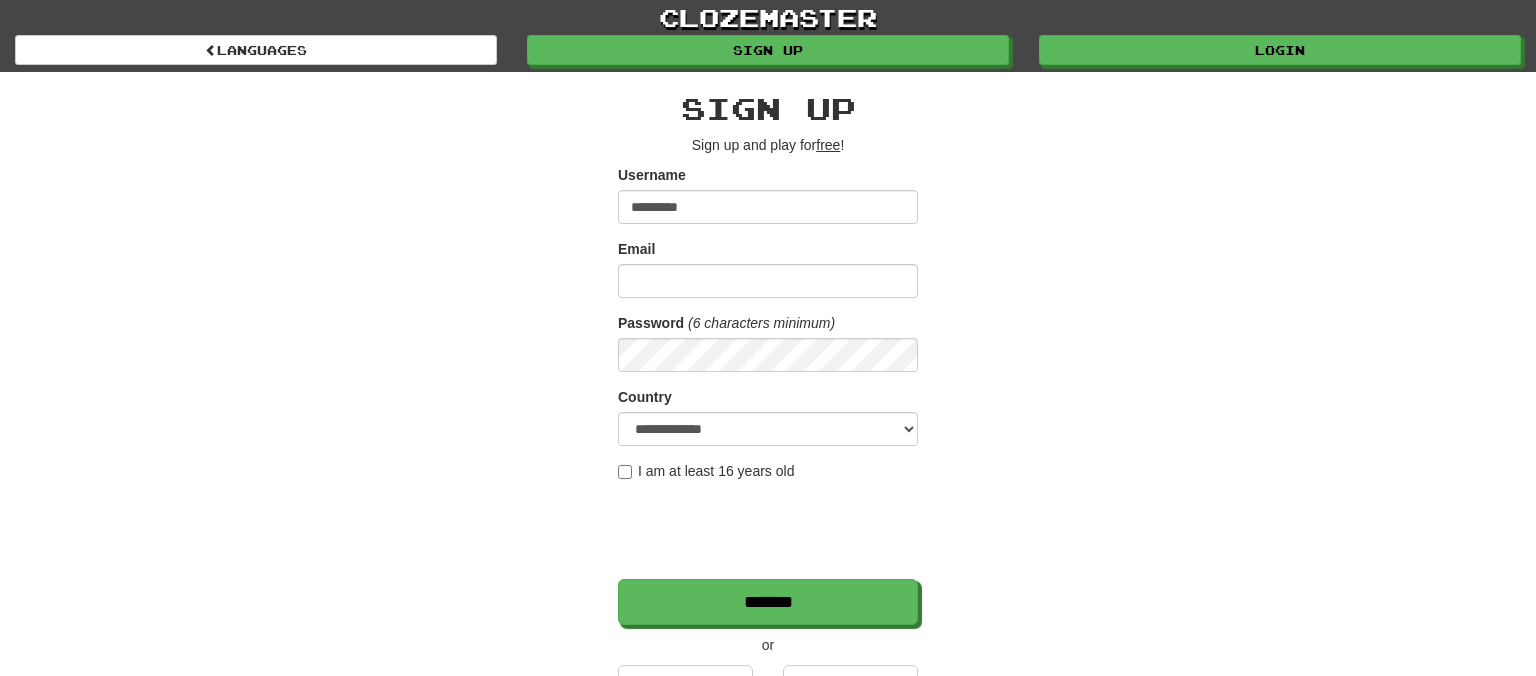 type on "*********" 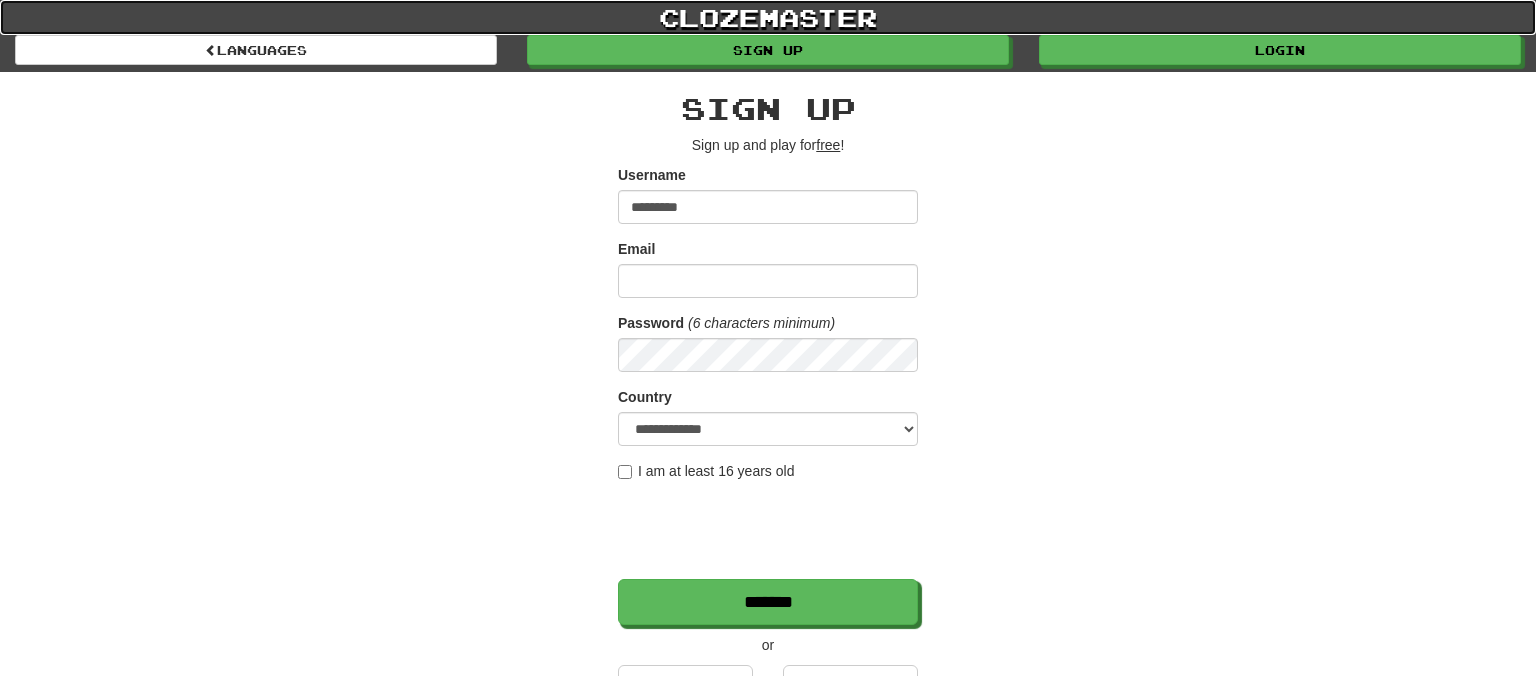 click on "clozemaster" at bounding box center (768, 17) 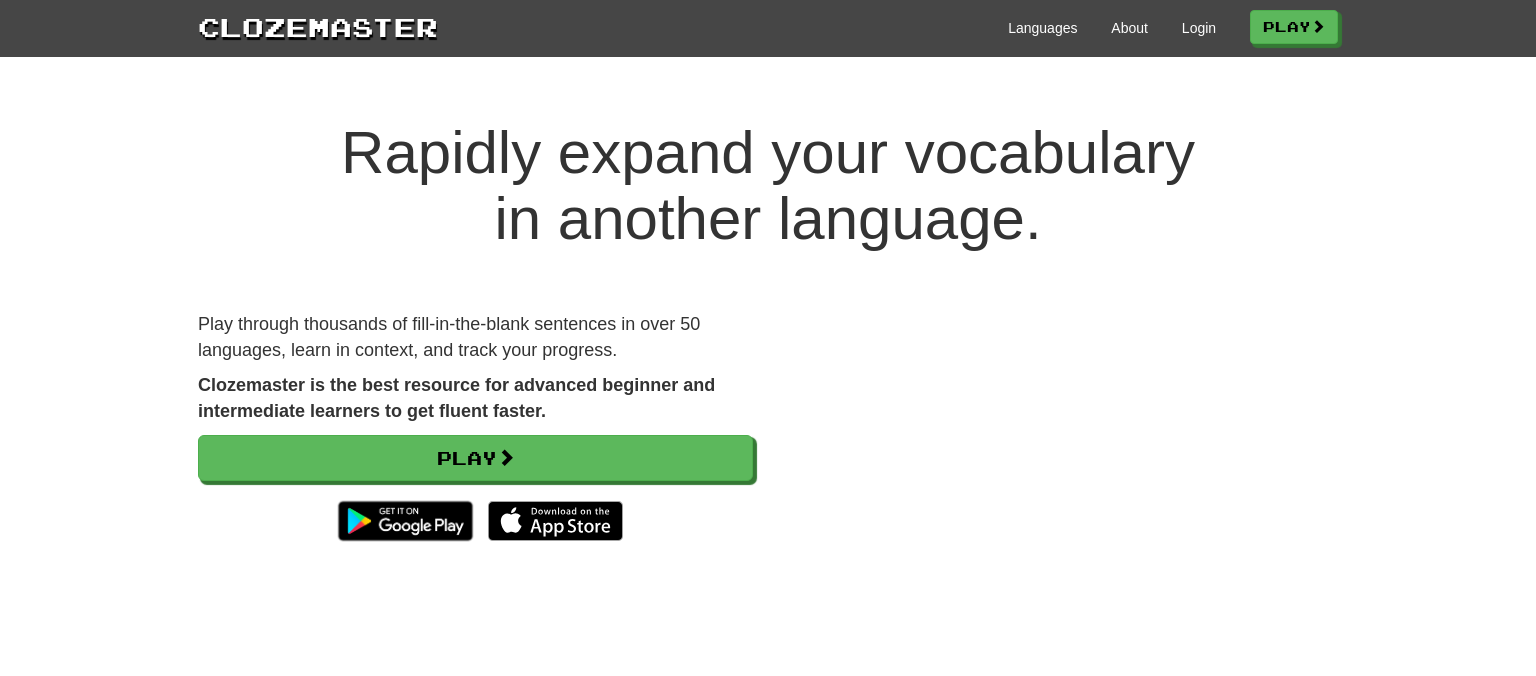 scroll, scrollTop: 0, scrollLeft: 0, axis: both 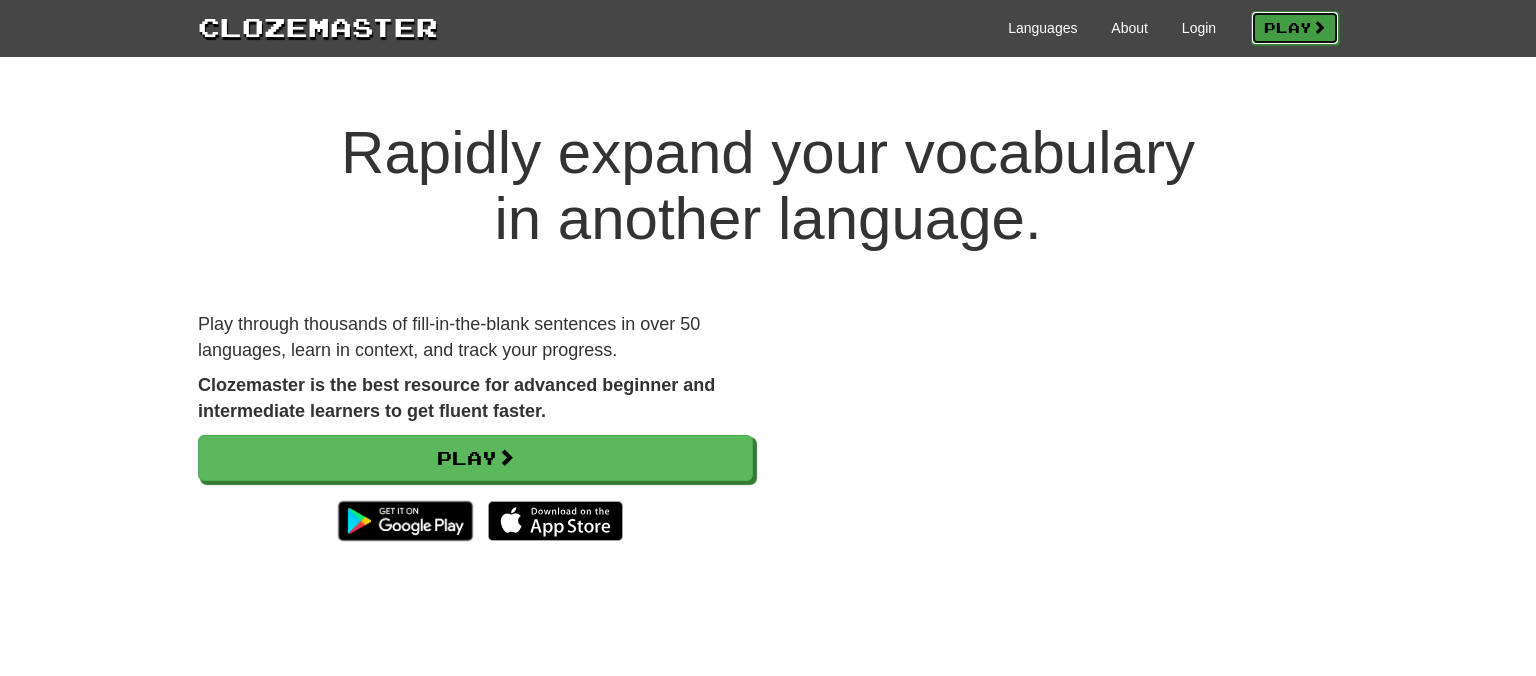 click on "Play" at bounding box center (1295, 28) 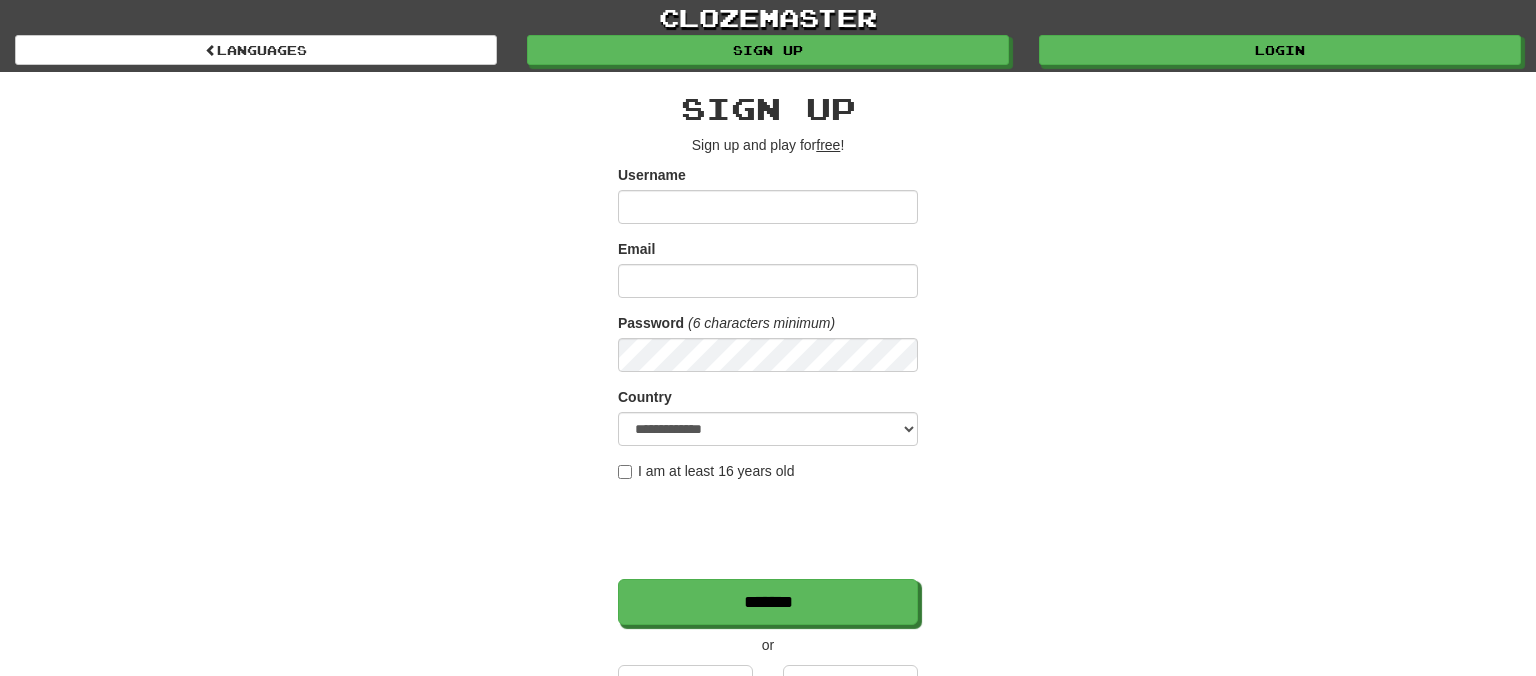 scroll, scrollTop: 0, scrollLeft: 0, axis: both 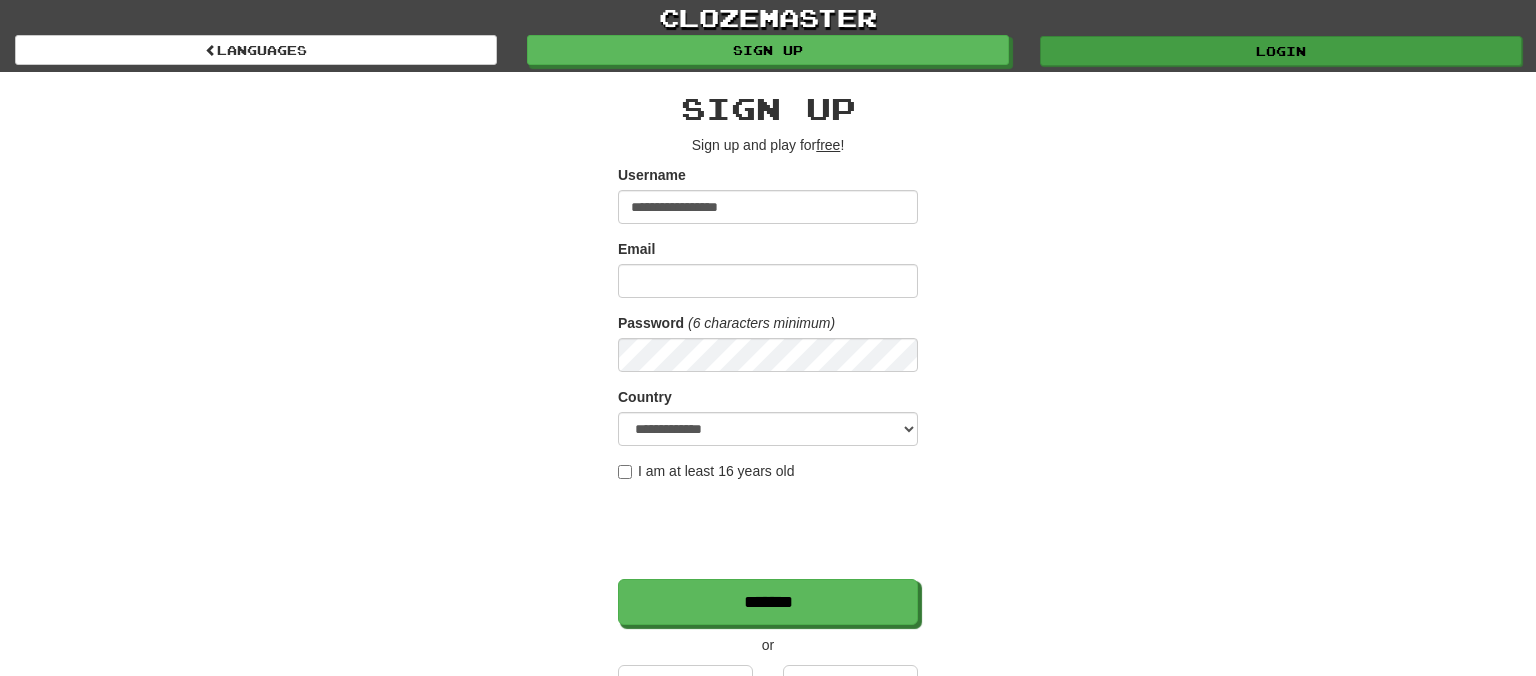 type on "**********" 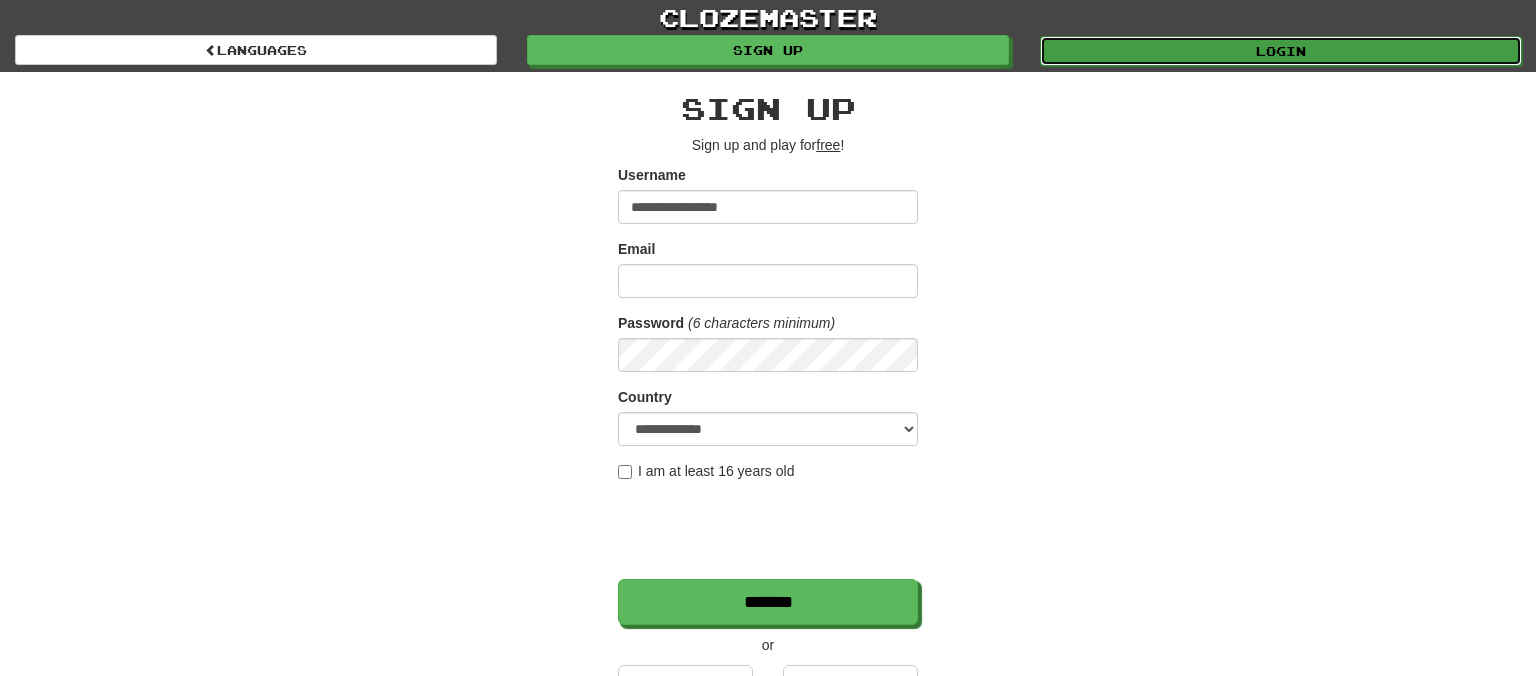 click on "Login" at bounding box center (1281, 51) 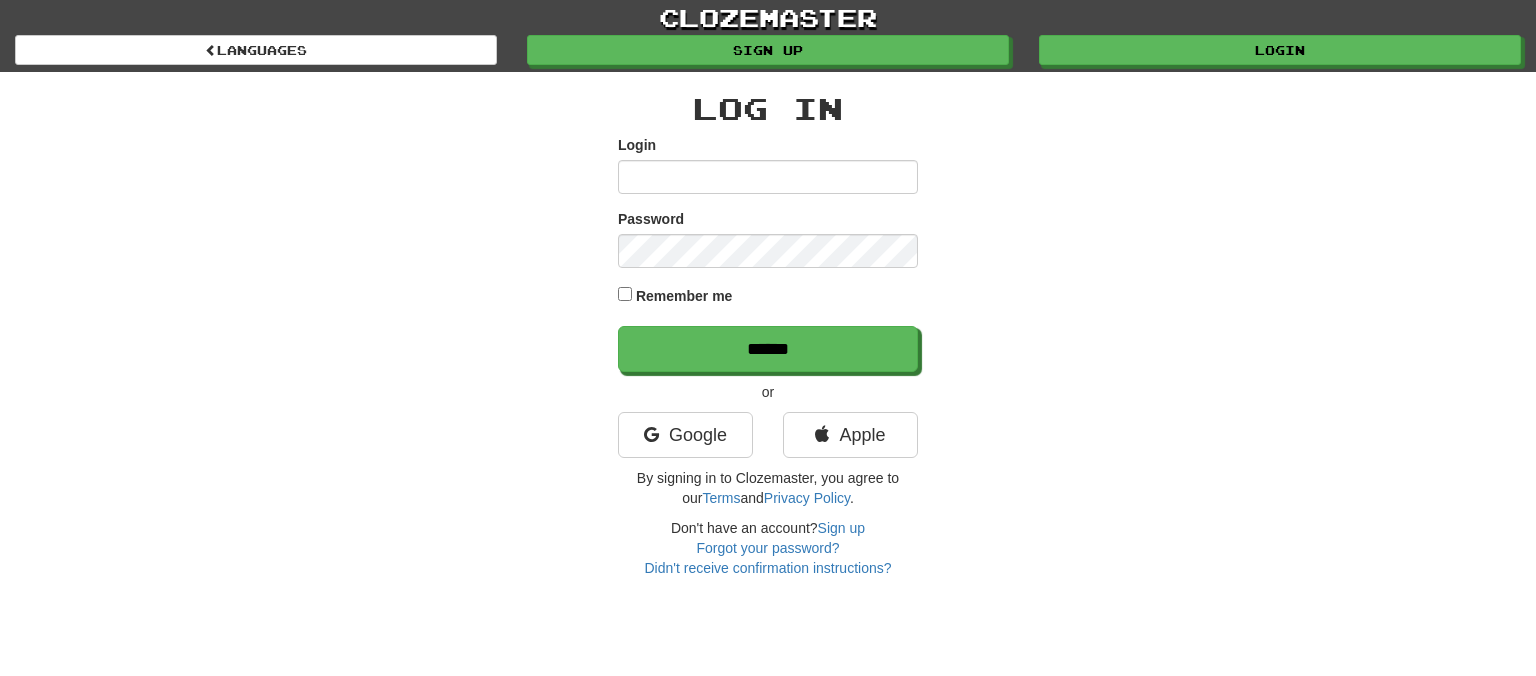 scroll, scrollTop: 0, scrollLeft: 0, axis: both 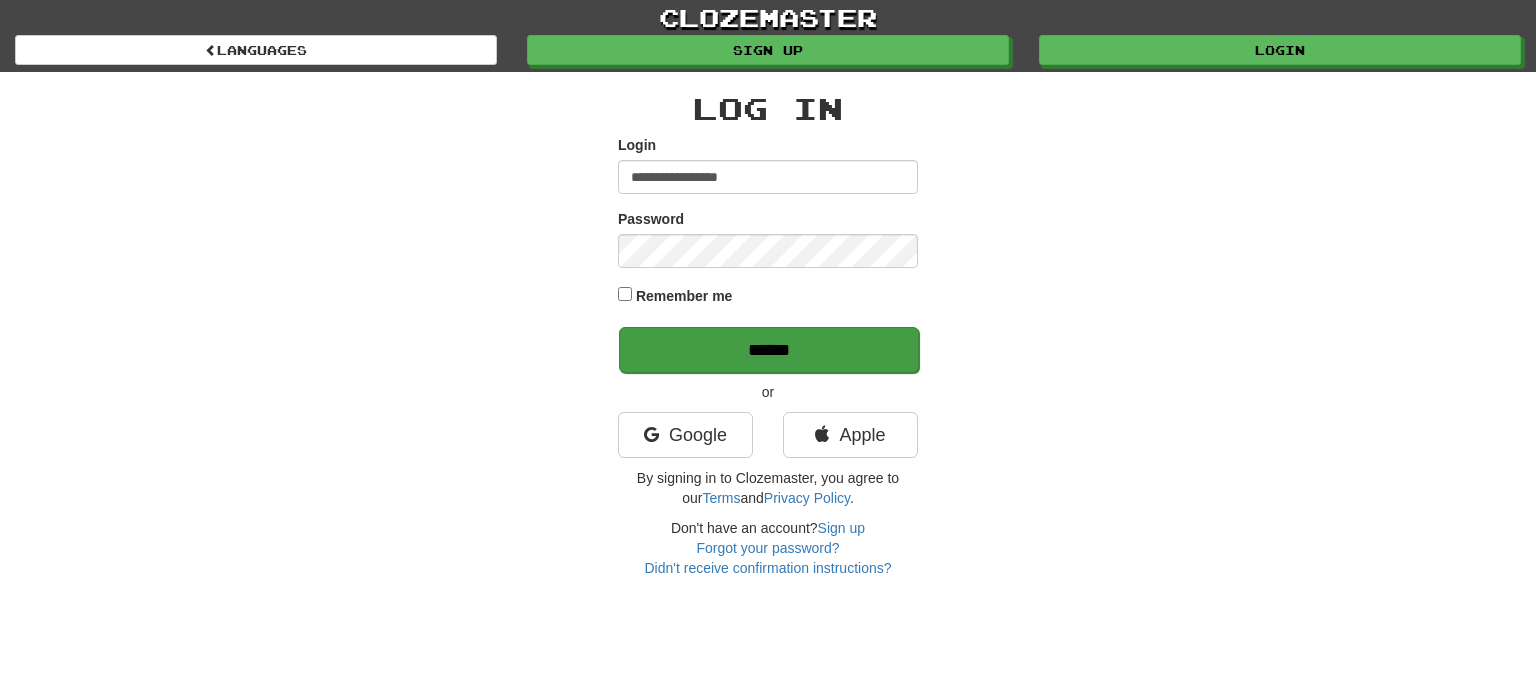 type on "**********" 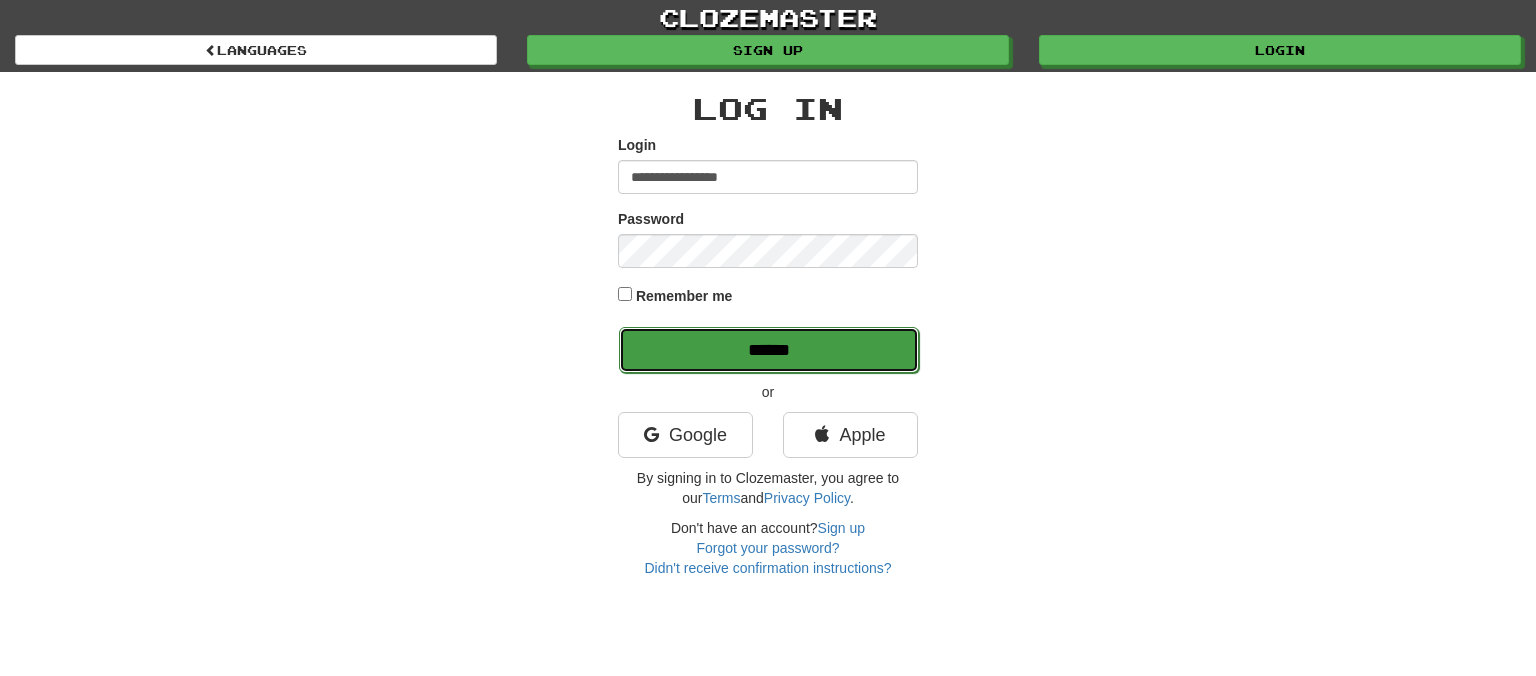 click on "******" at bounding box center [769, 350] 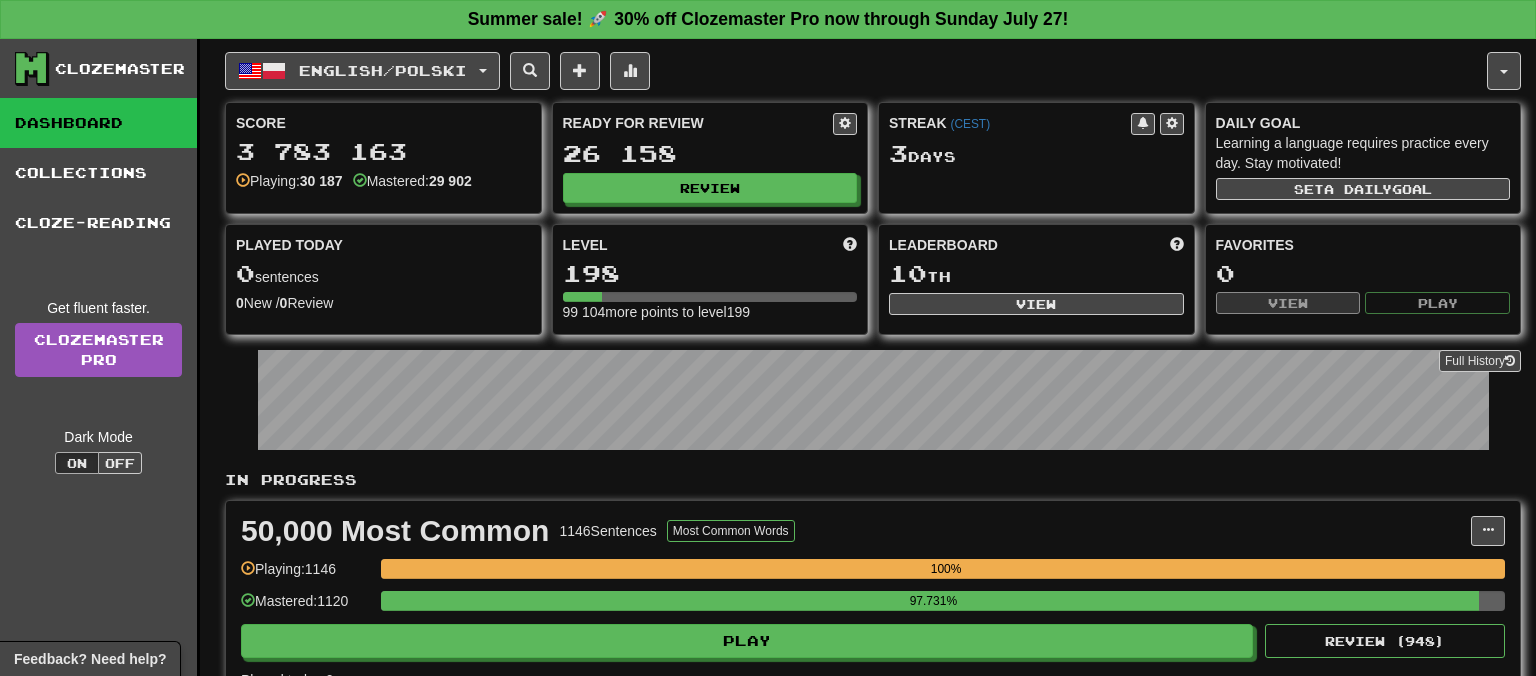 scroll, scrollTop: 0, scrollLeft: 0, axis: both 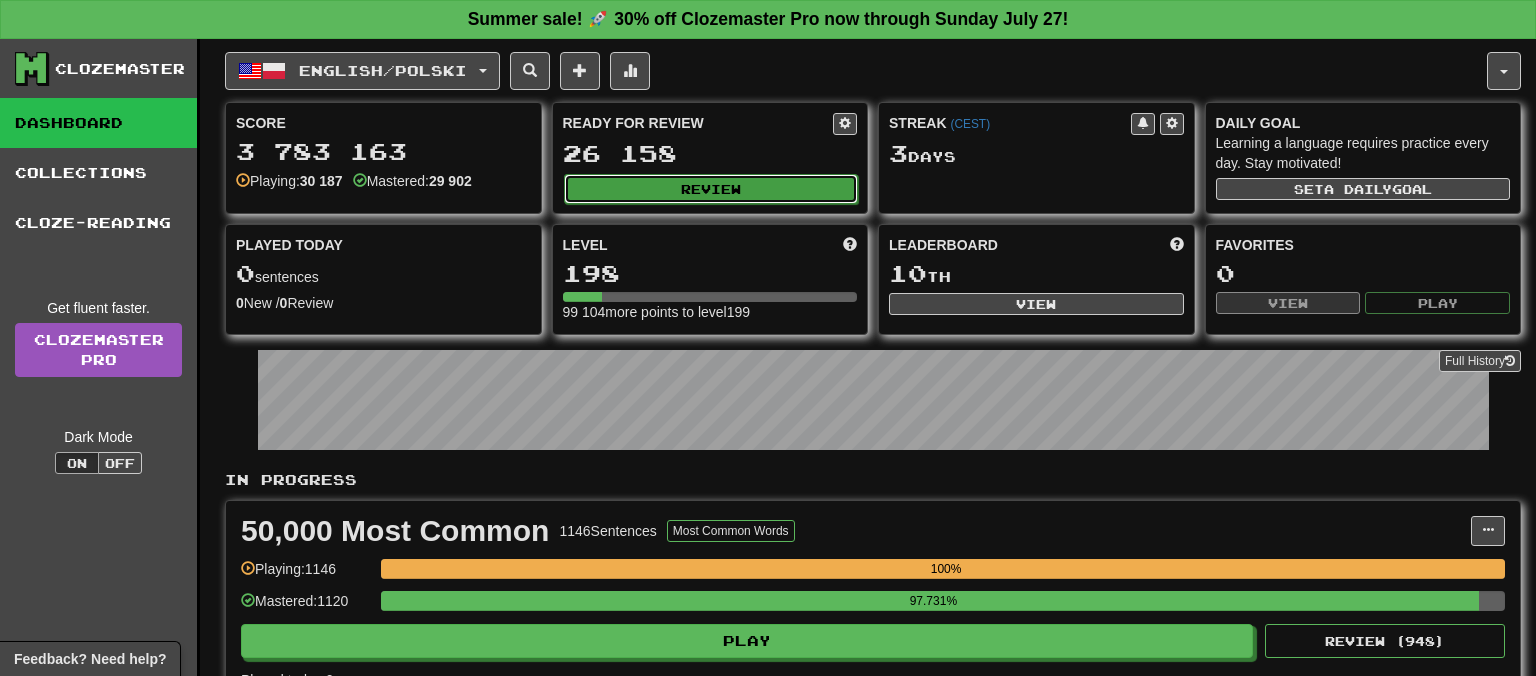 click on "Review" at bounding box center [711, 189] 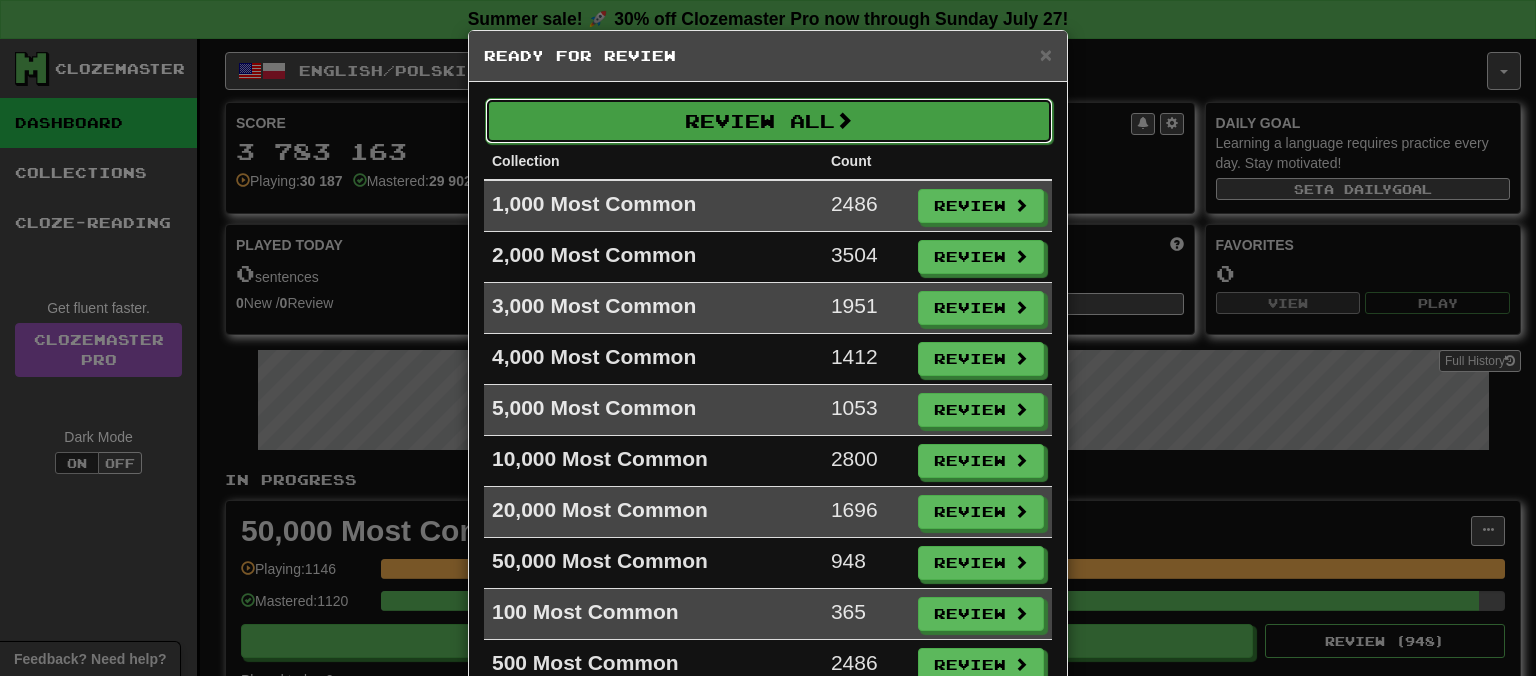 click at bounding box center [844, 120] 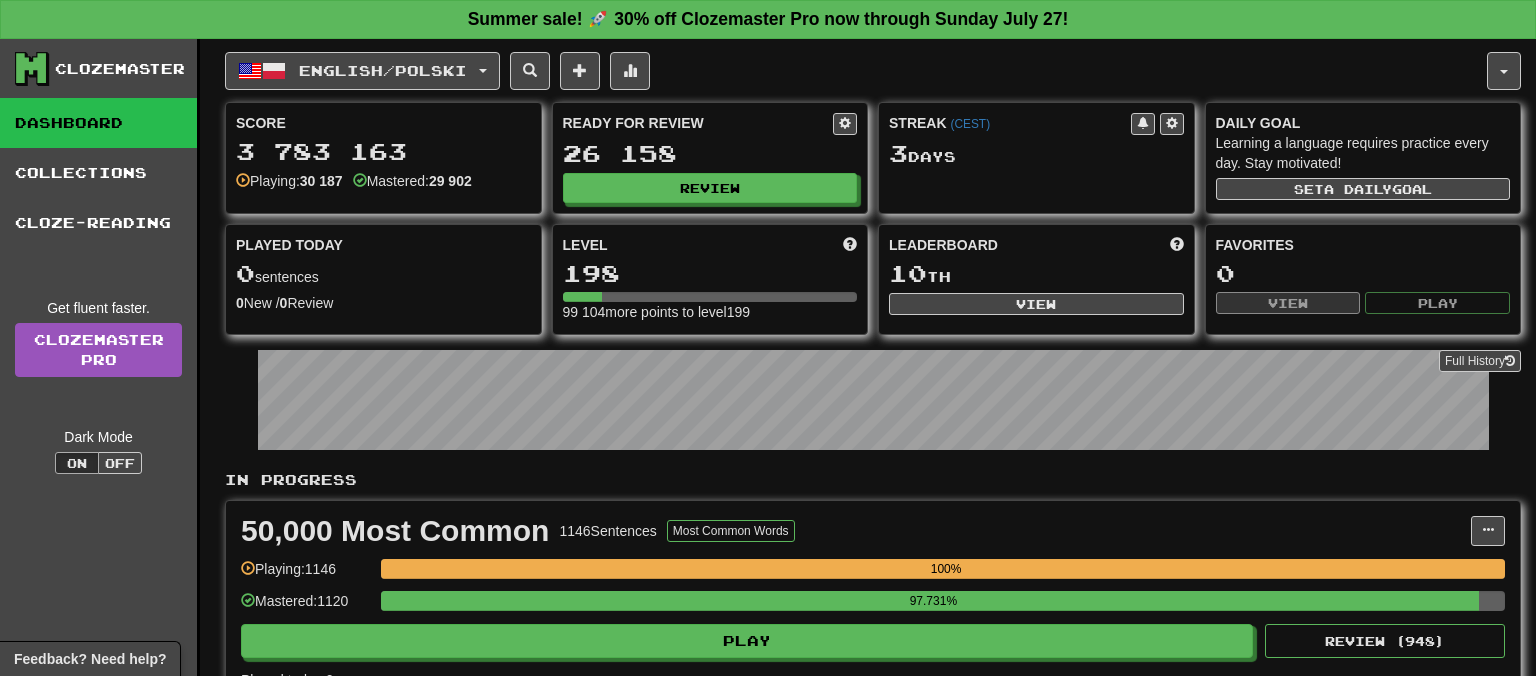 select on "**" 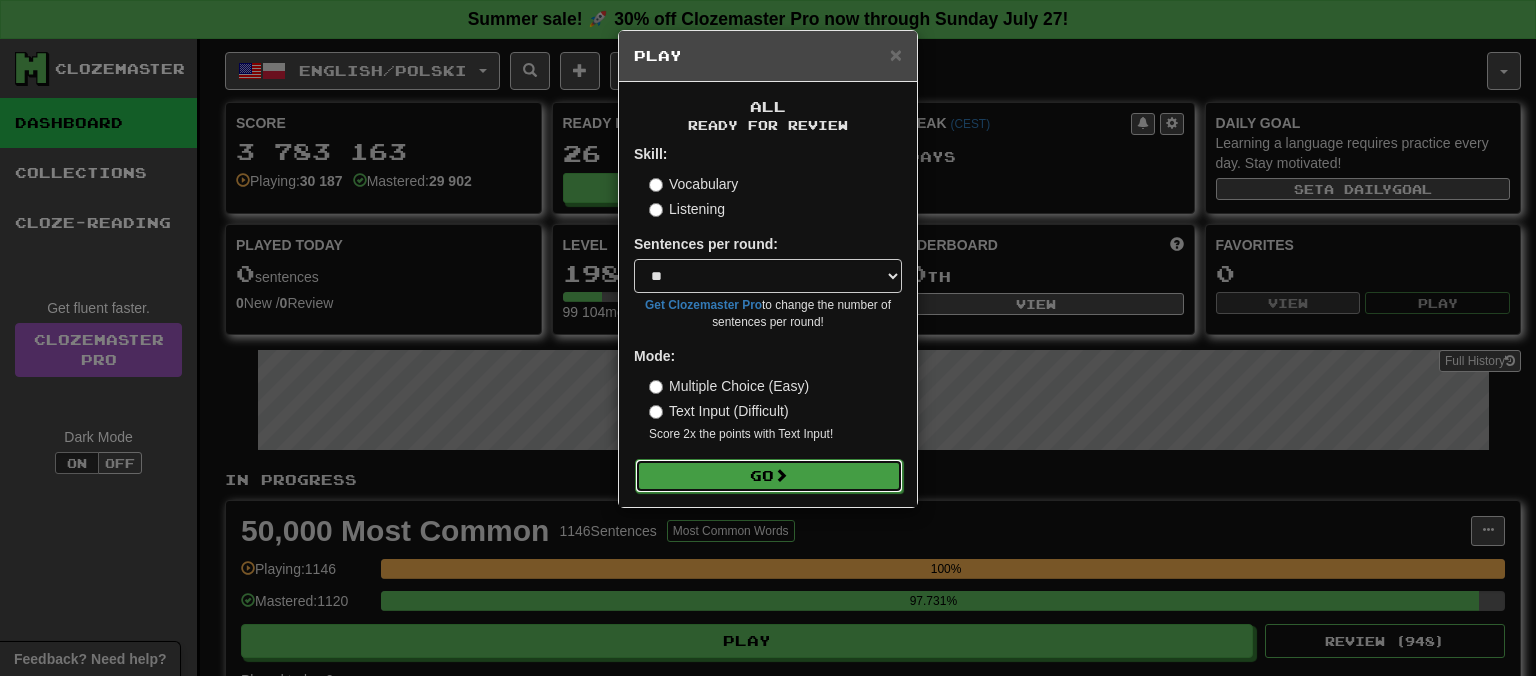 click on "Go" at bounding box center [769, 476] 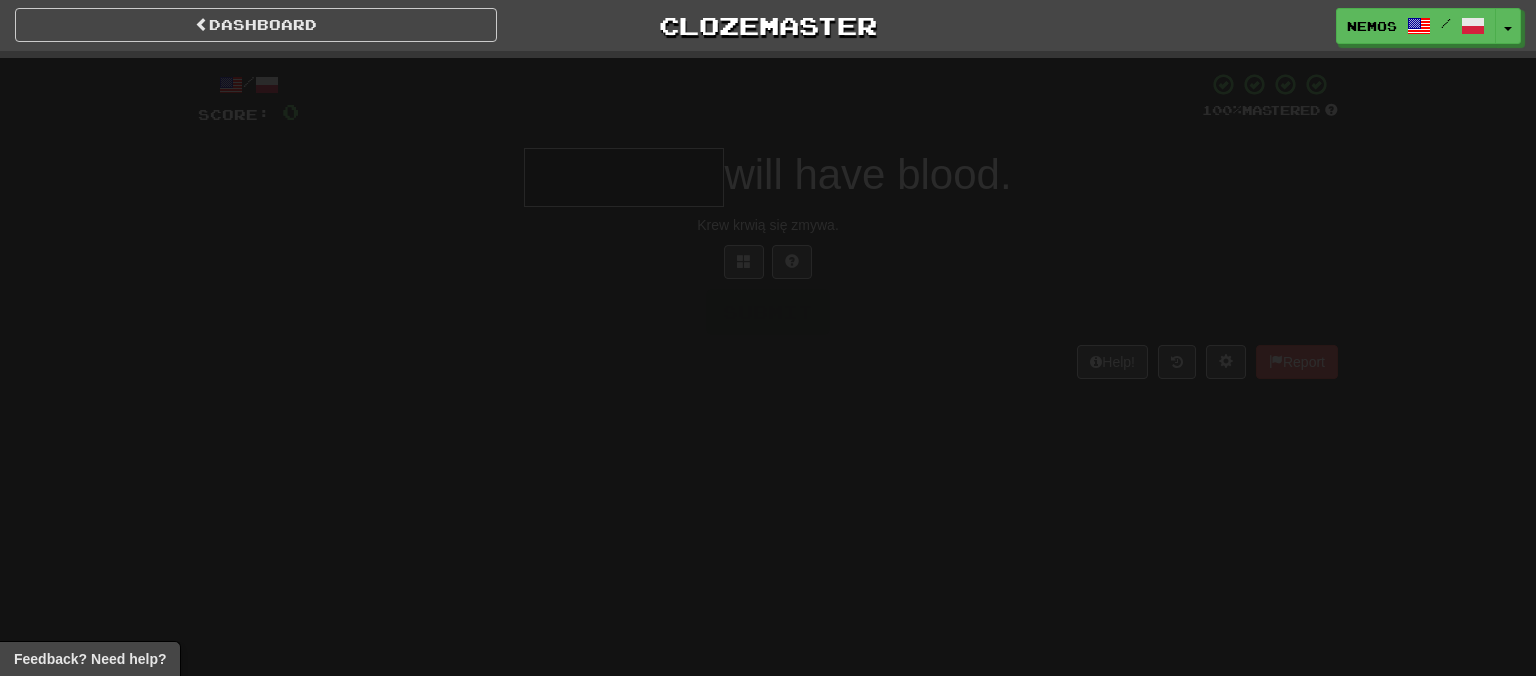 scroll, scrollTop: 0, scrollLeft: 0, axis: both 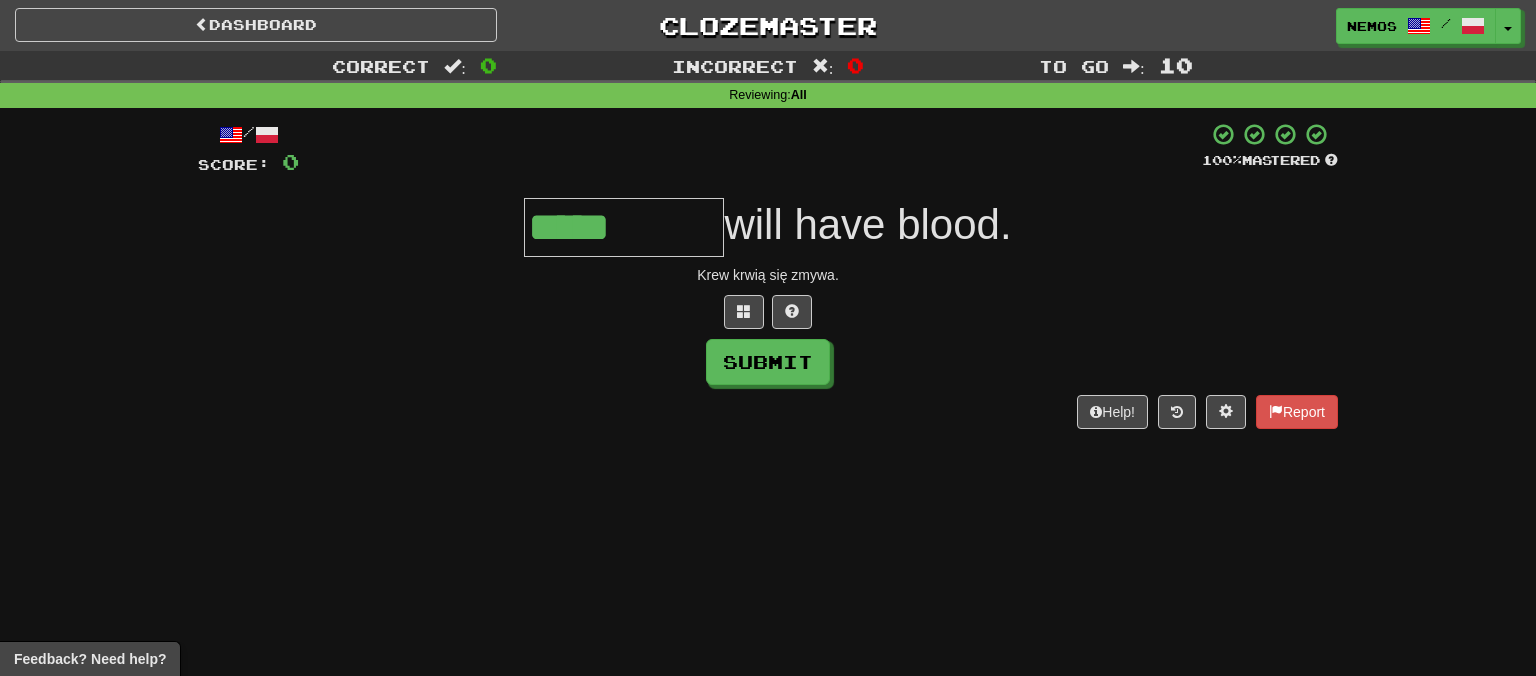 type on "*****" 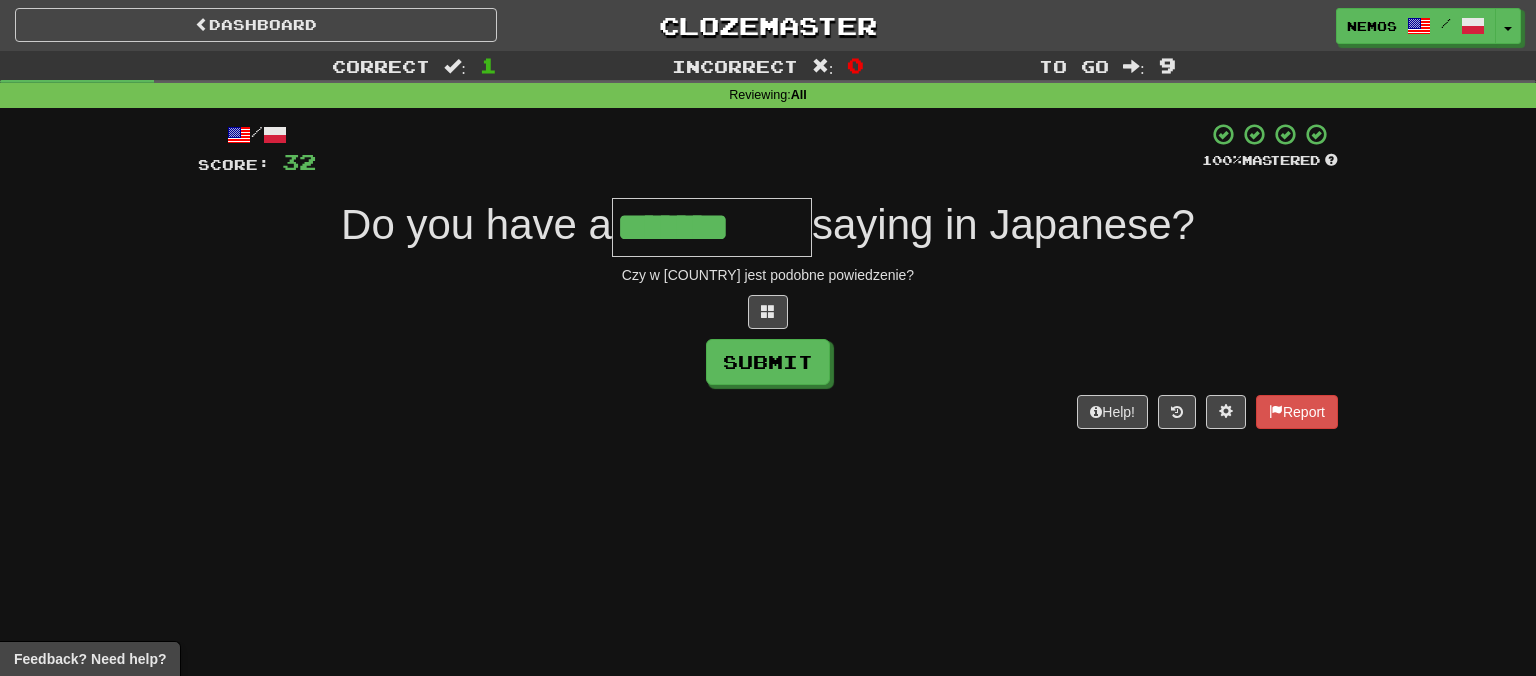 type on "*******" 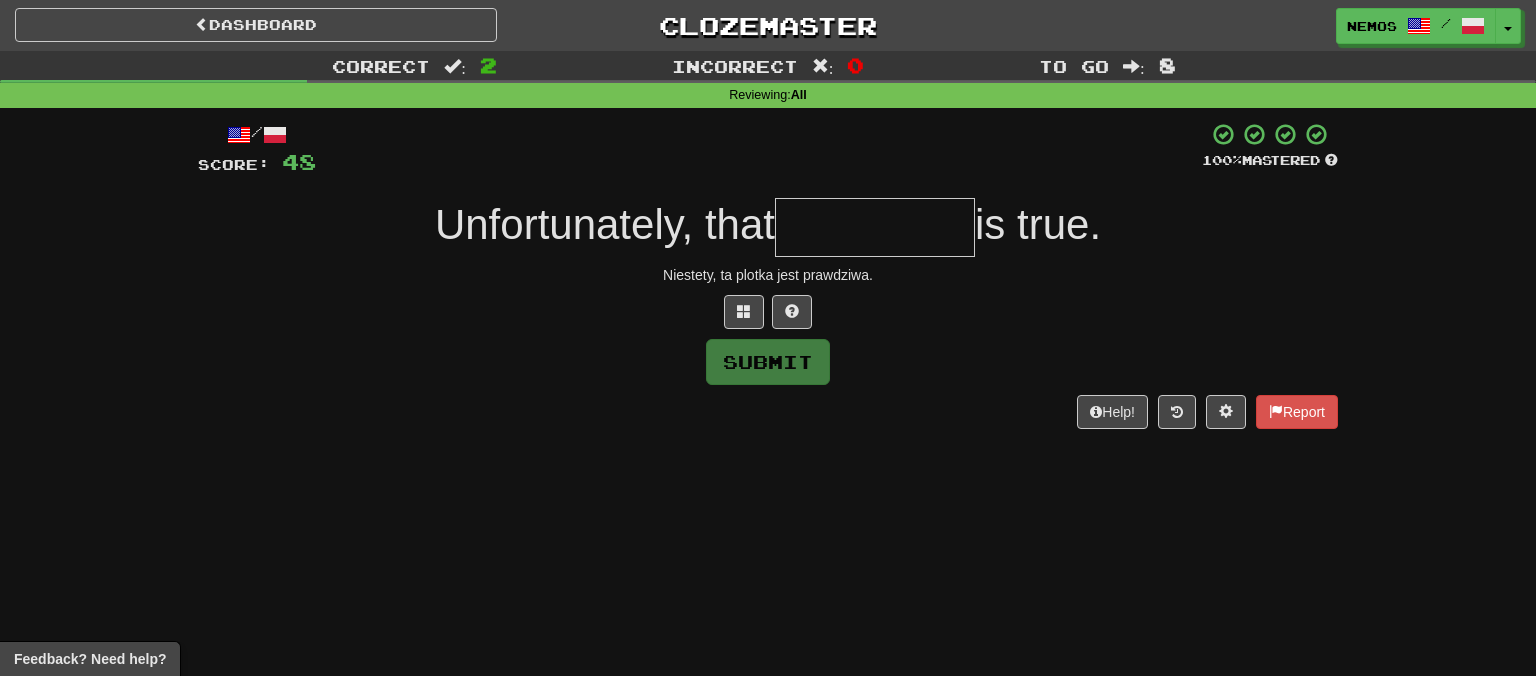 type on "*" 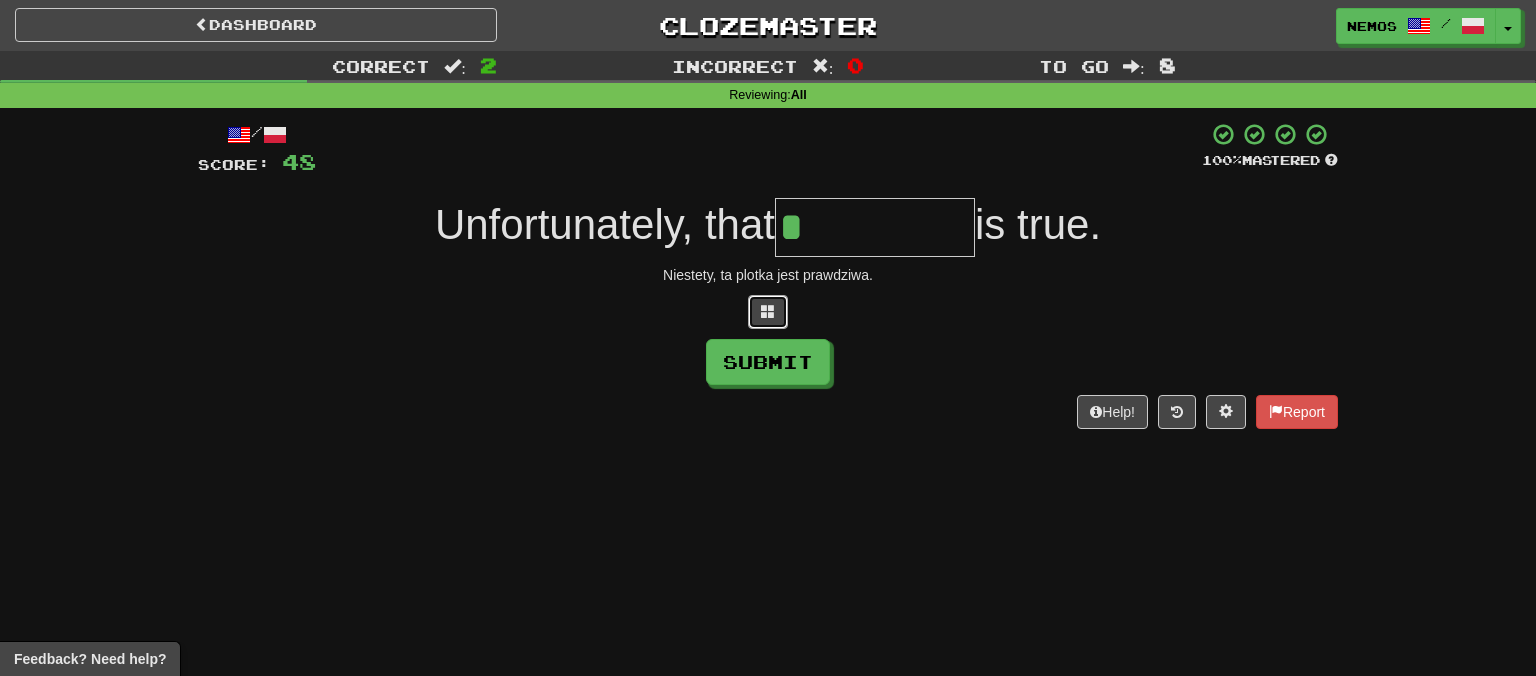 click at bounding box center (768, 312) 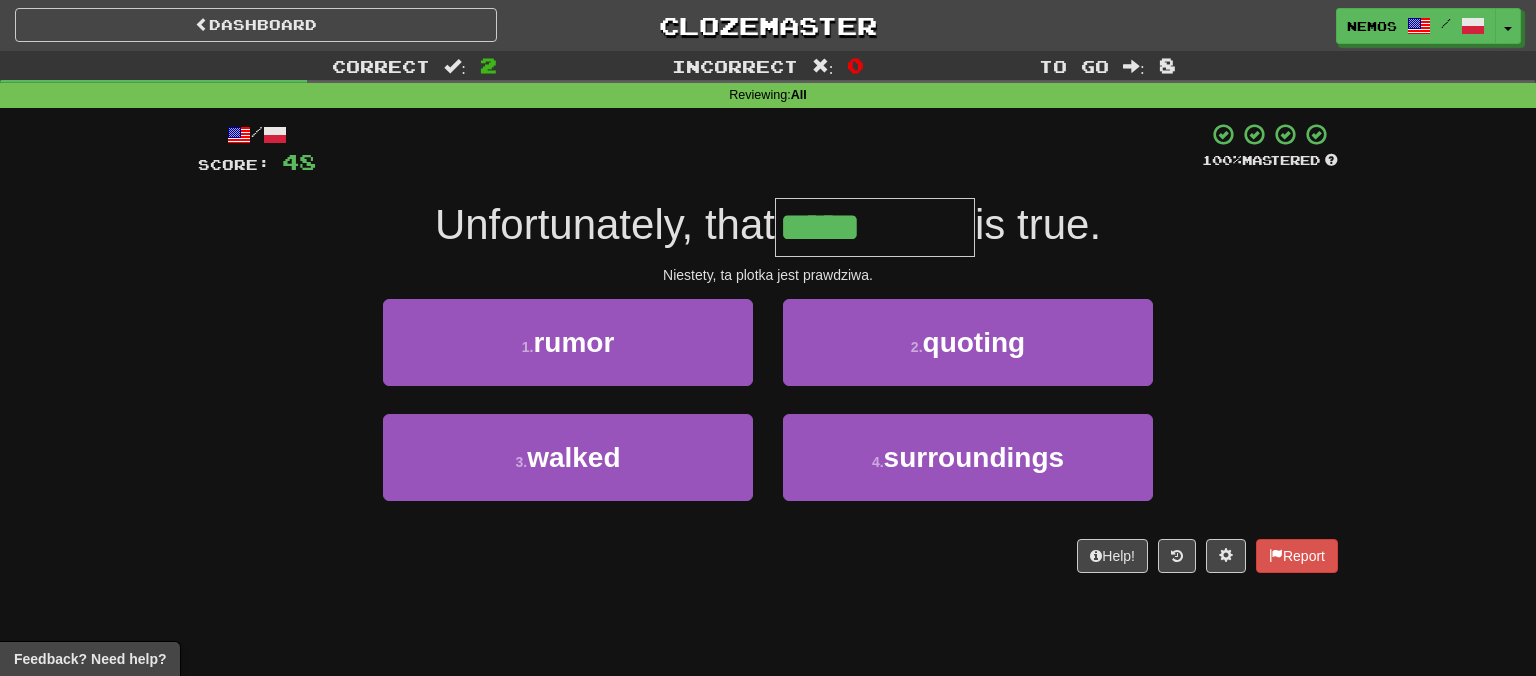 type on "*****" 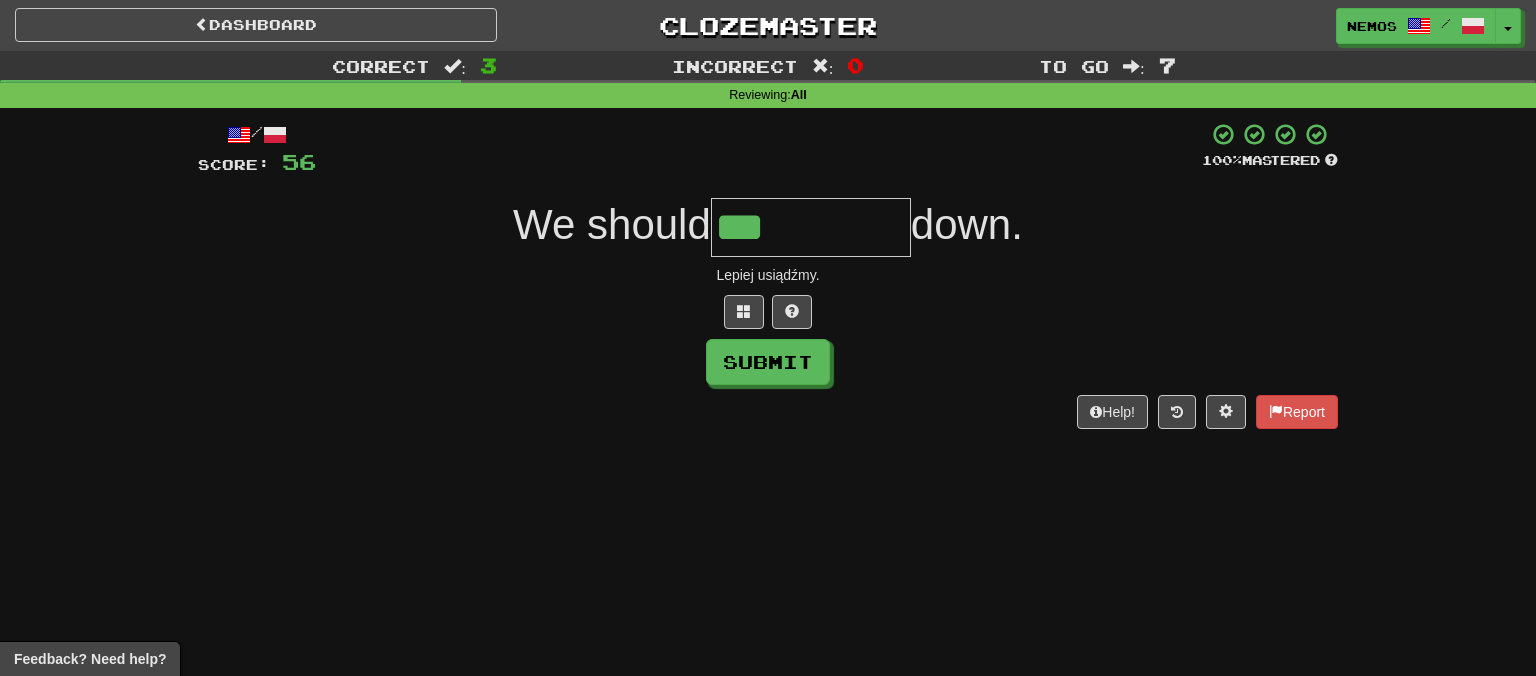 type on "***" 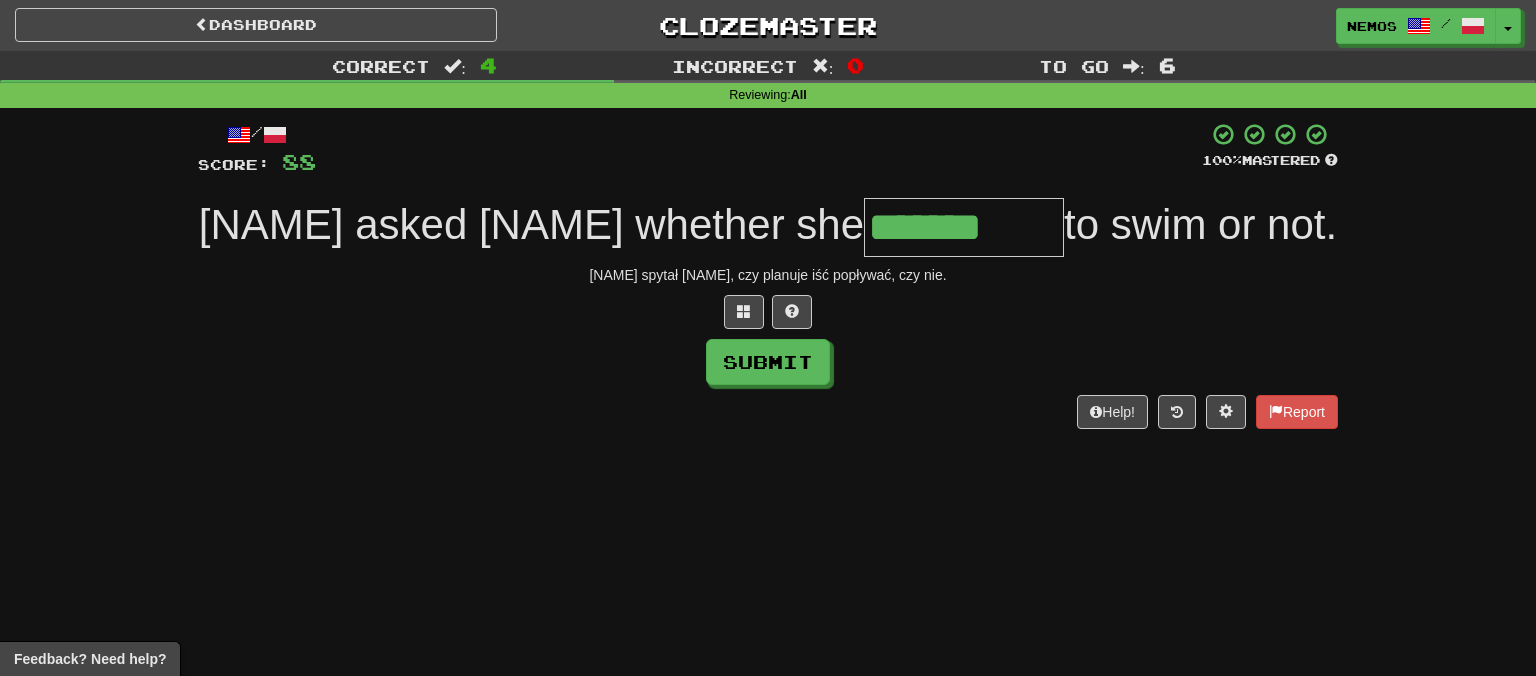 type on "*******" 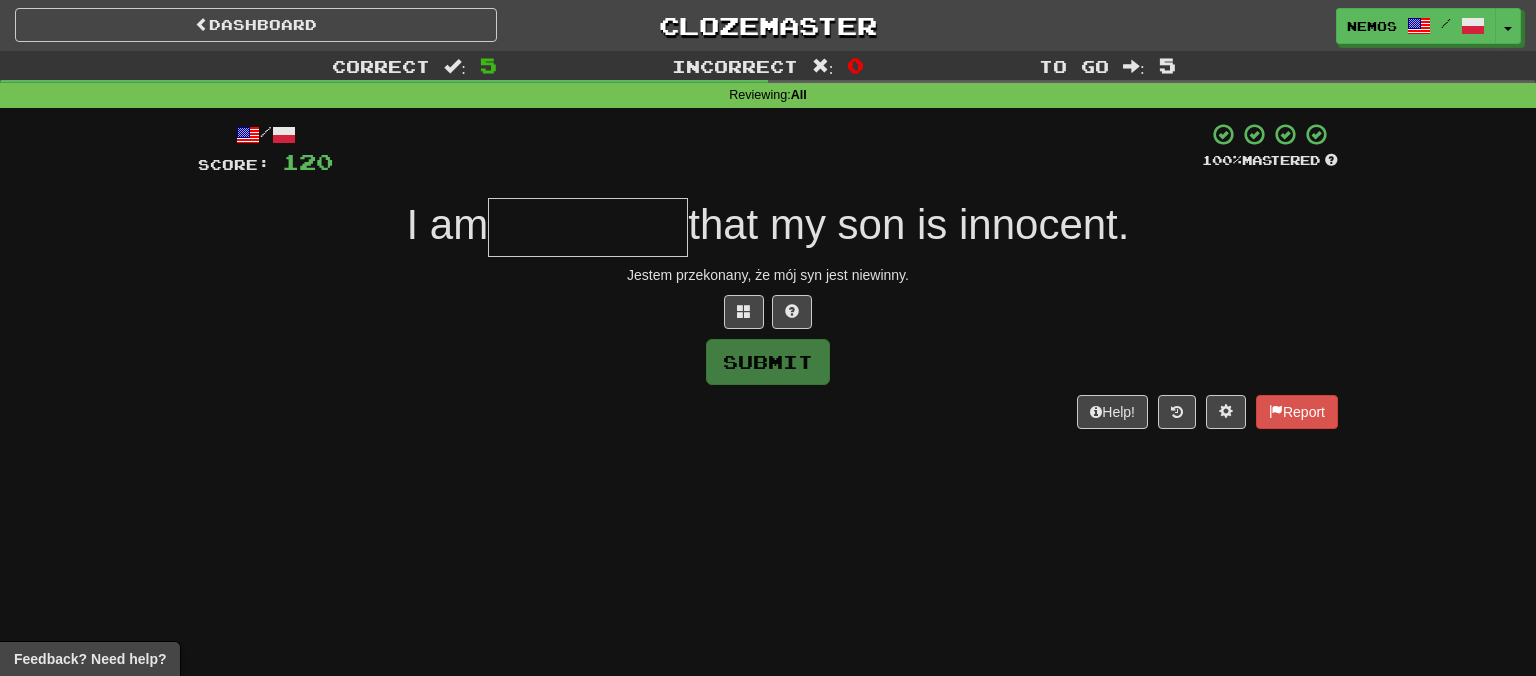 type on "*" 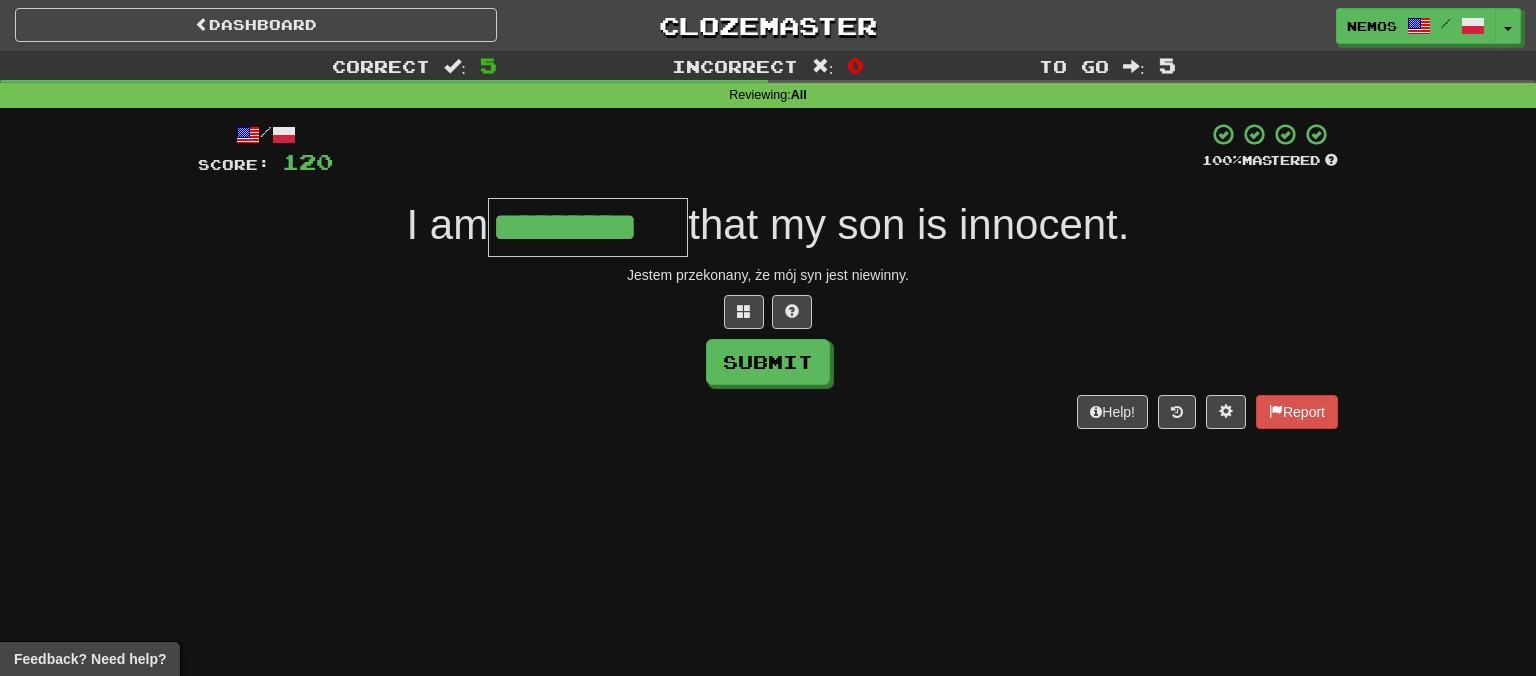 type on "*********" 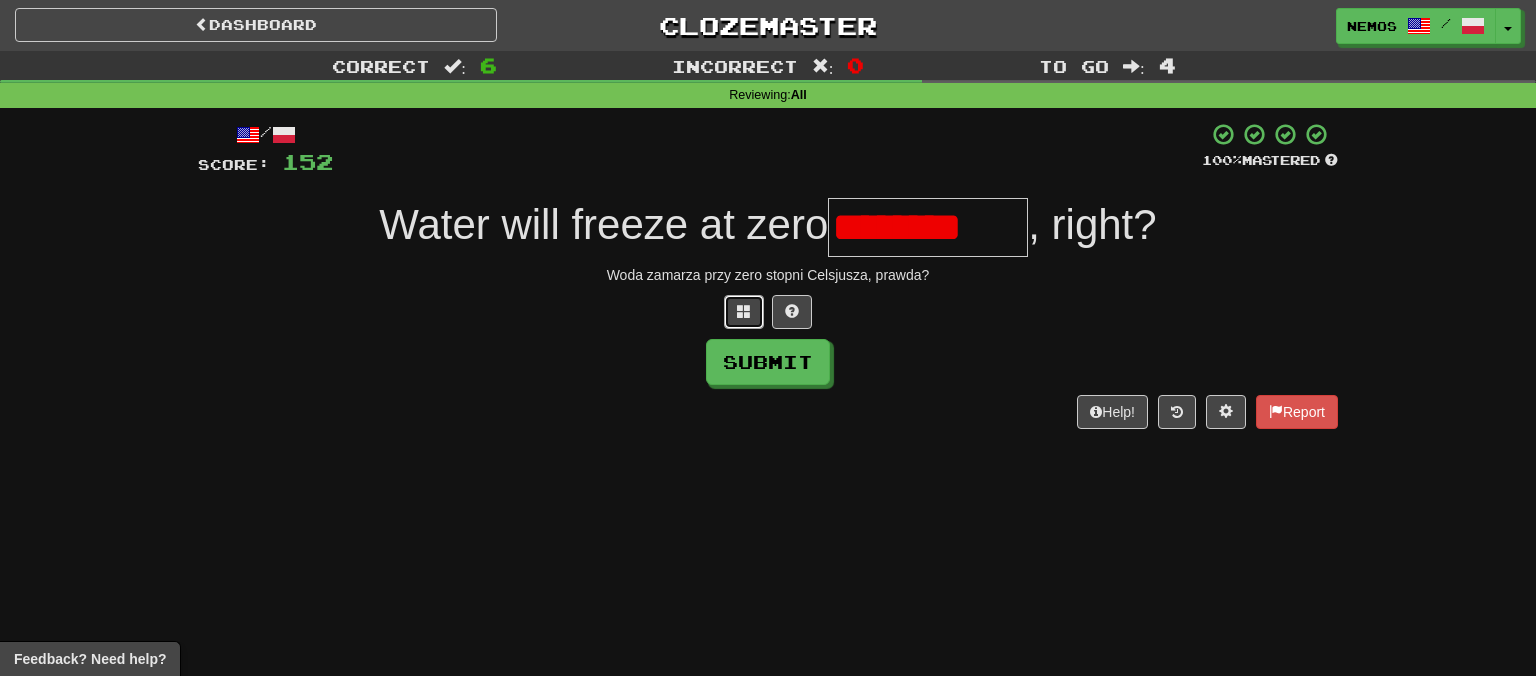 click at bounding box center [744, 312] 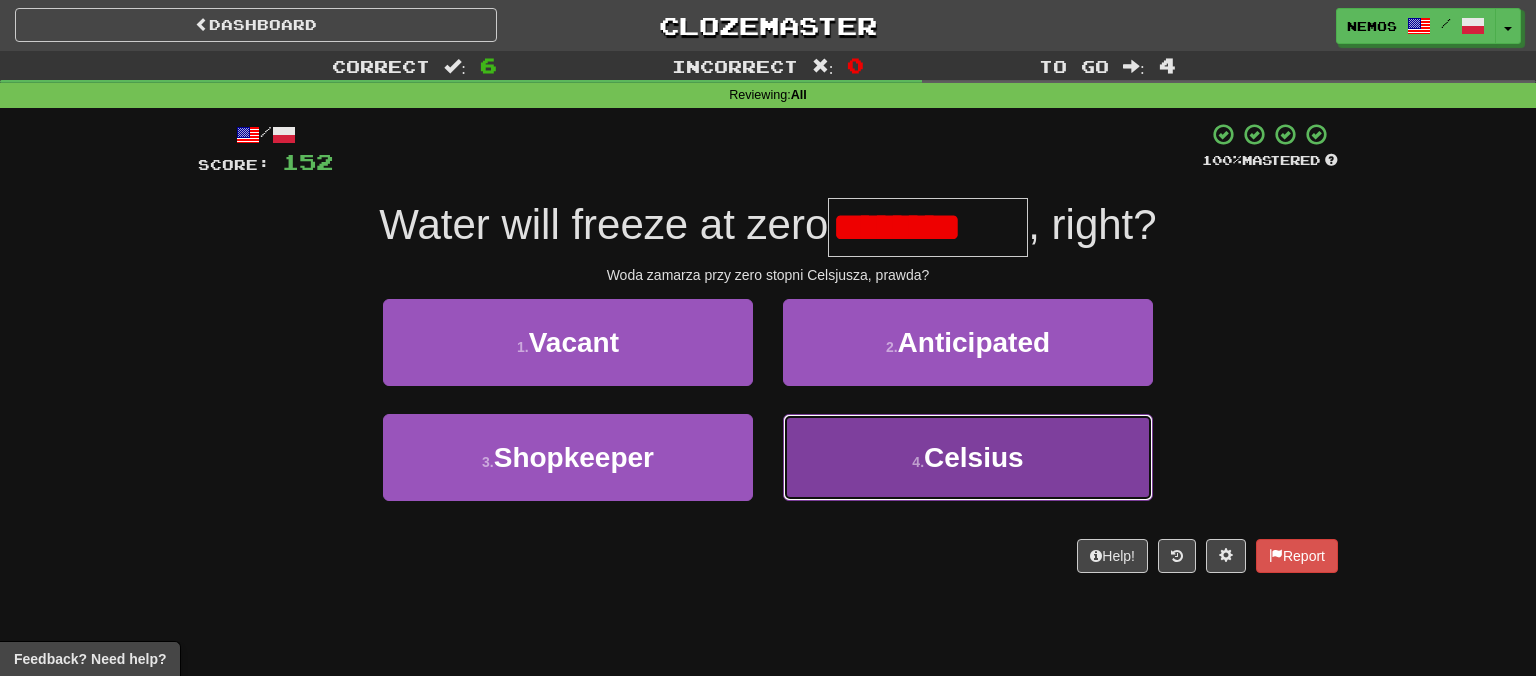 click on "4 .  Celsius" at bounding box center (968, 457) 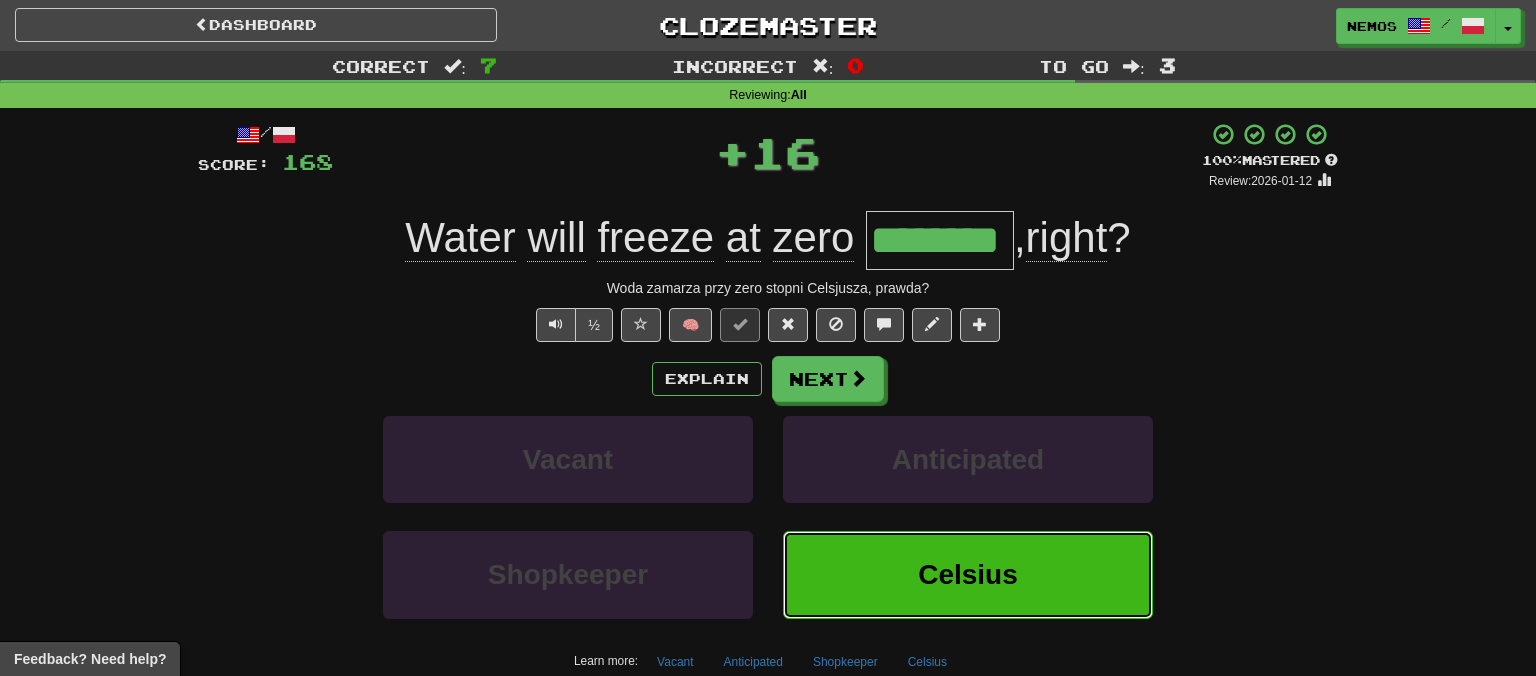type on "*******" 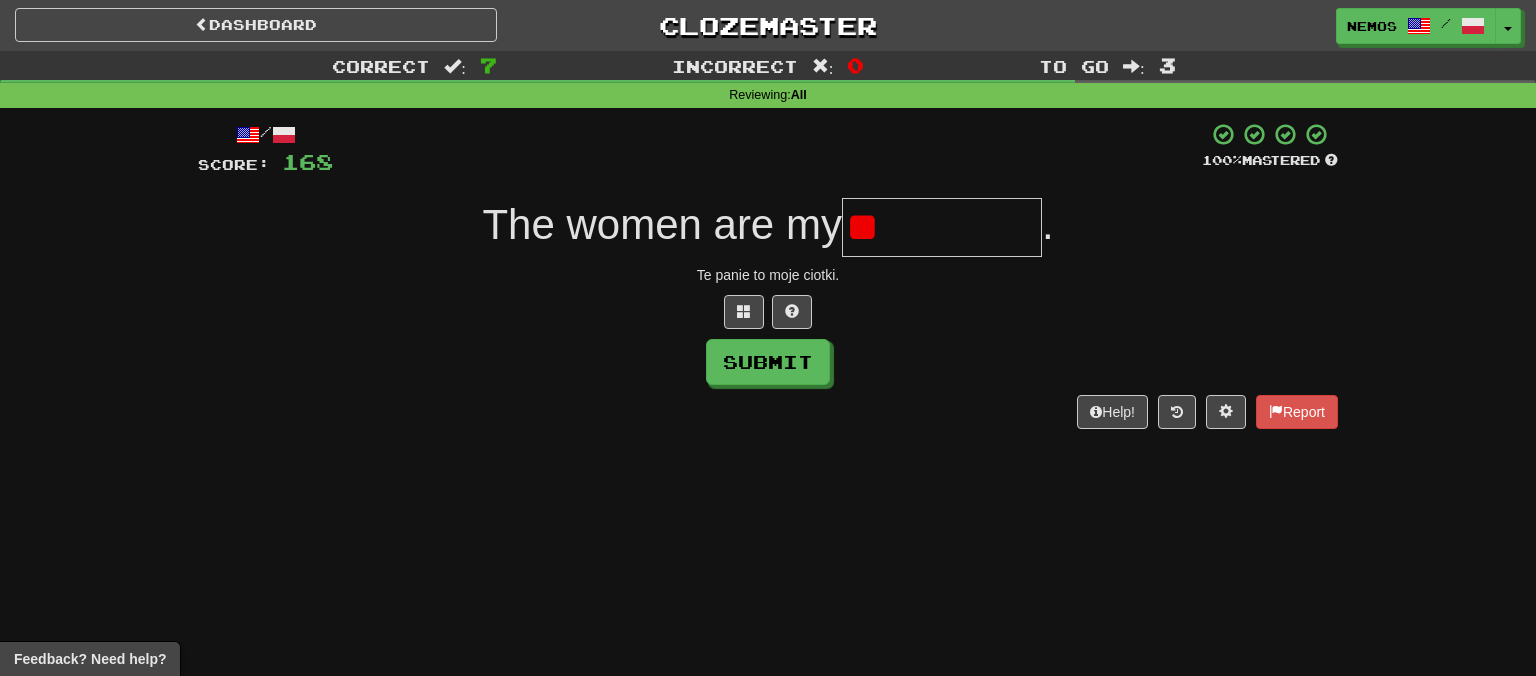 type on "*" 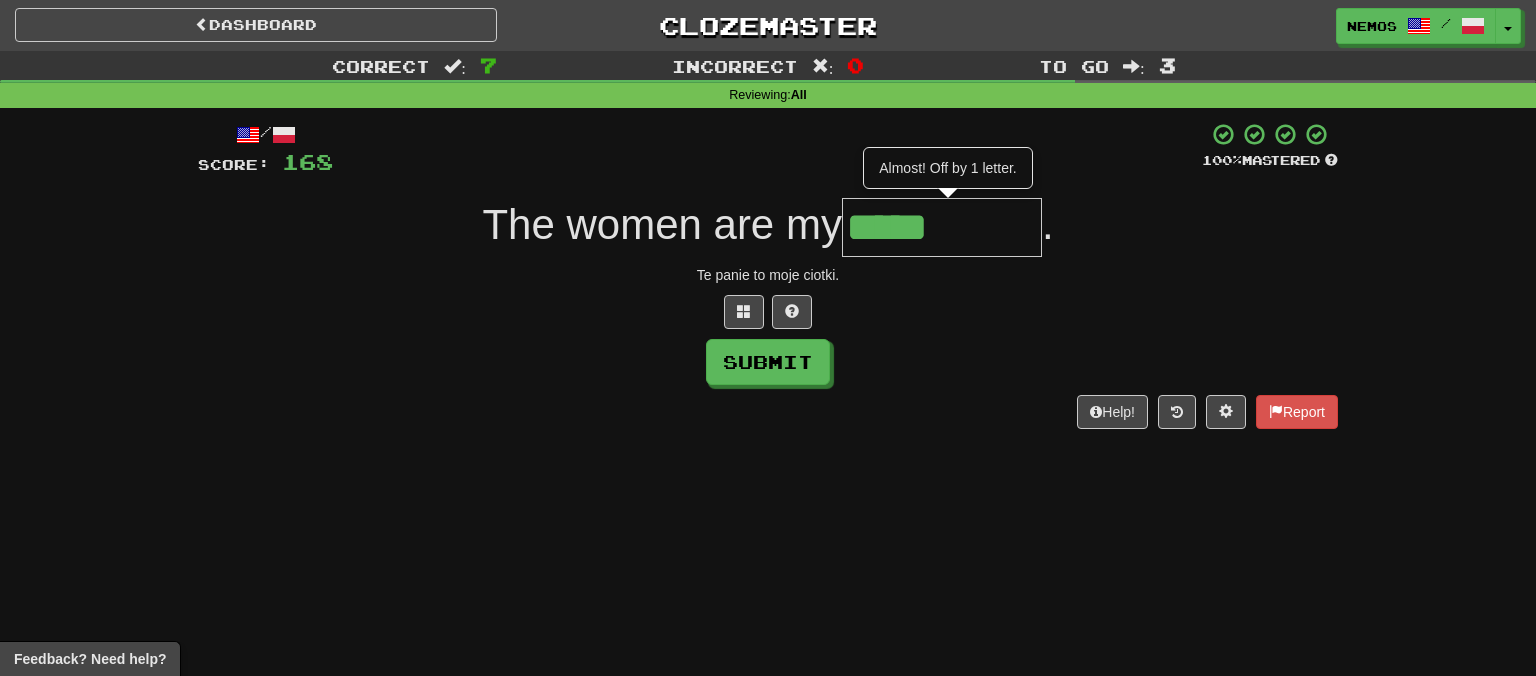 type on "*****" 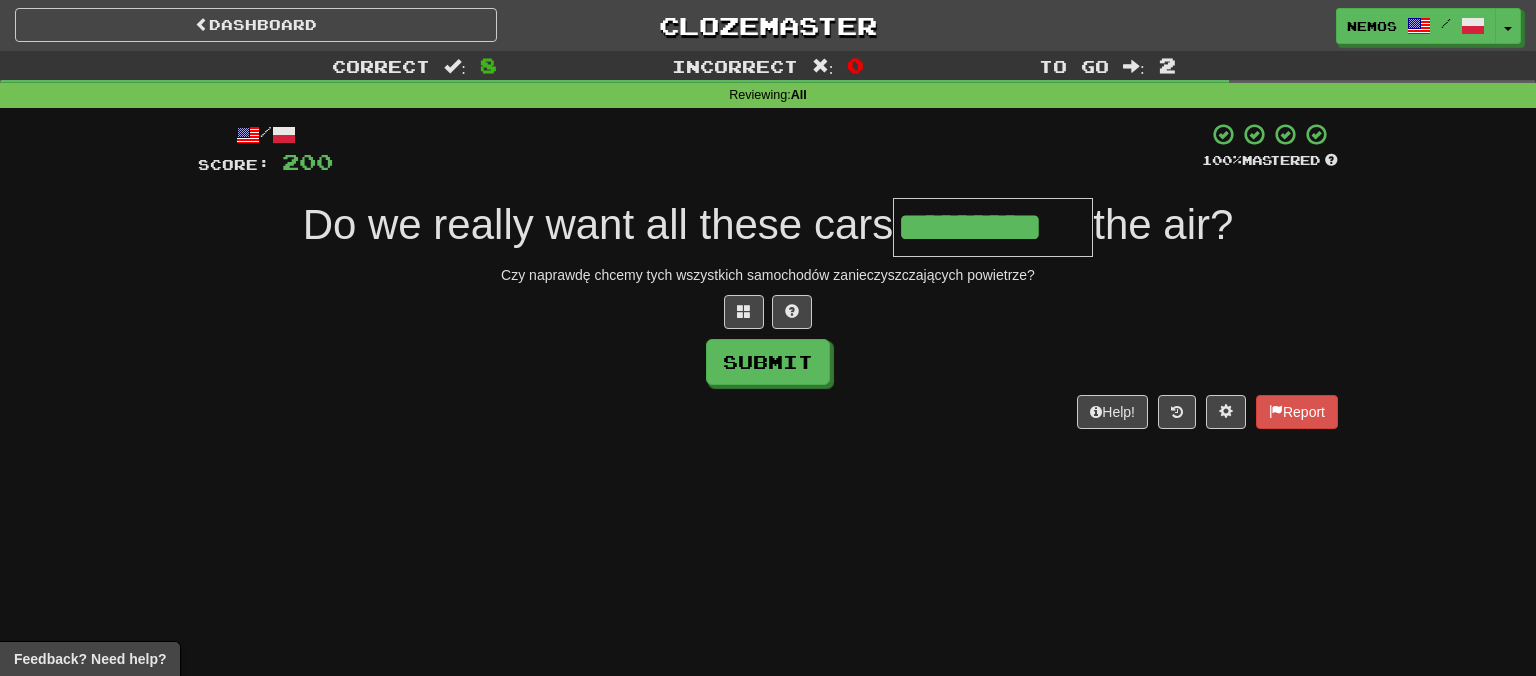 type on "*********" 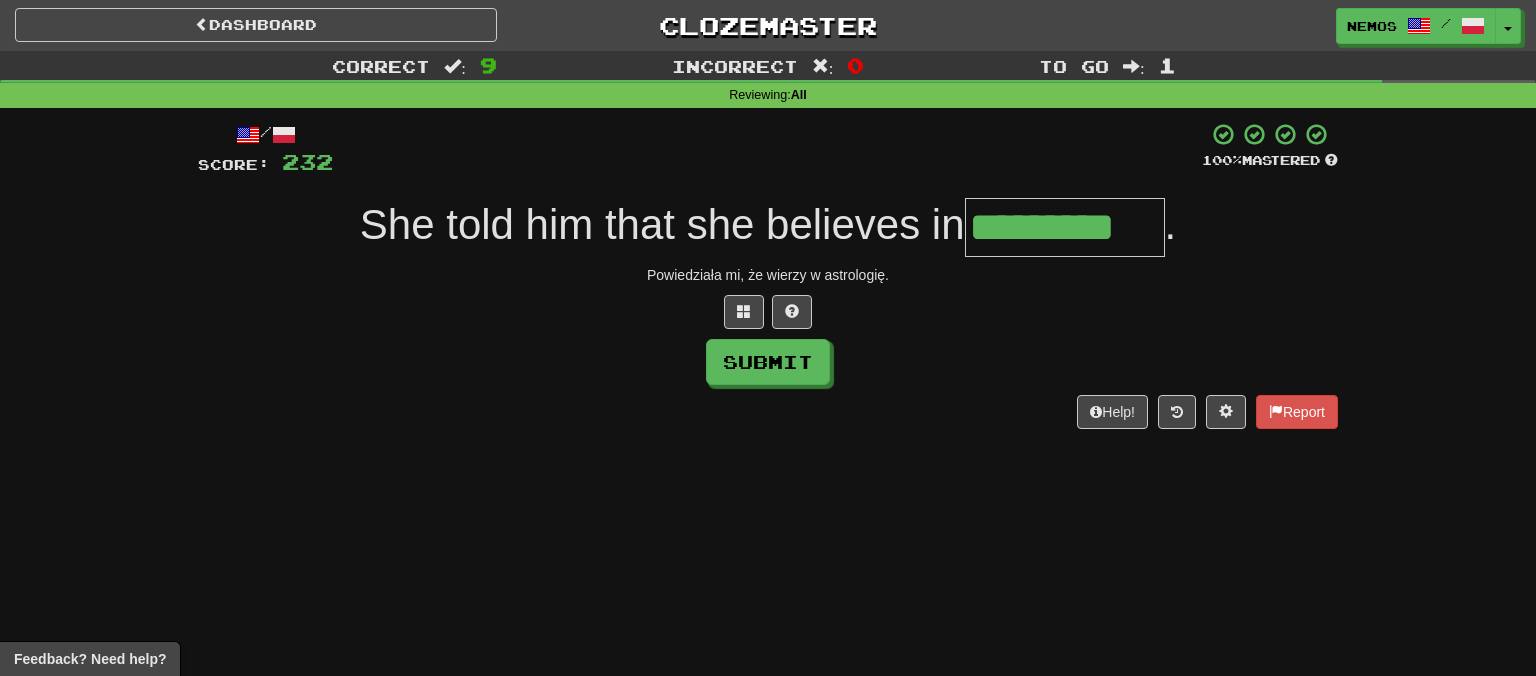 type on "*********" 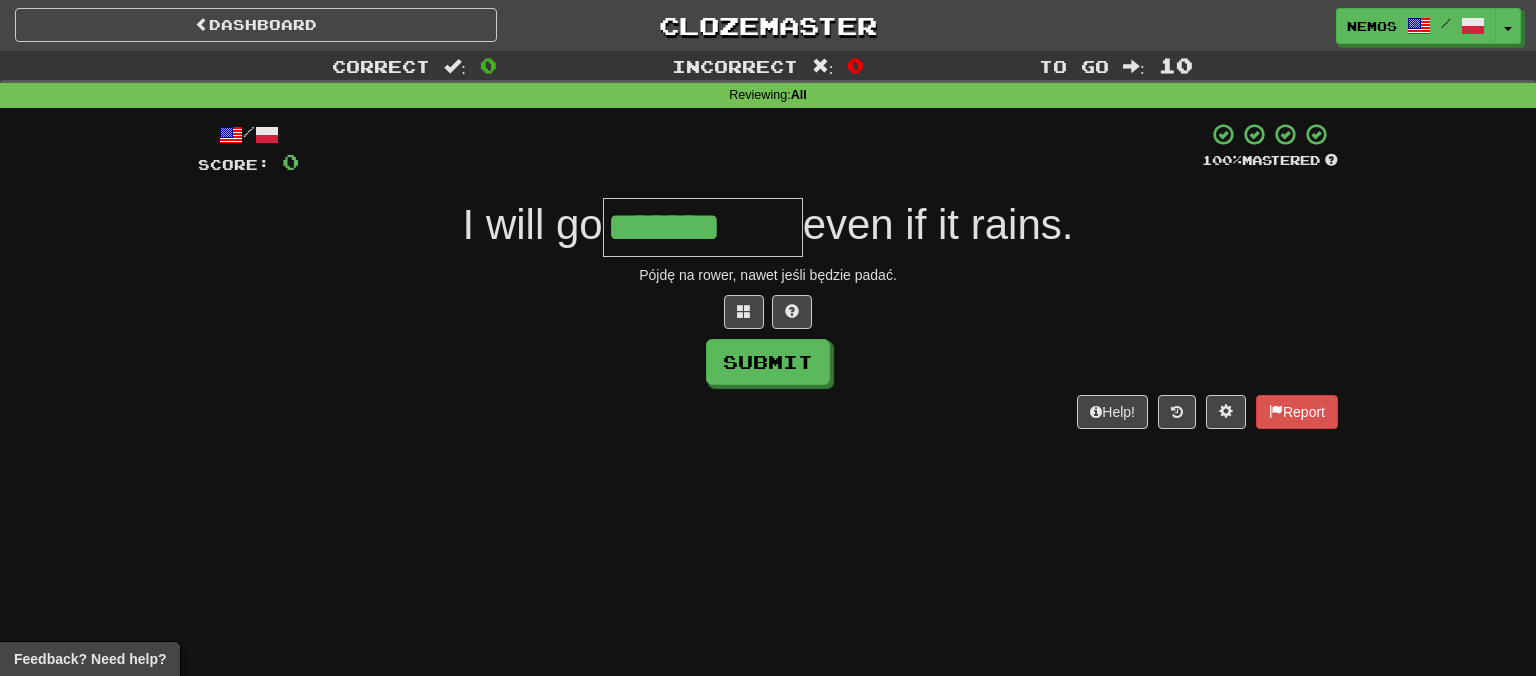 type on "*******" 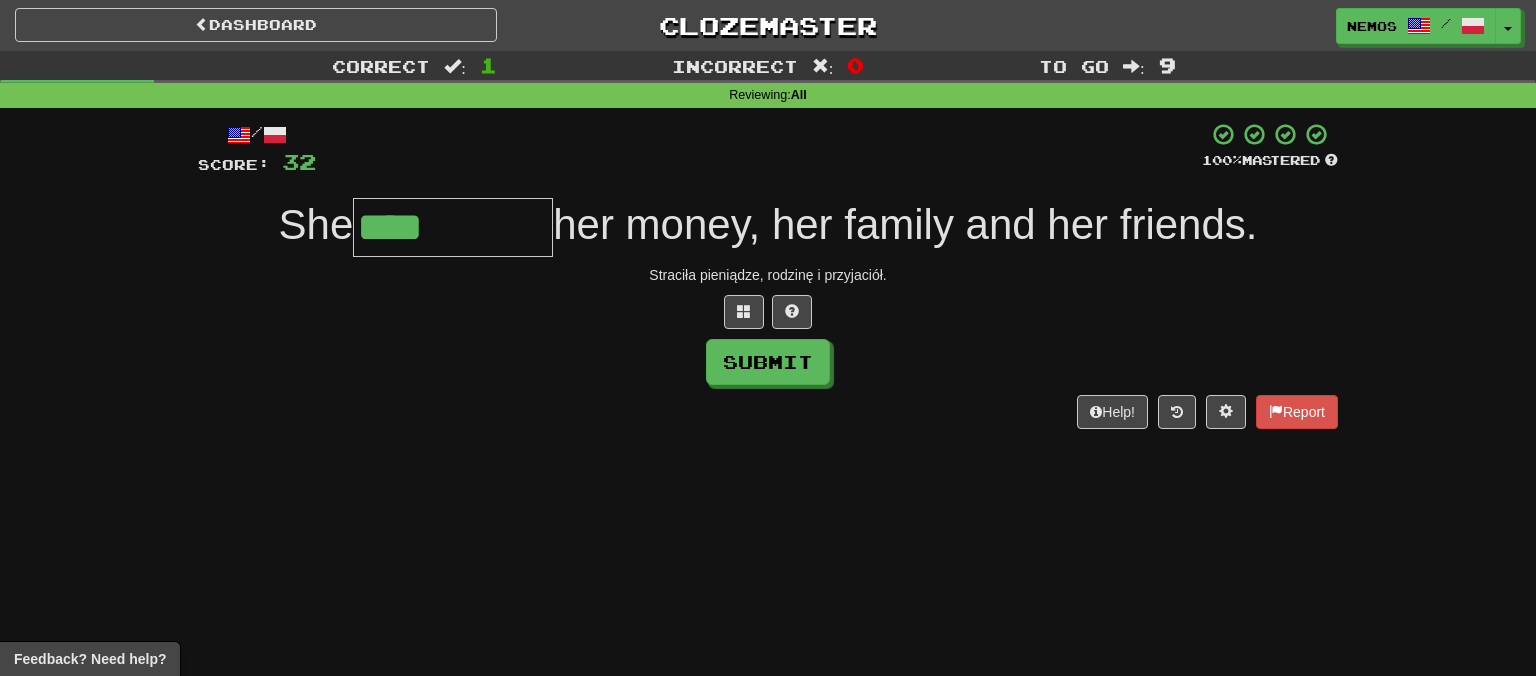 type on "****" 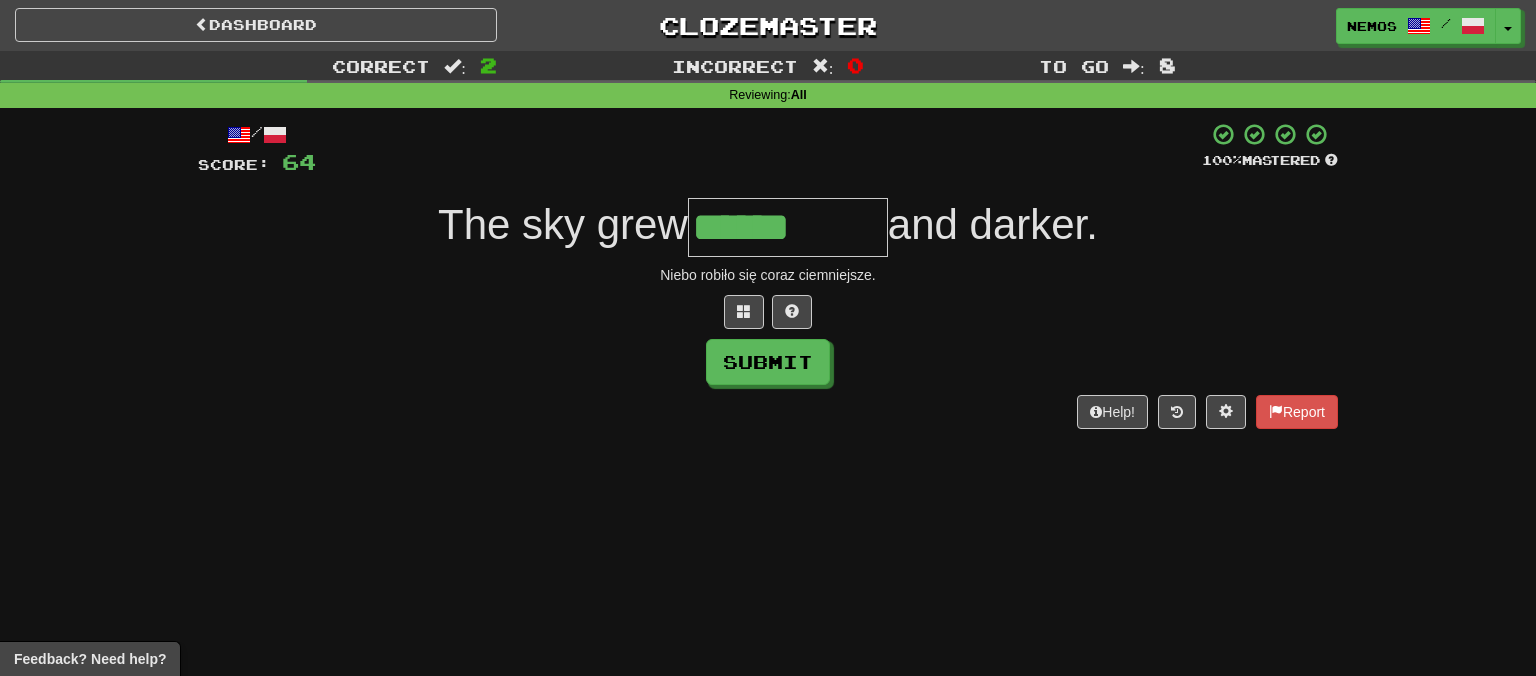 type on "******" 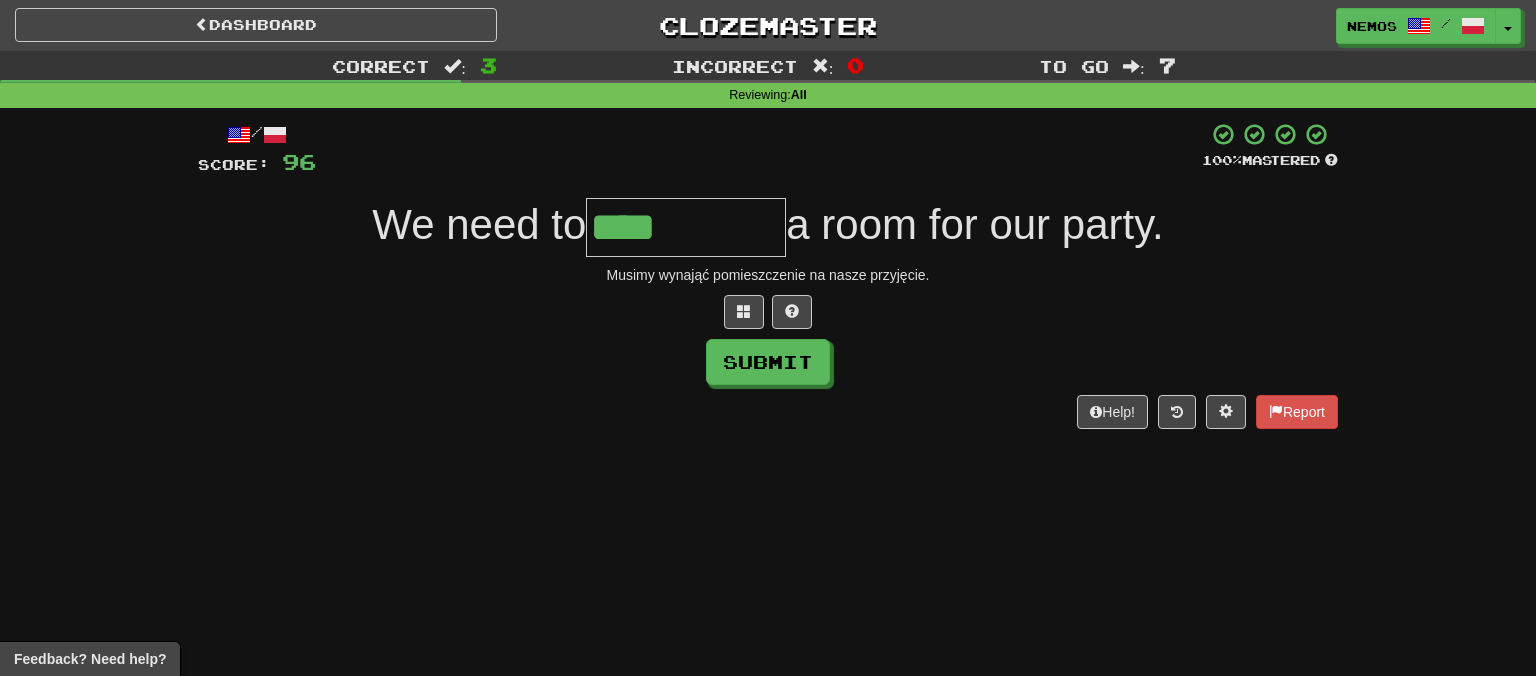 type on "****" 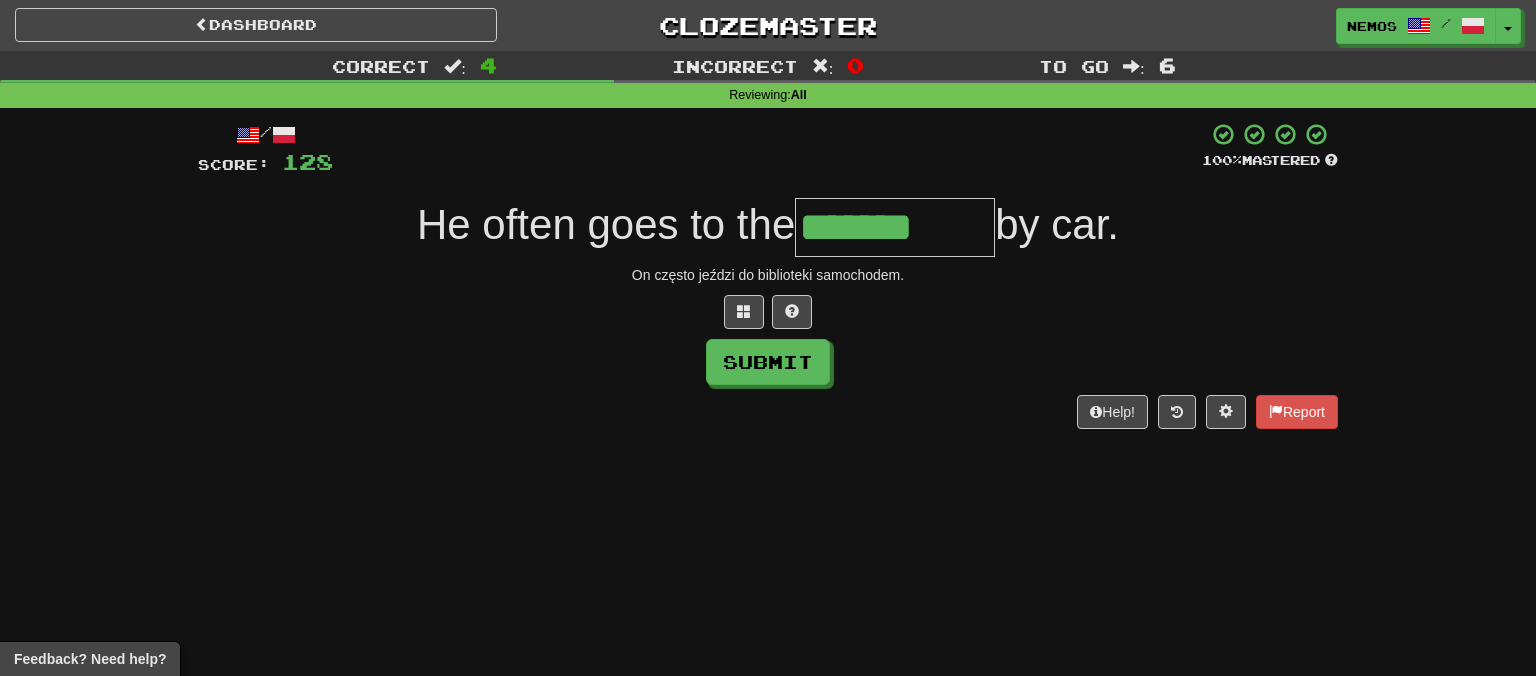 type on "*******" 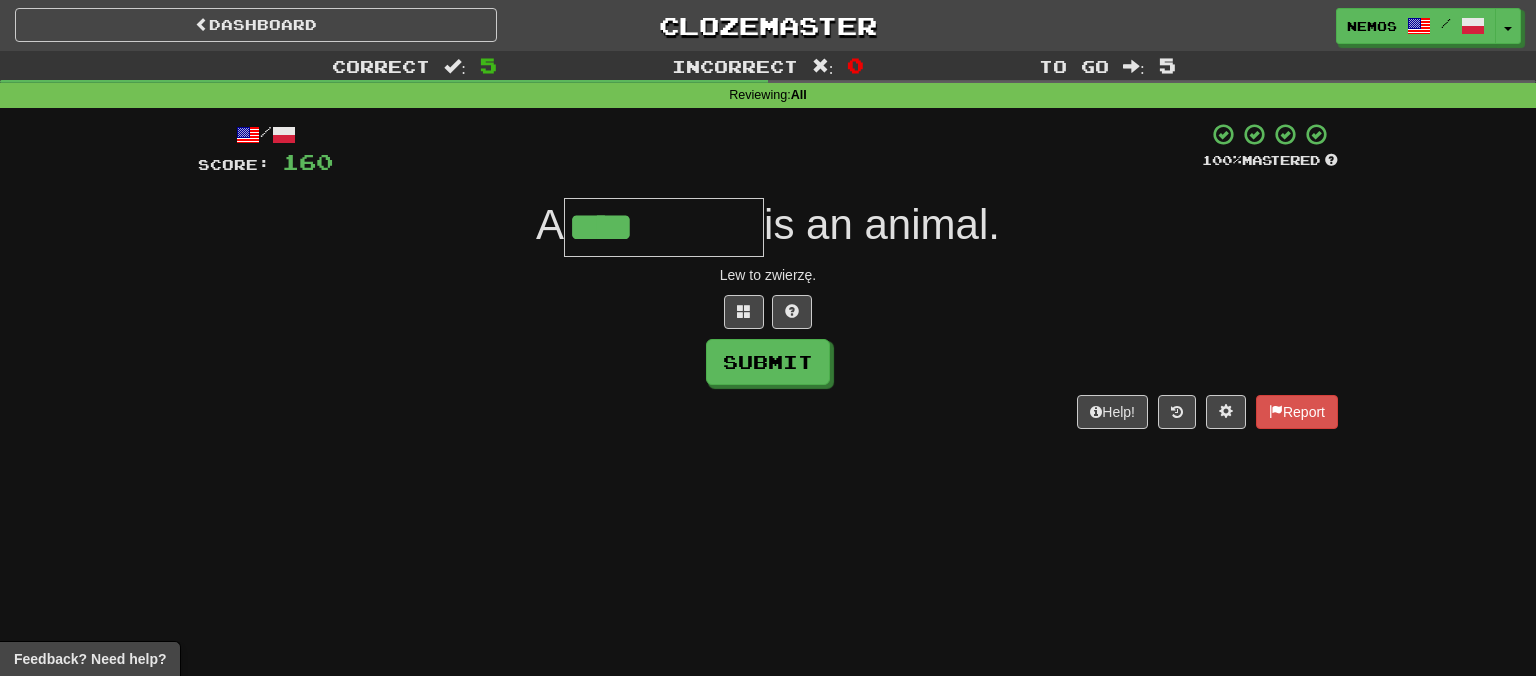 type on "****" 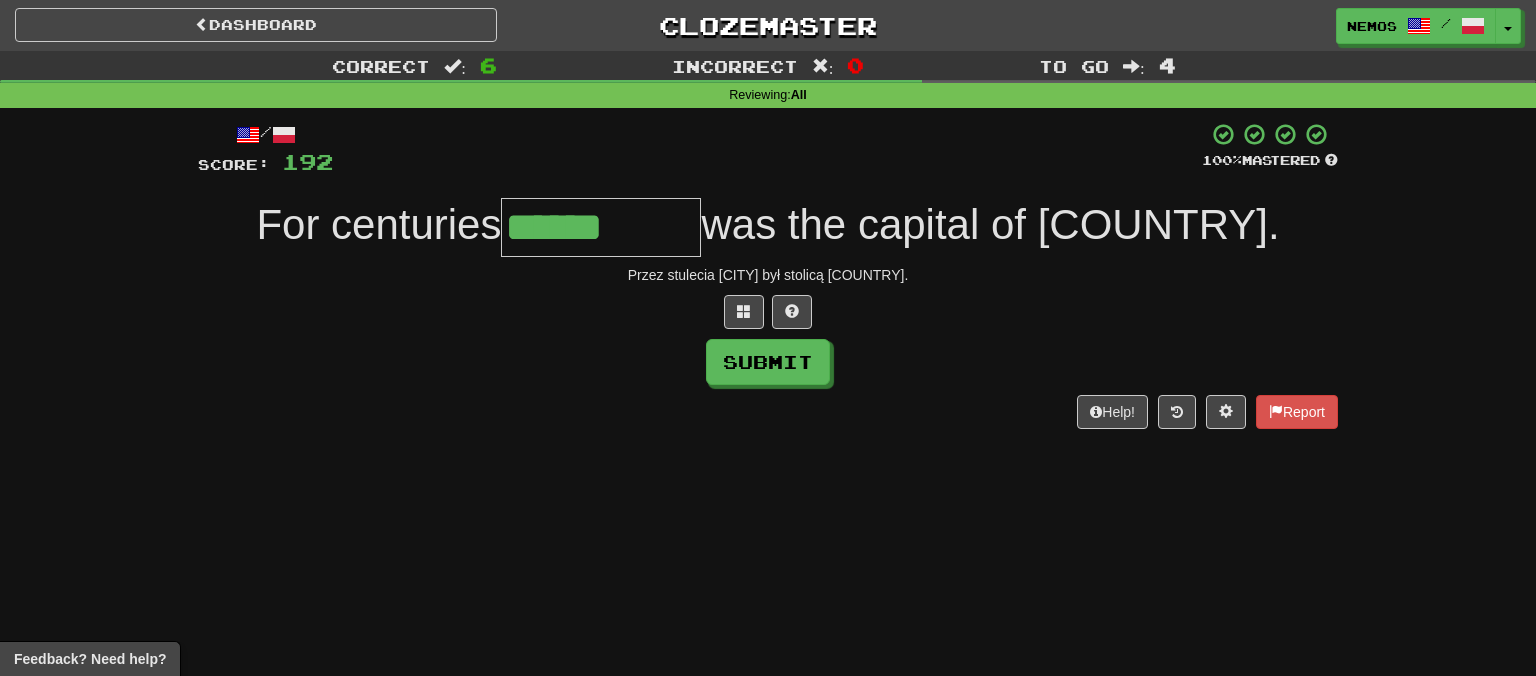 type on "******" 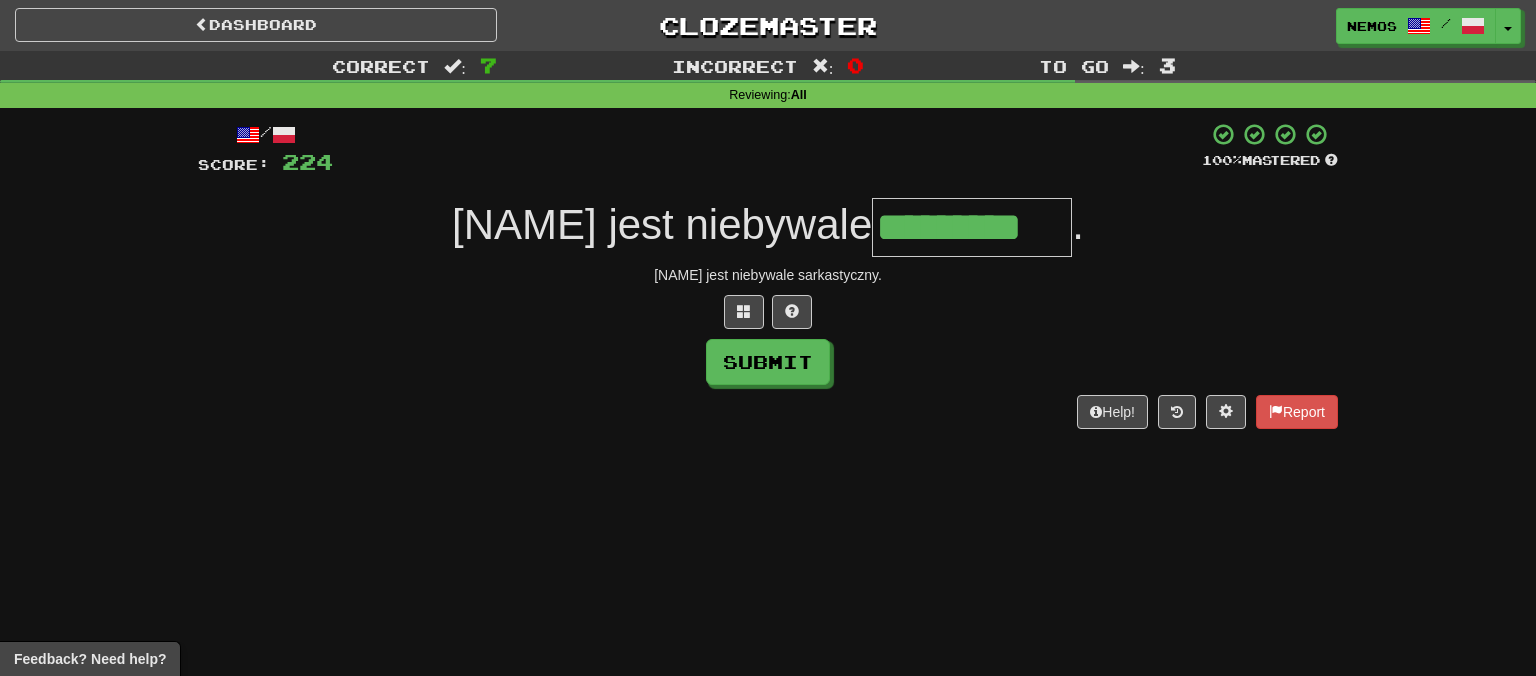 type on "*********" 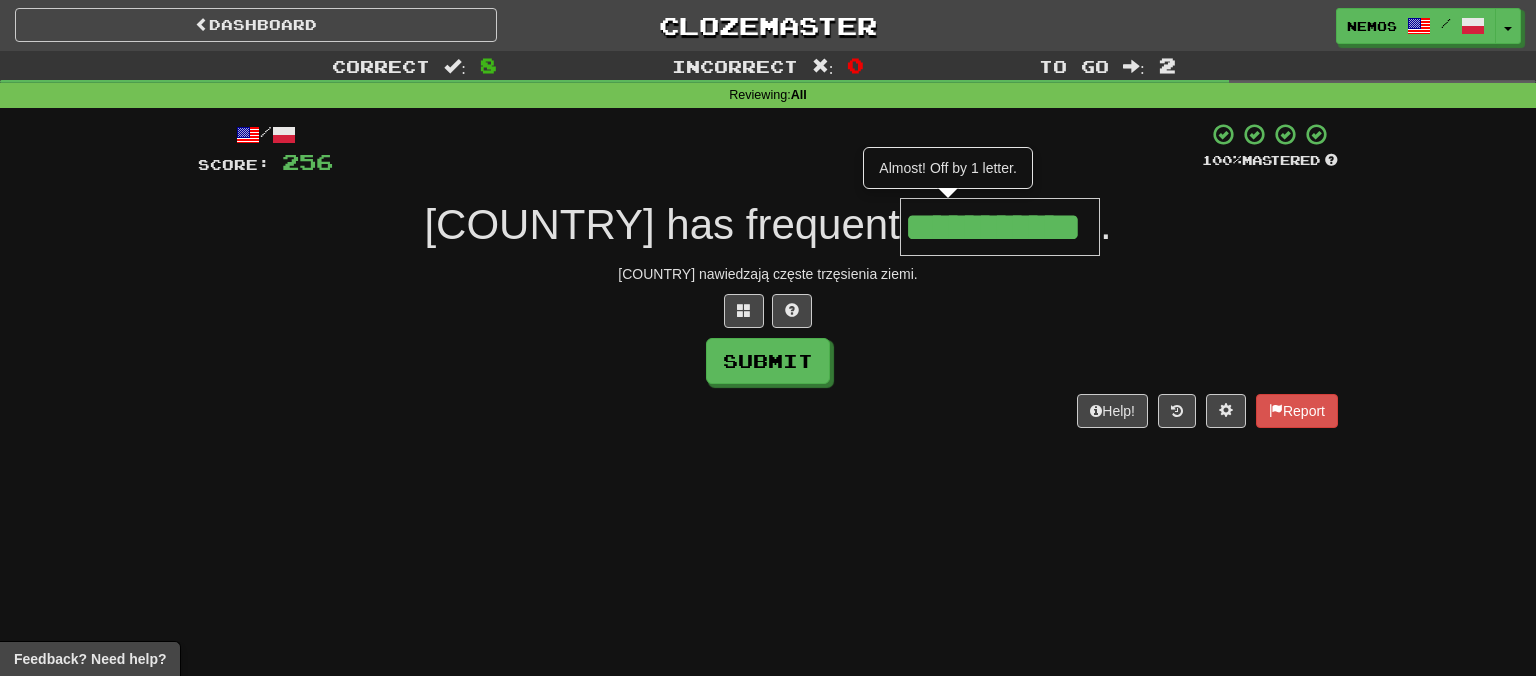 scroll, scrollTop: 0, scrollLeft: 38, axis: horizontal 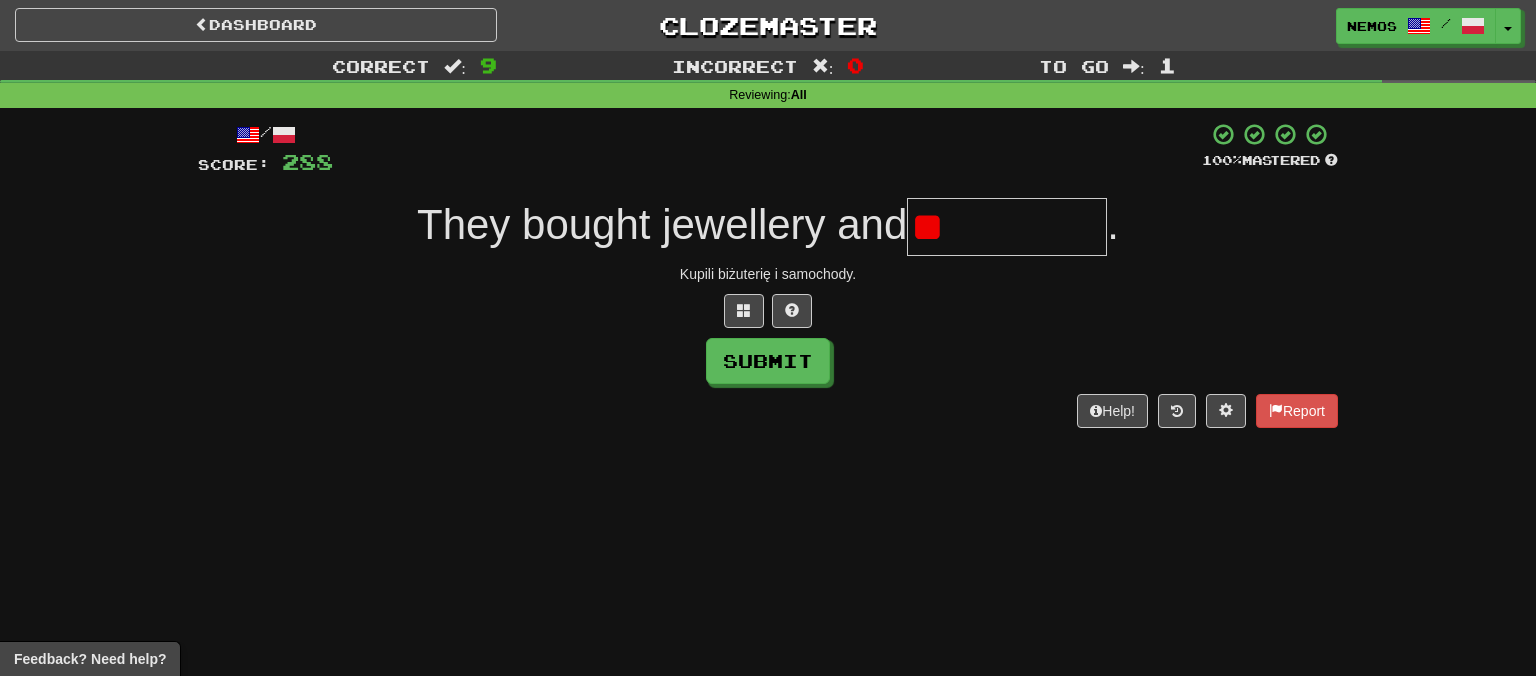 type on "*" 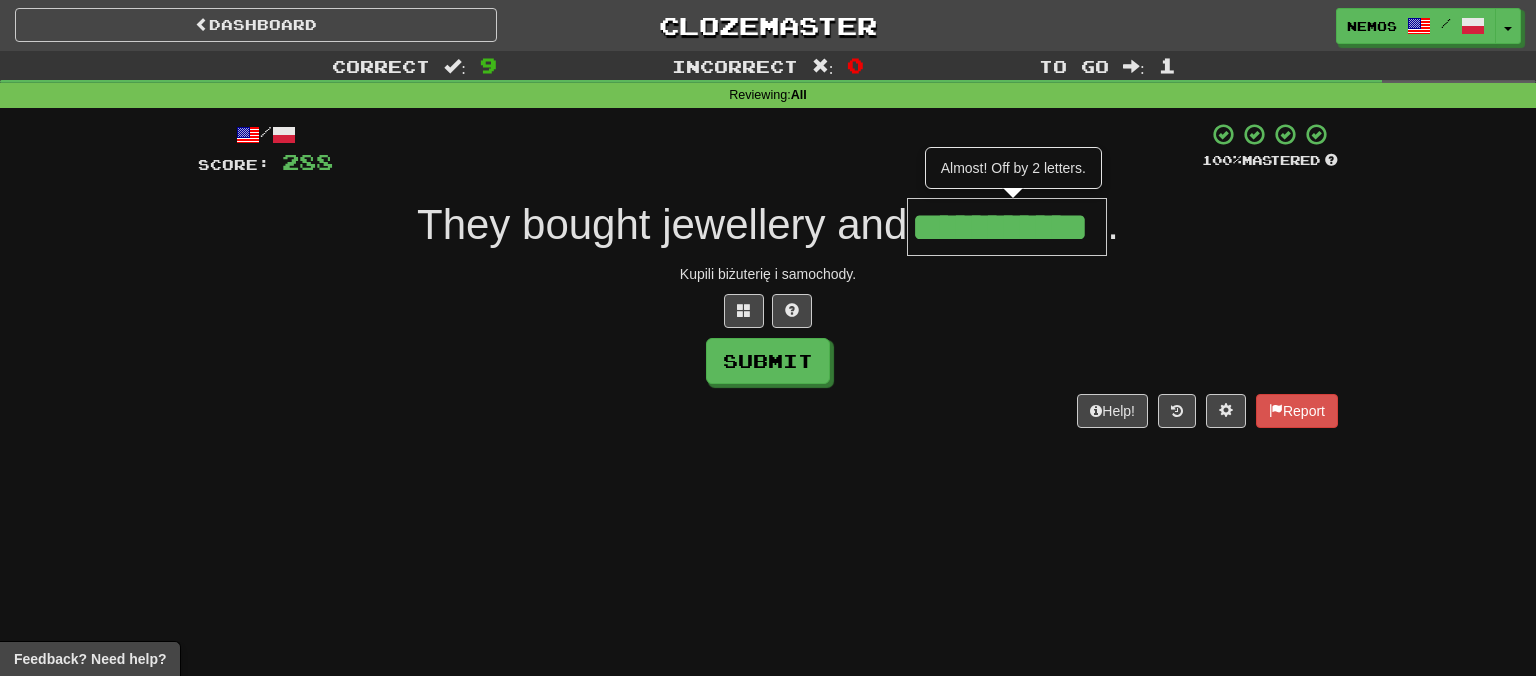 scroll, scrollTop: 0, scrollLeft: 34, axis: horizontal 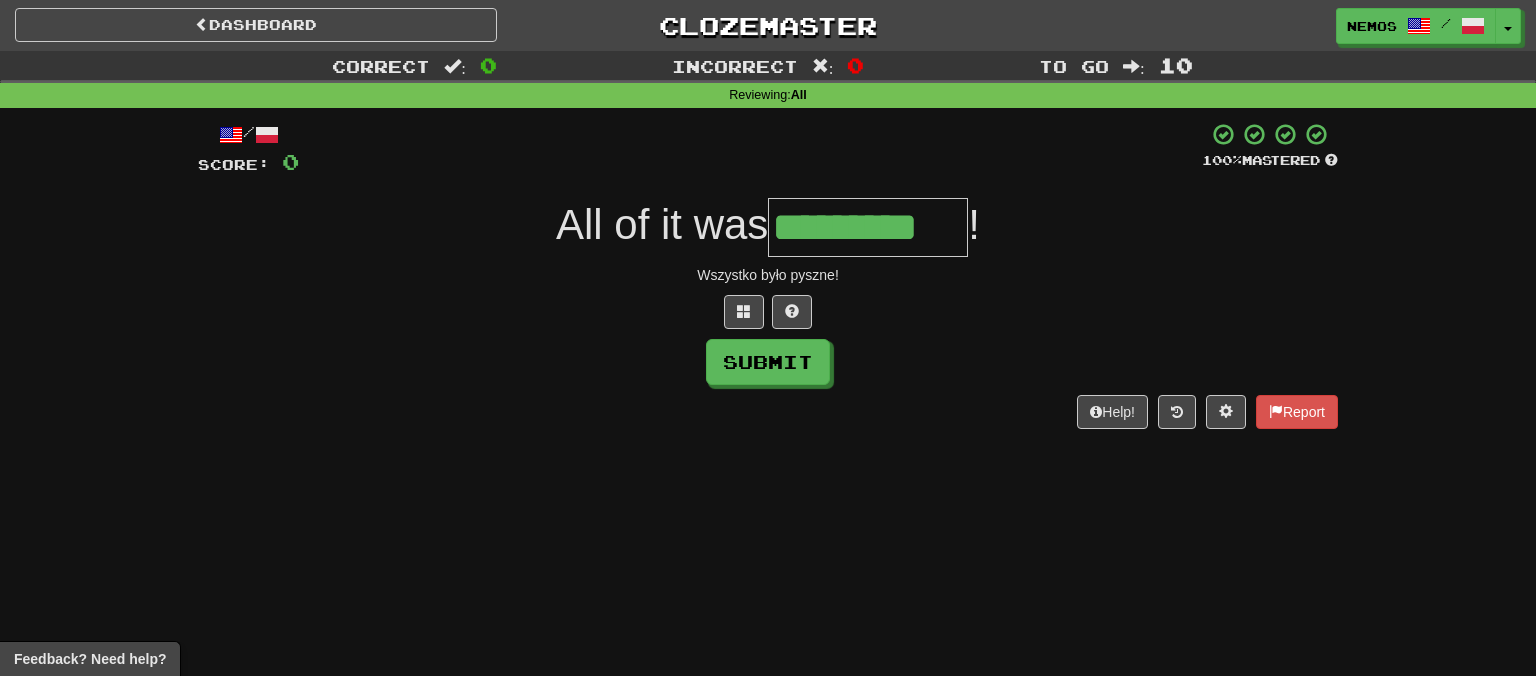 type on "*********" 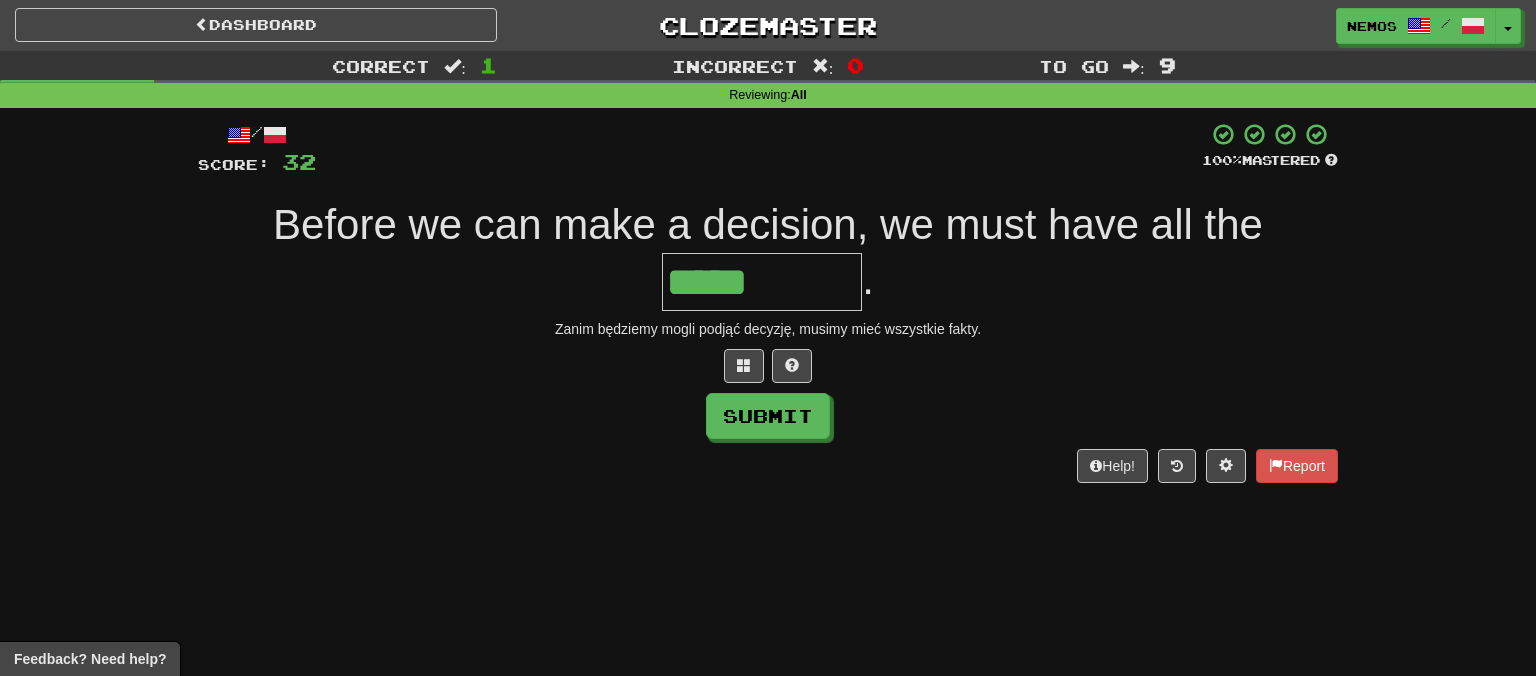 type on "*****" 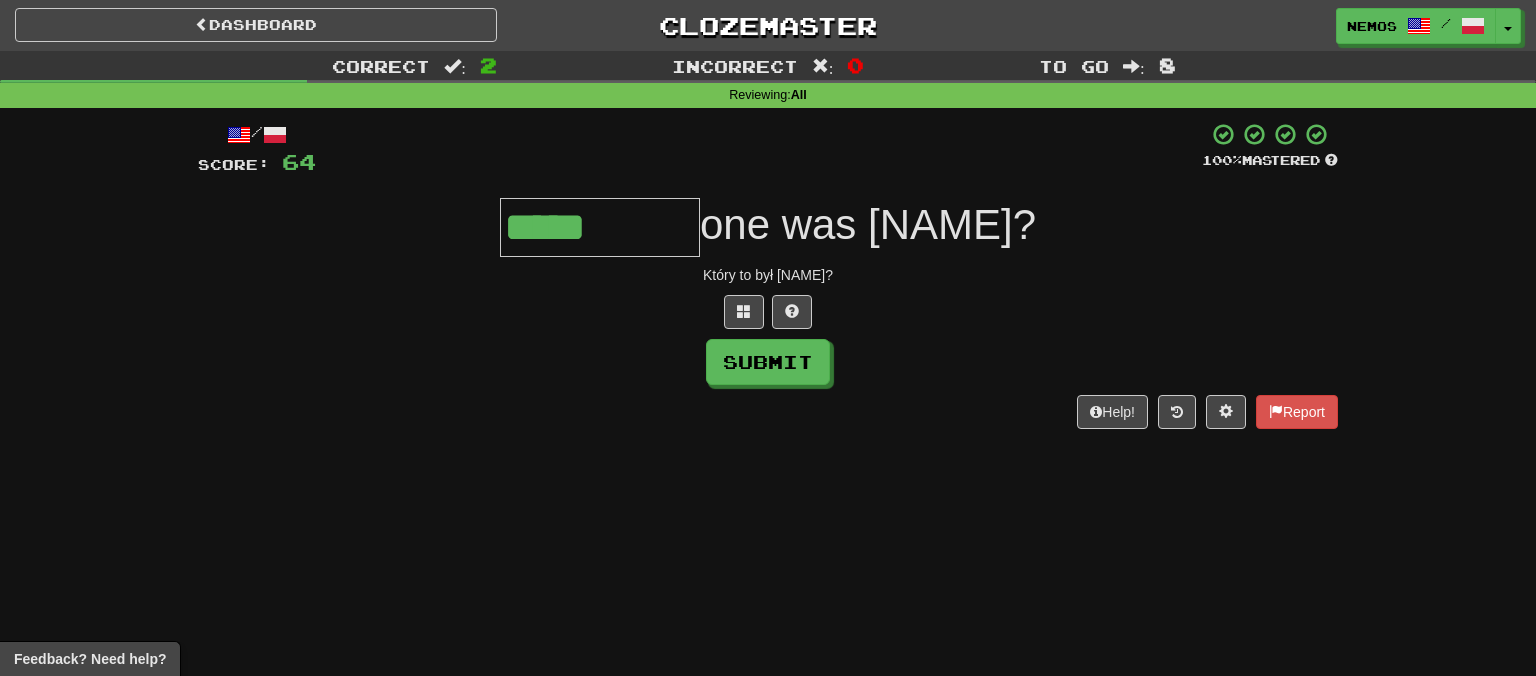type on "*****" 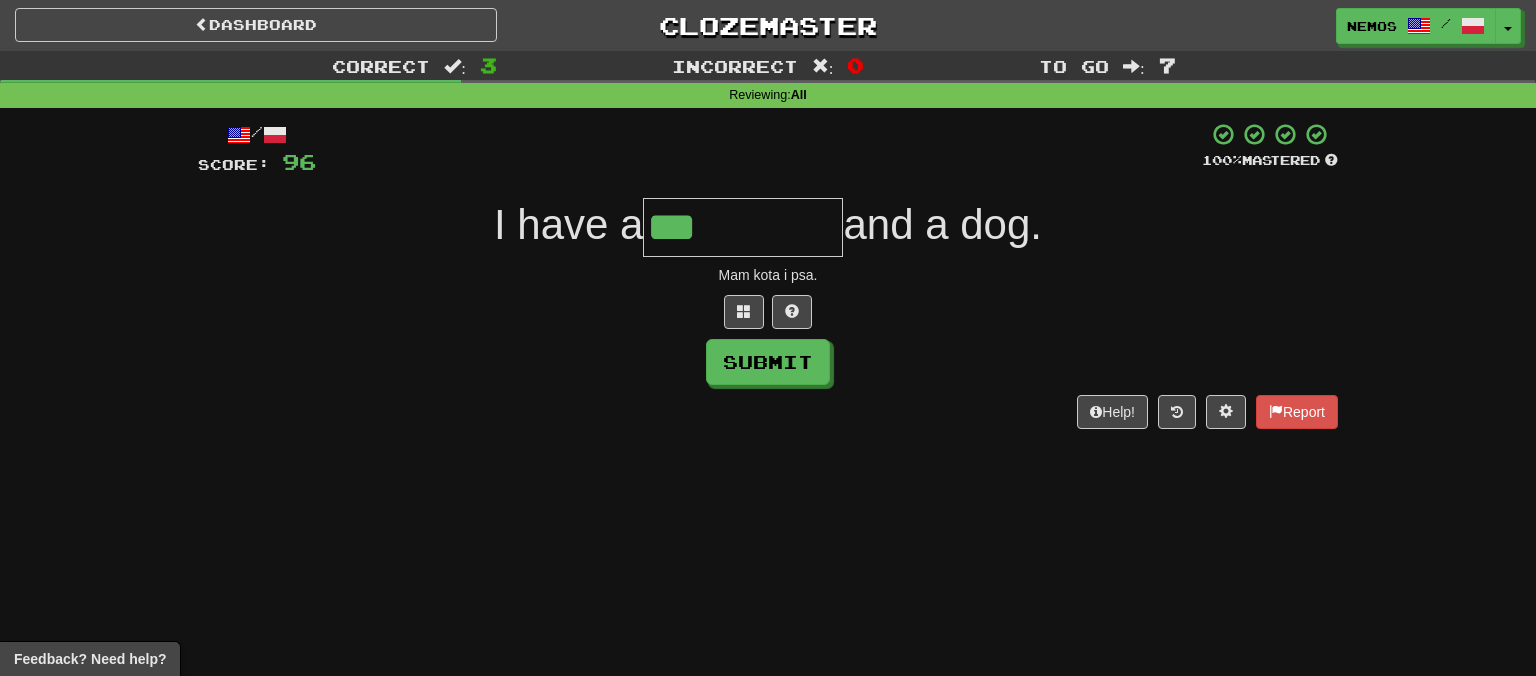 type on "***" 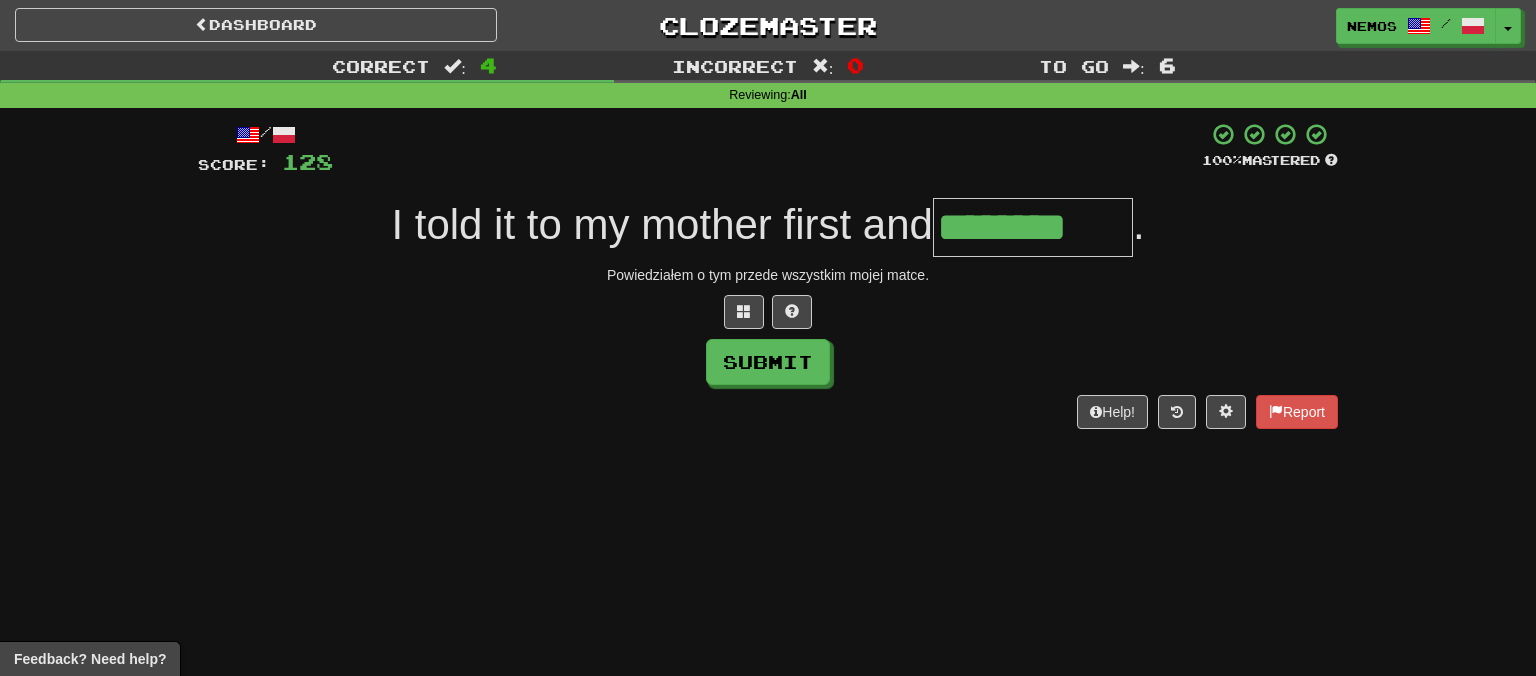 type on "********" 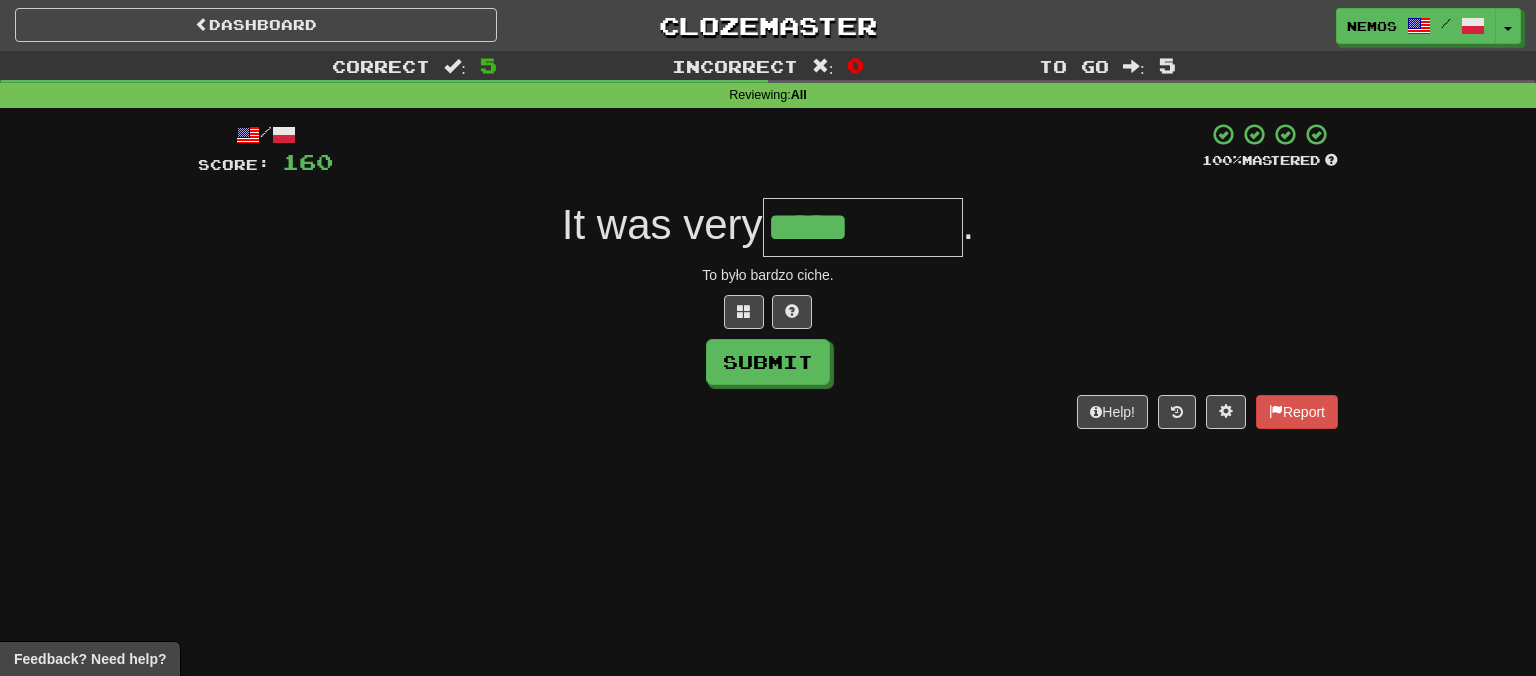 type on "*****" 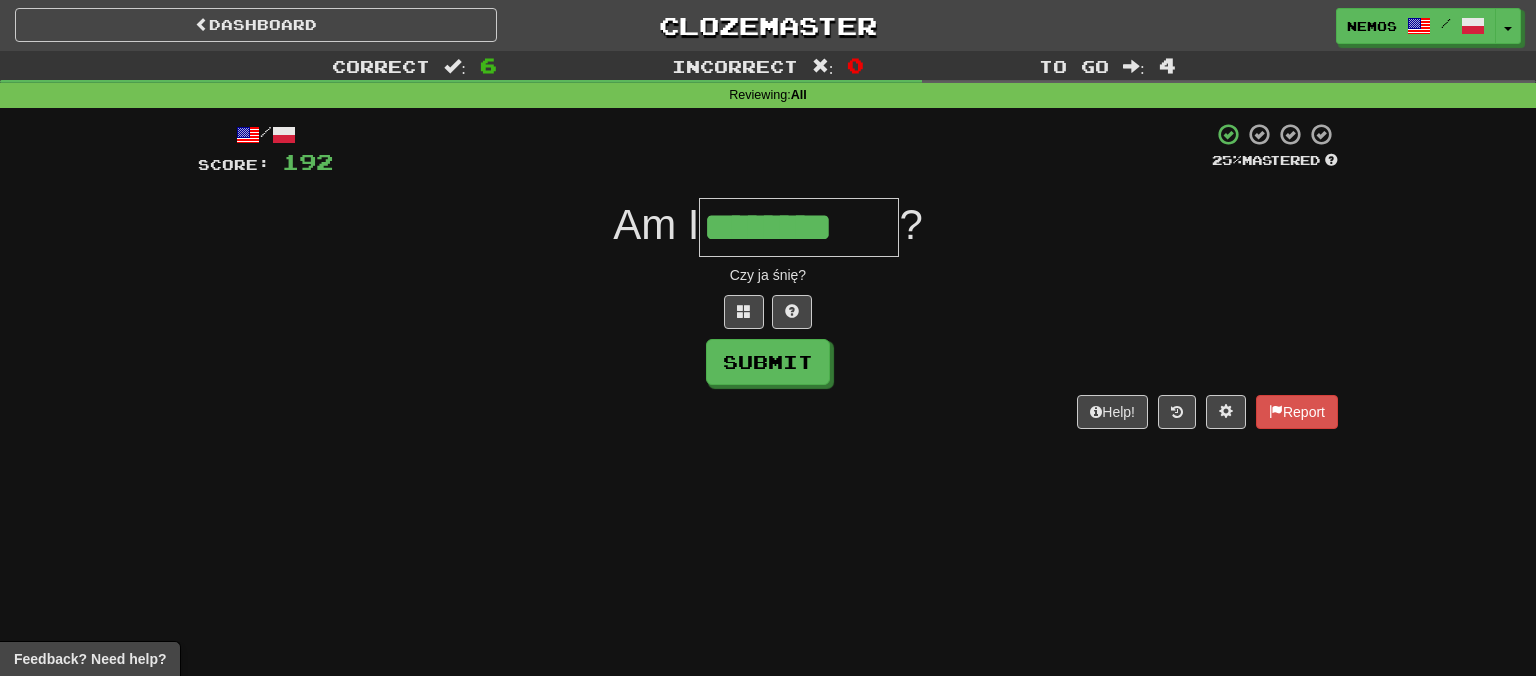type on "********" 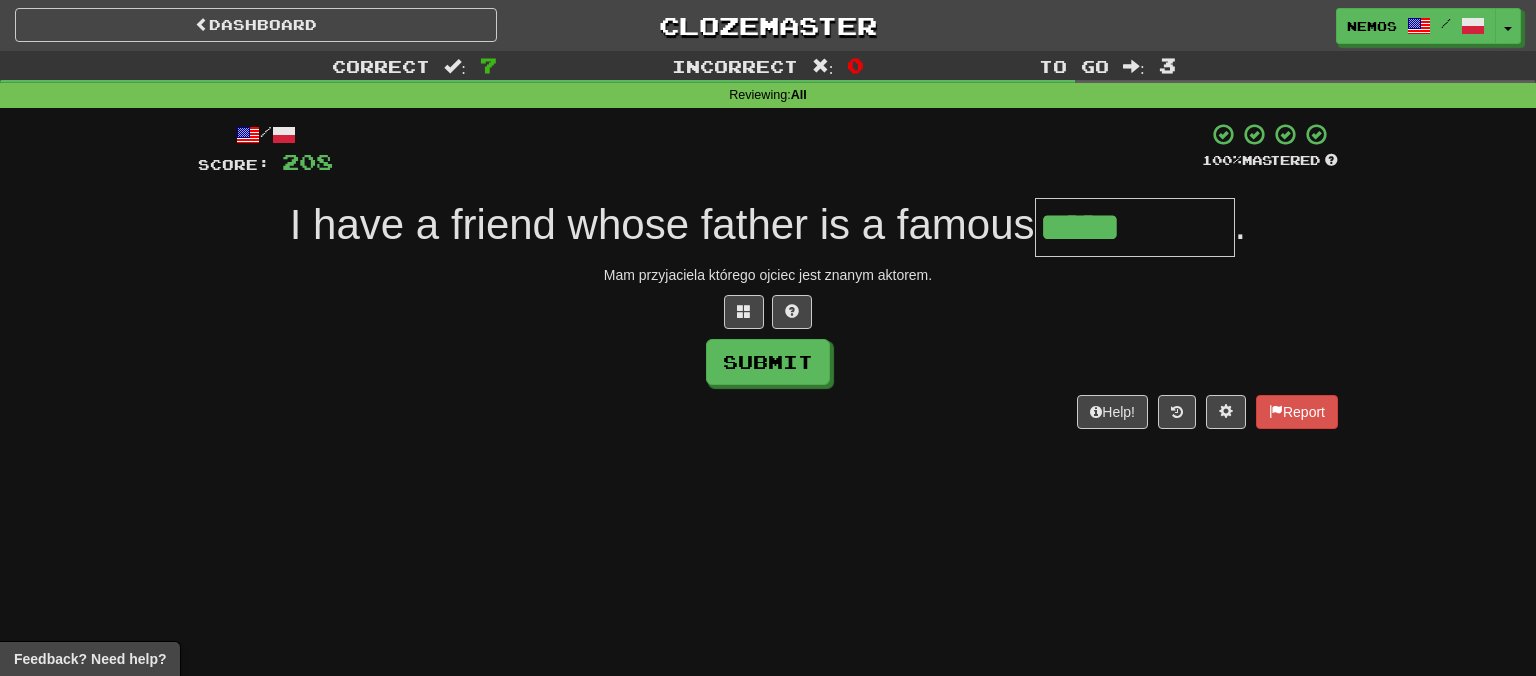 type on "*****" 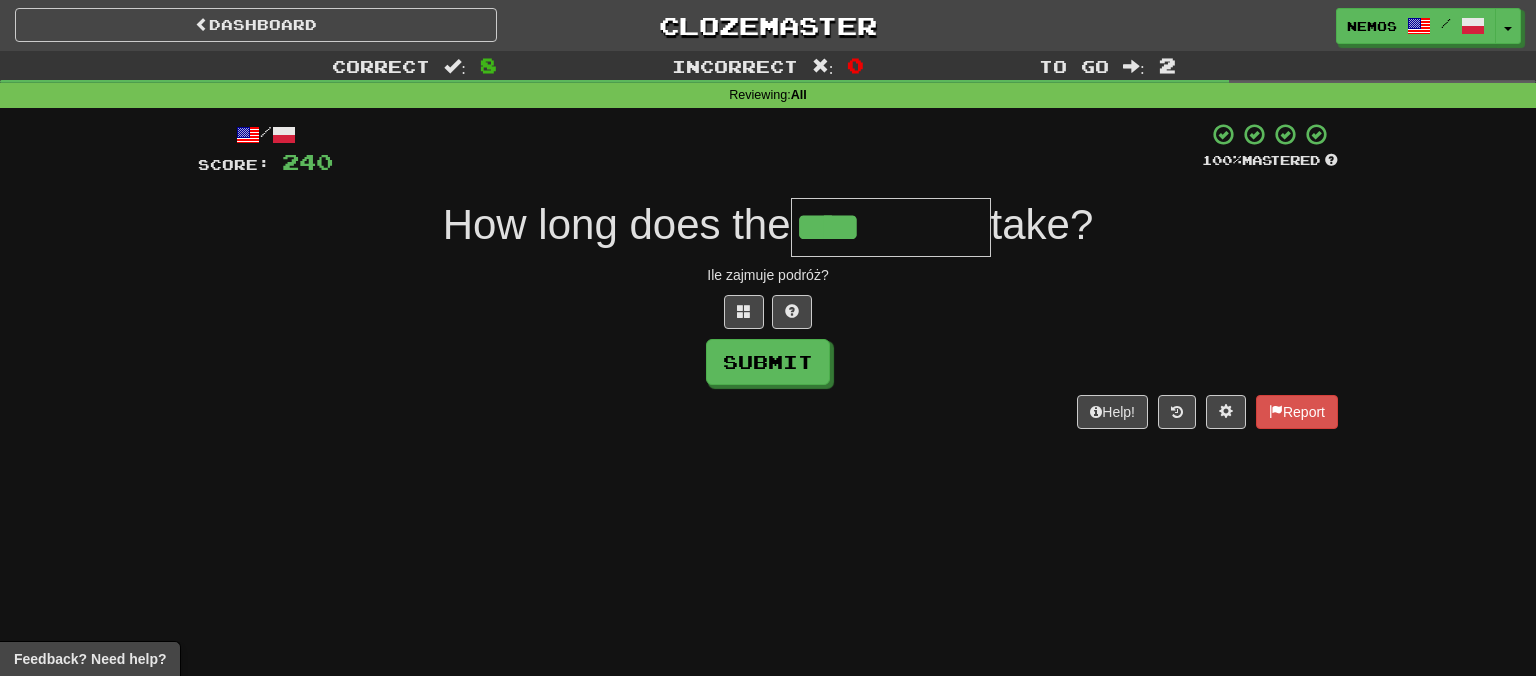 type on "****" 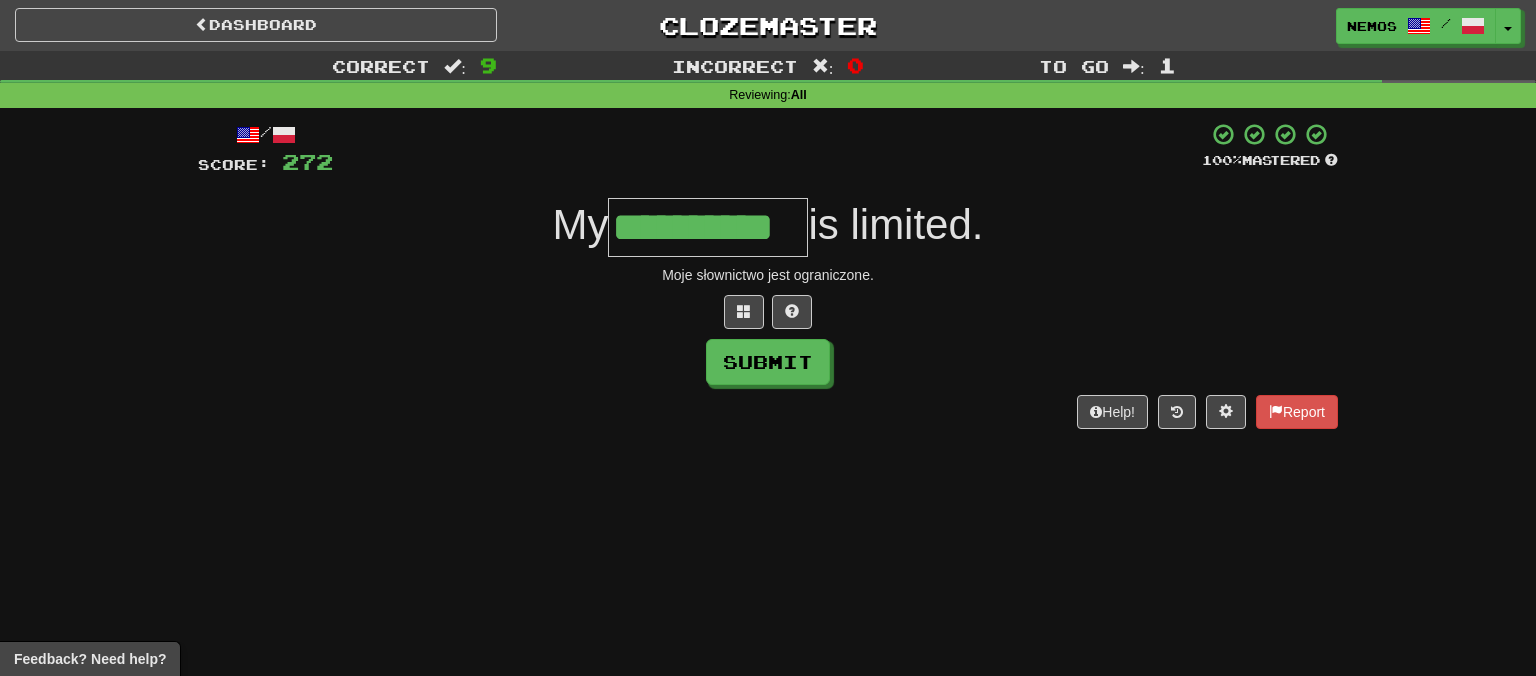 scroll, scrollTop: 0, scrollLeft: 10, axis: horizontal 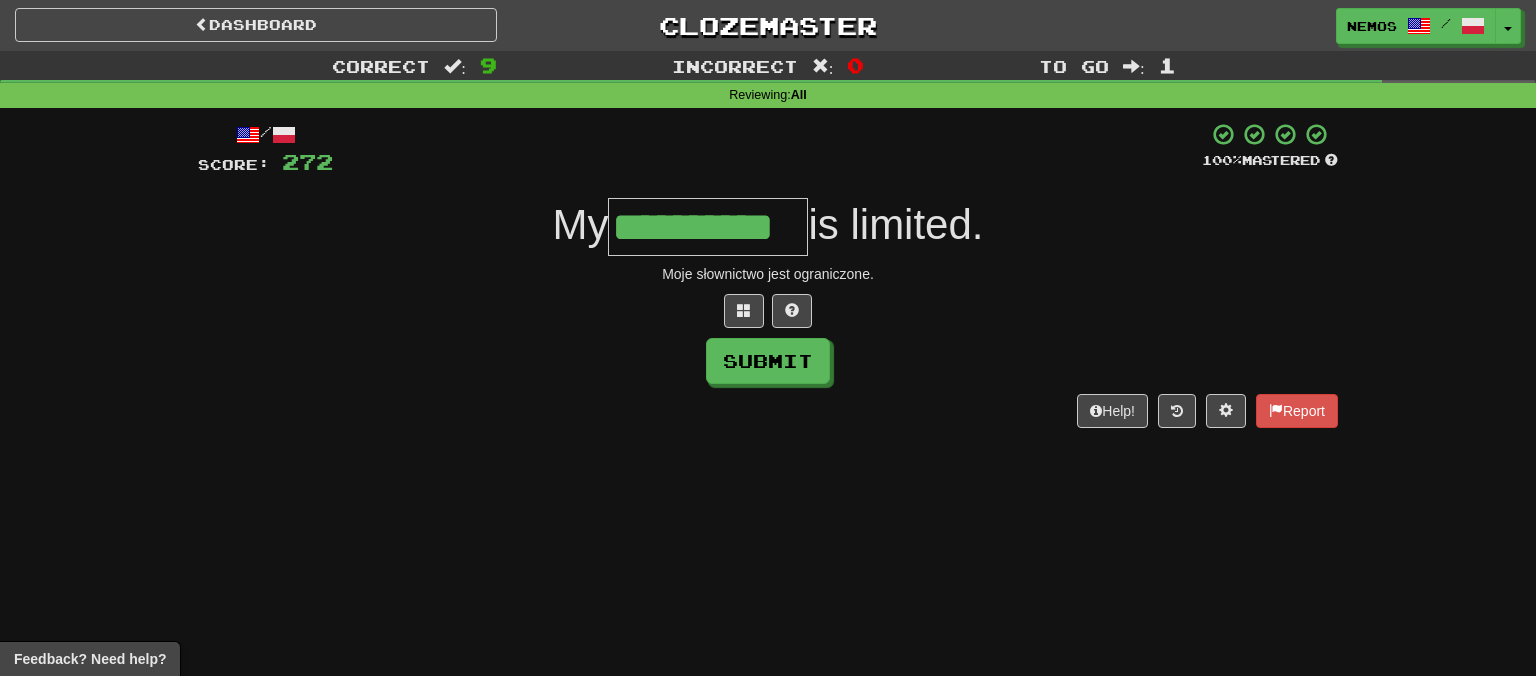 type on "**********" 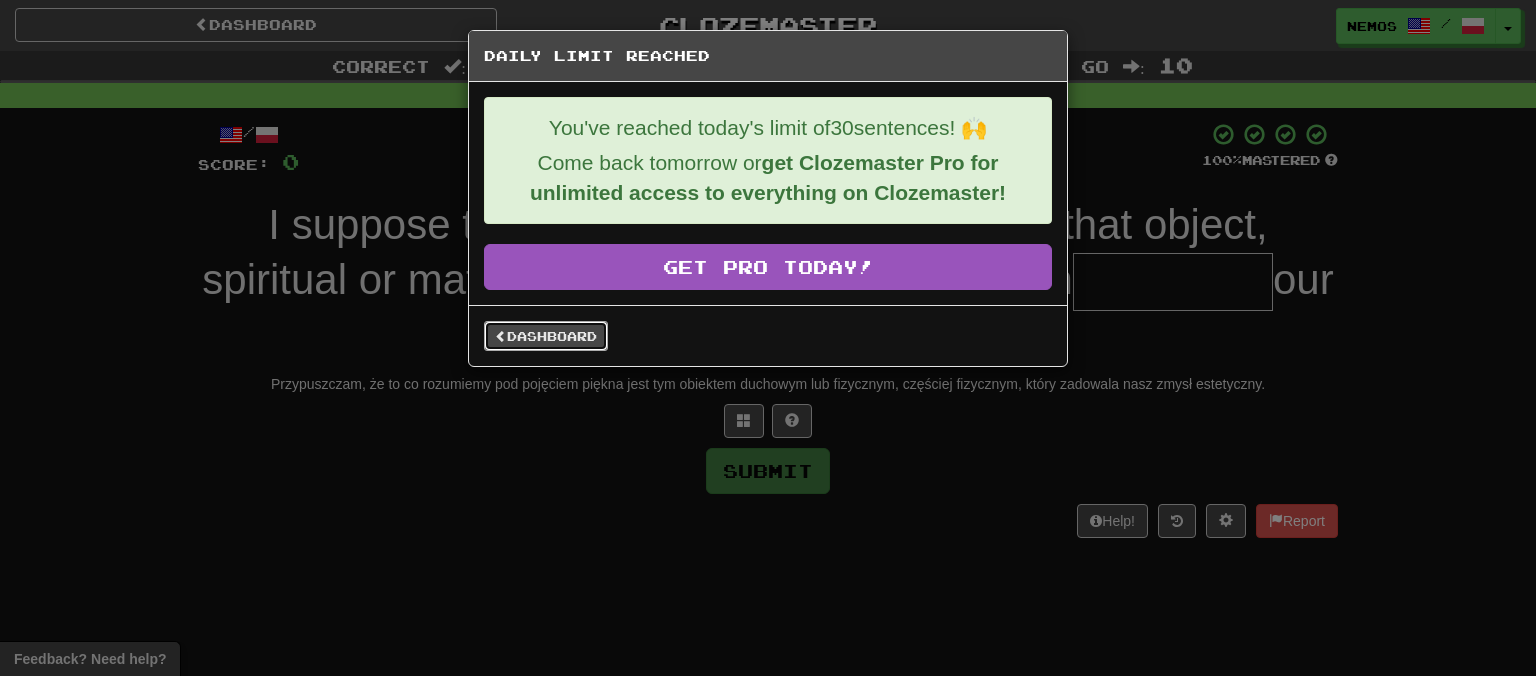 click on "Dashboard" at bounding box center (546, 336) 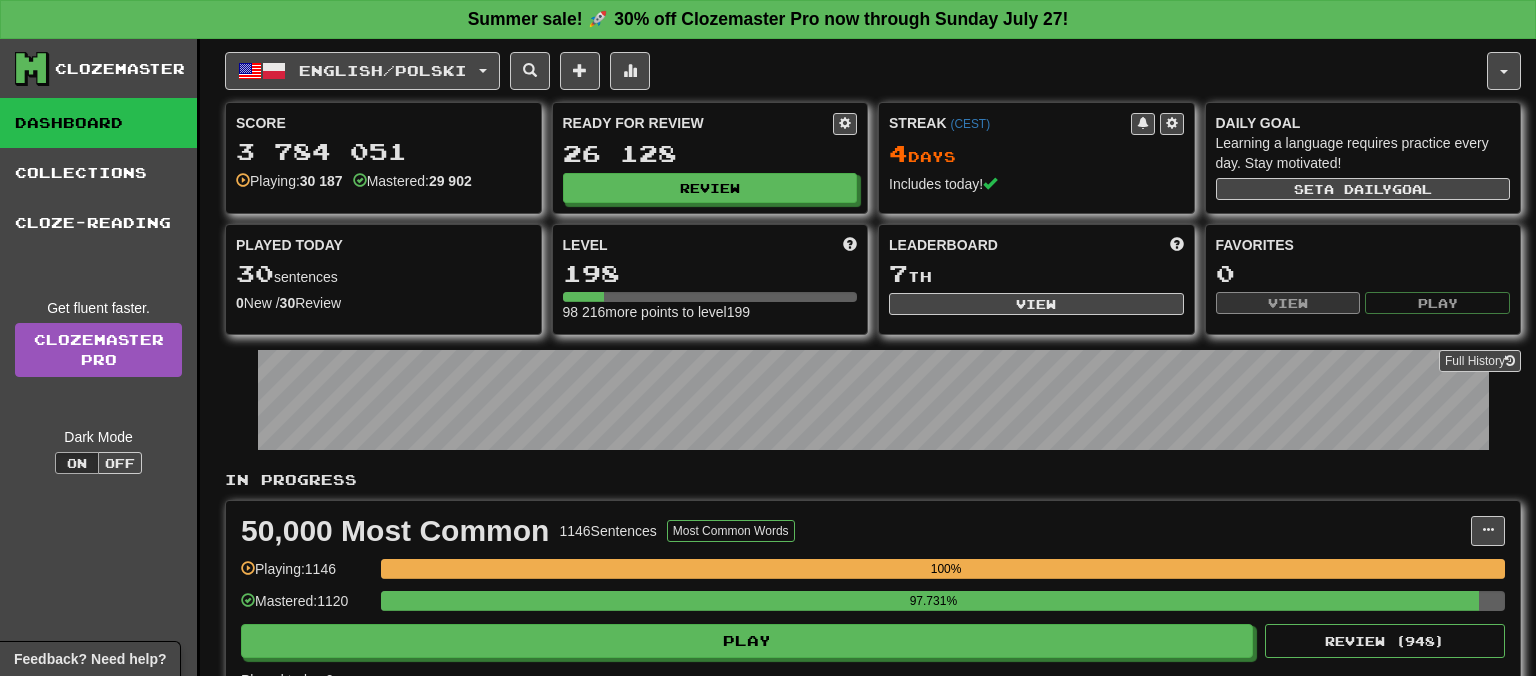 scroll, scrollTop: 0, scrollLeft: 0, axis: both 